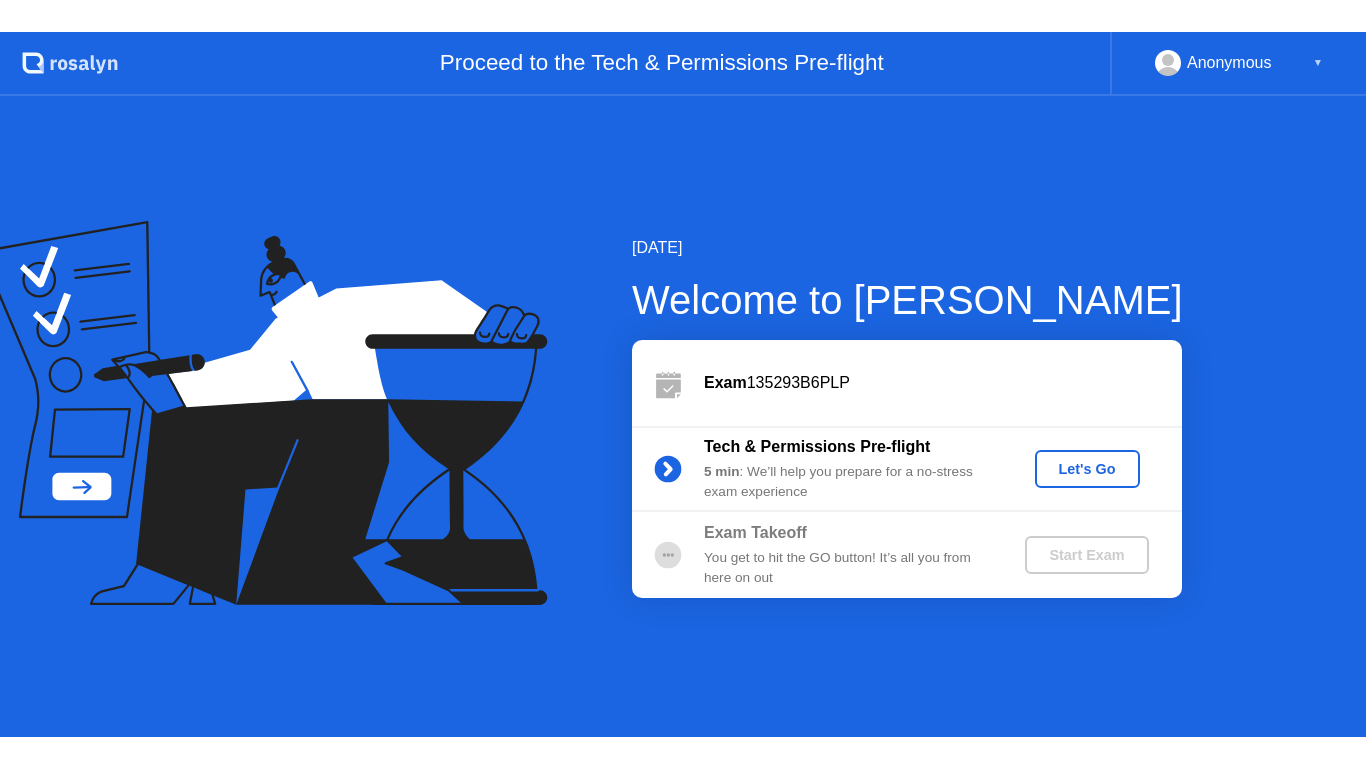 scroll, scrollTop: 0, scrollLeft: 0, axis: both 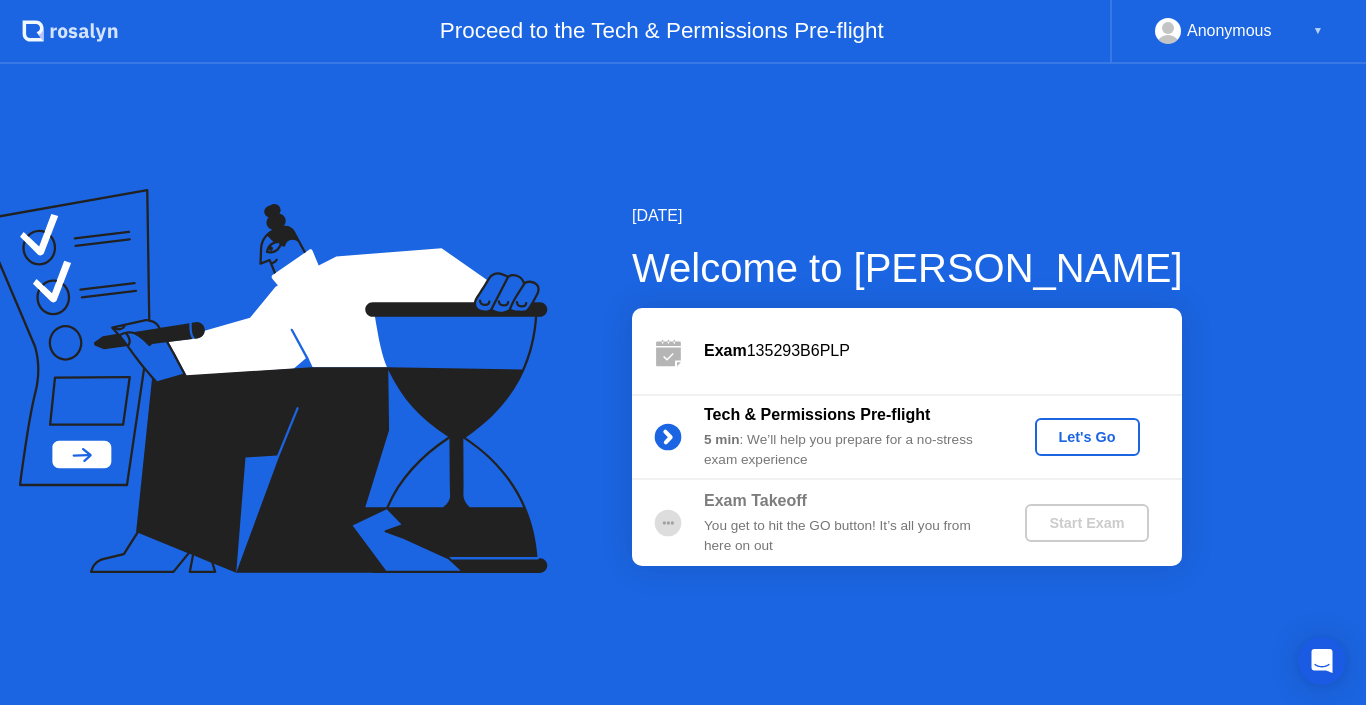 click on "Let's Go" 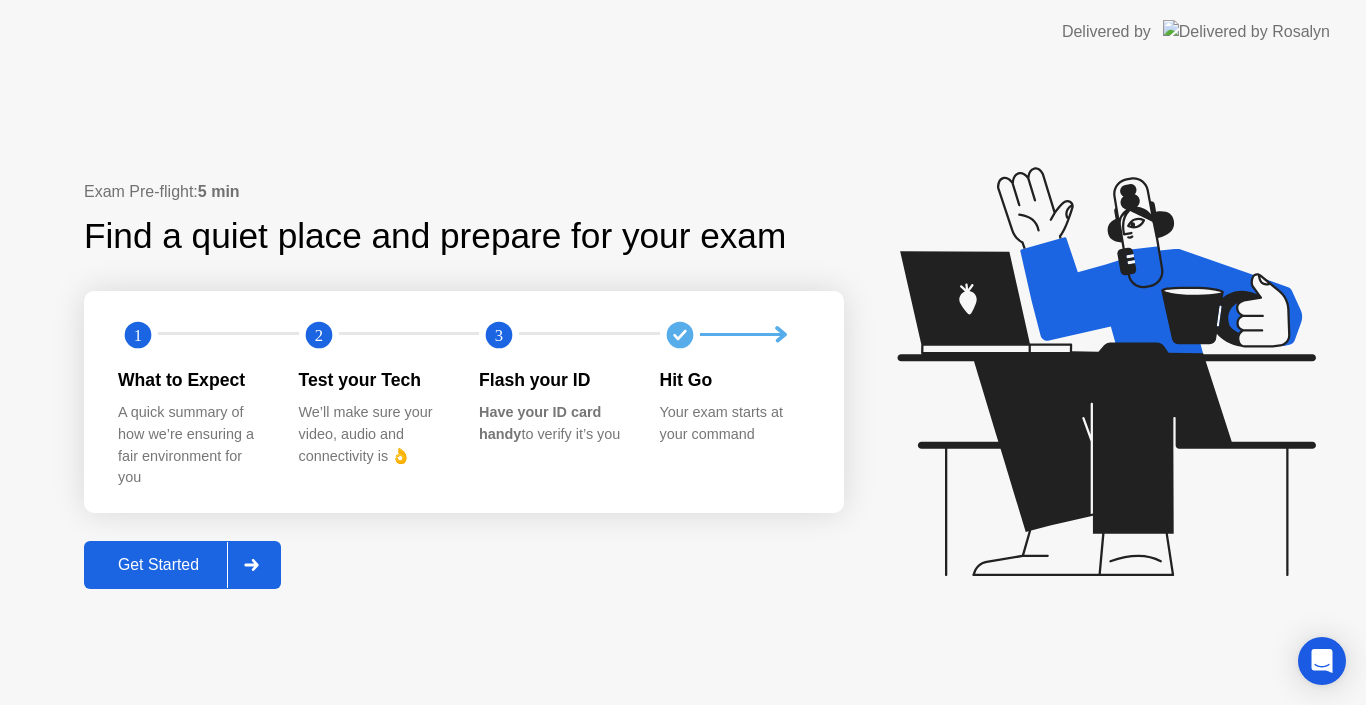 click 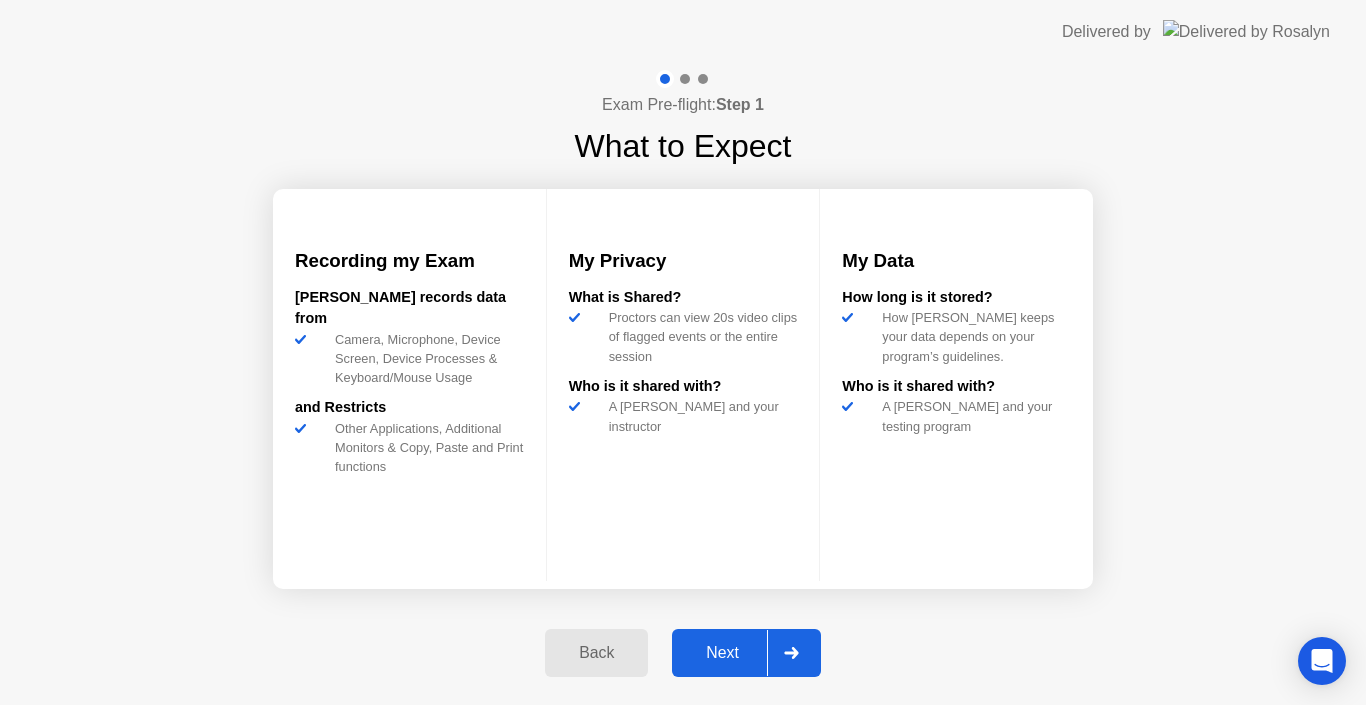click on "Next" 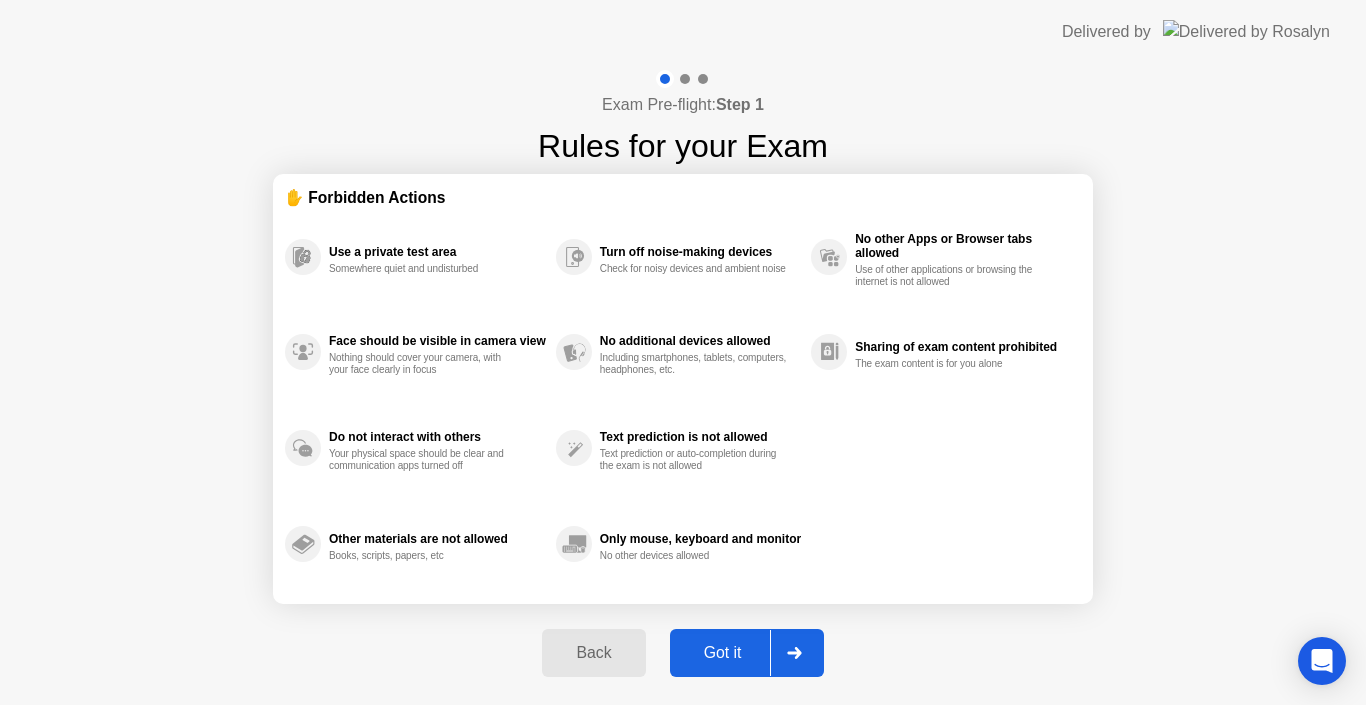 click 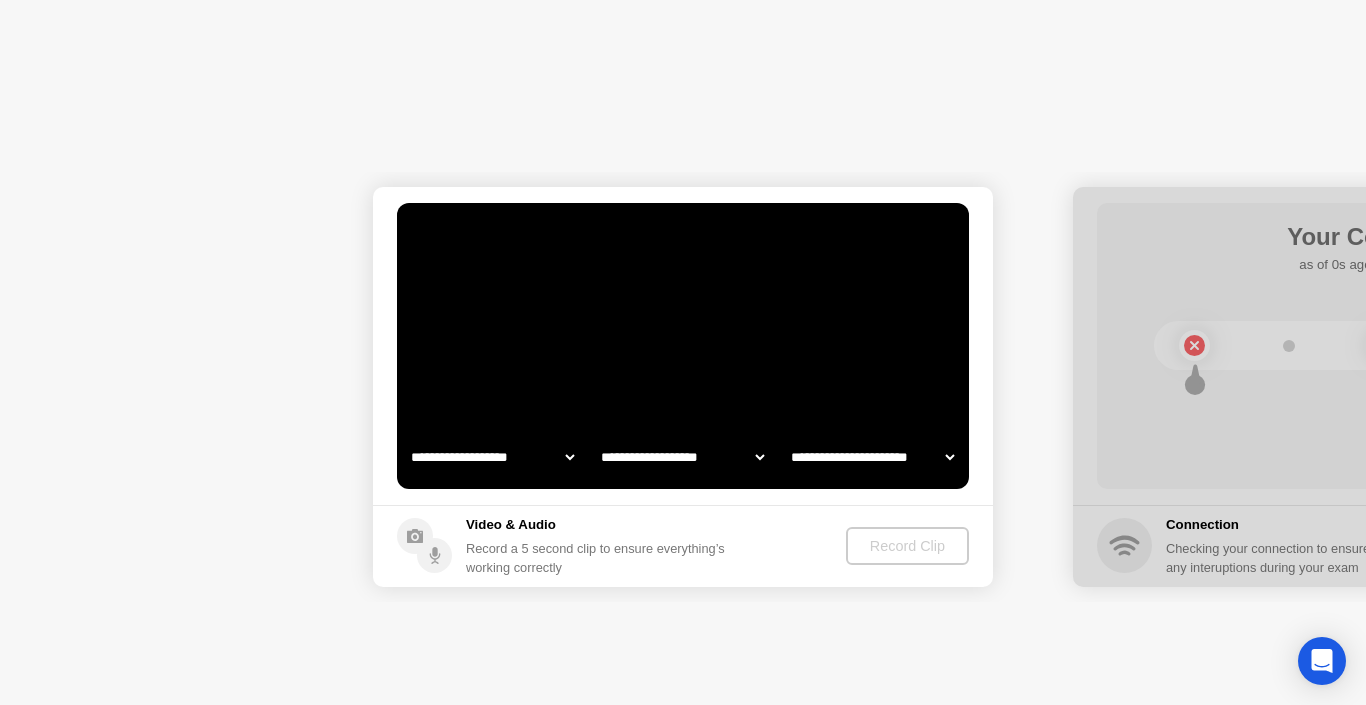 select on "**********" 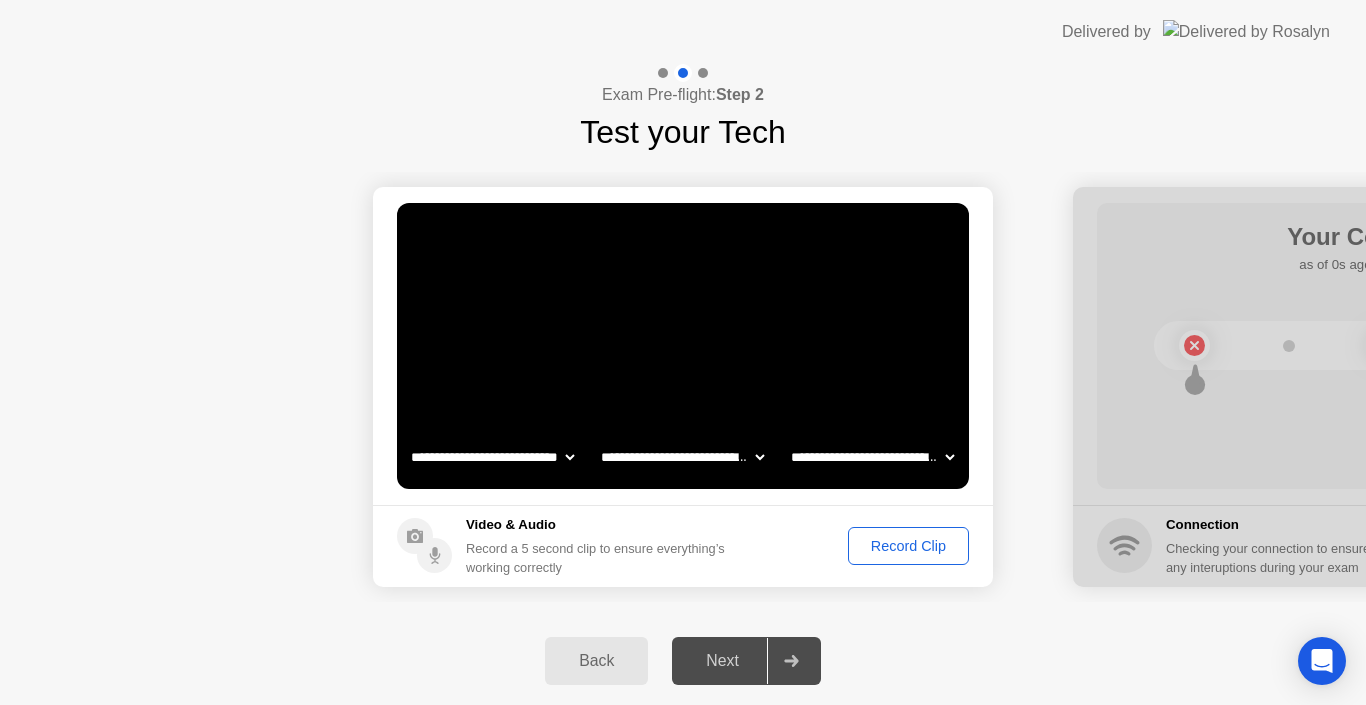 click on "Next" 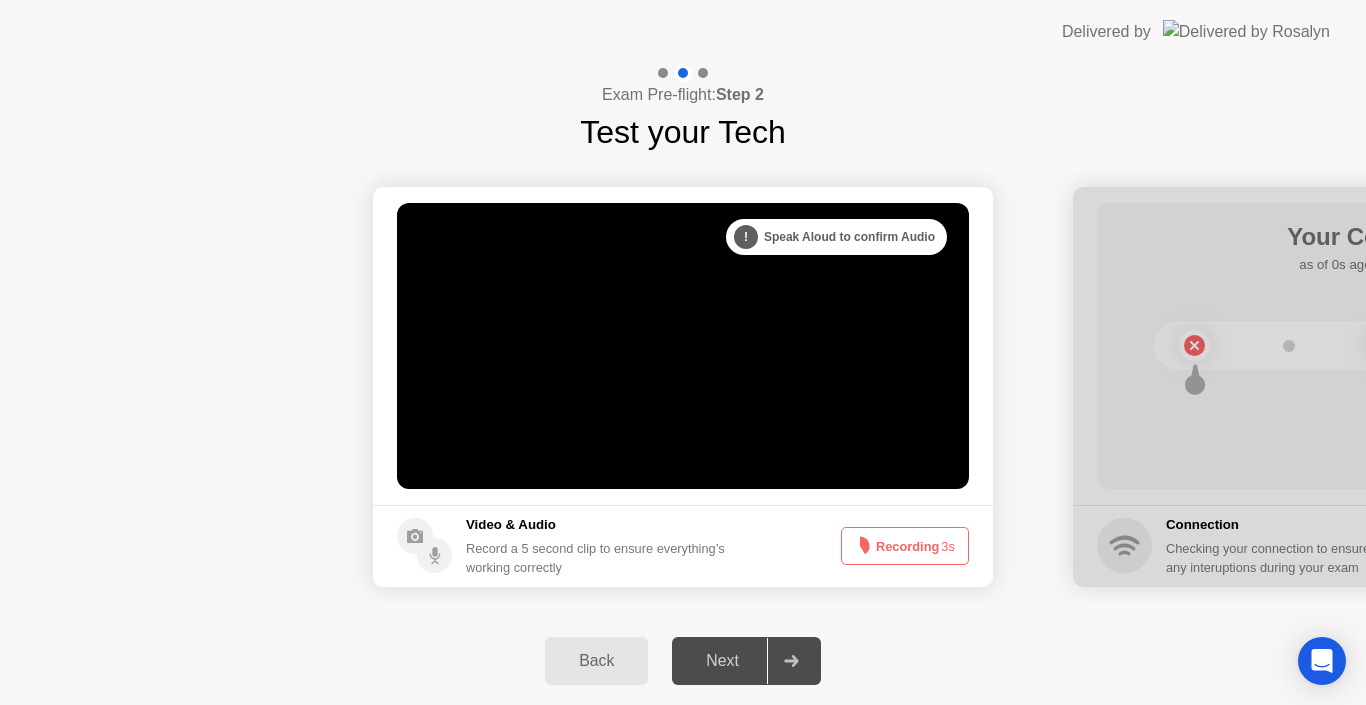 click on "Next" 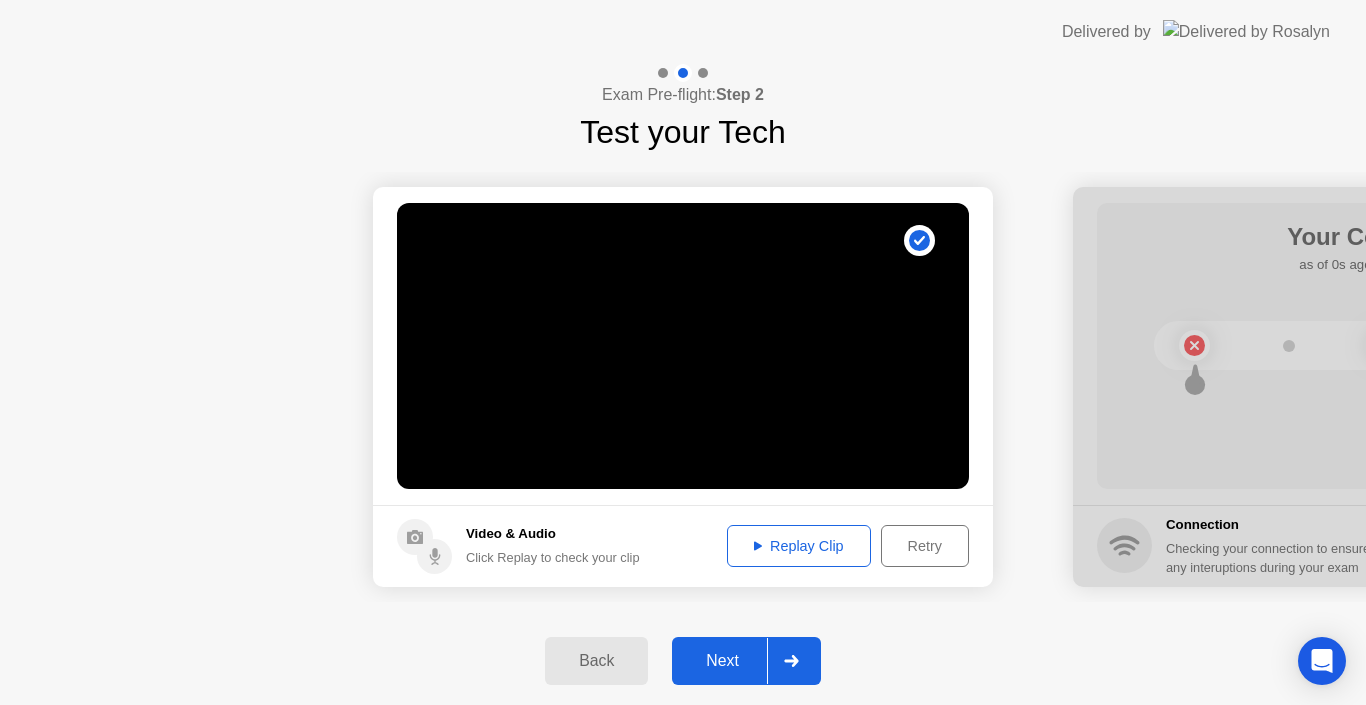 click on "Next" 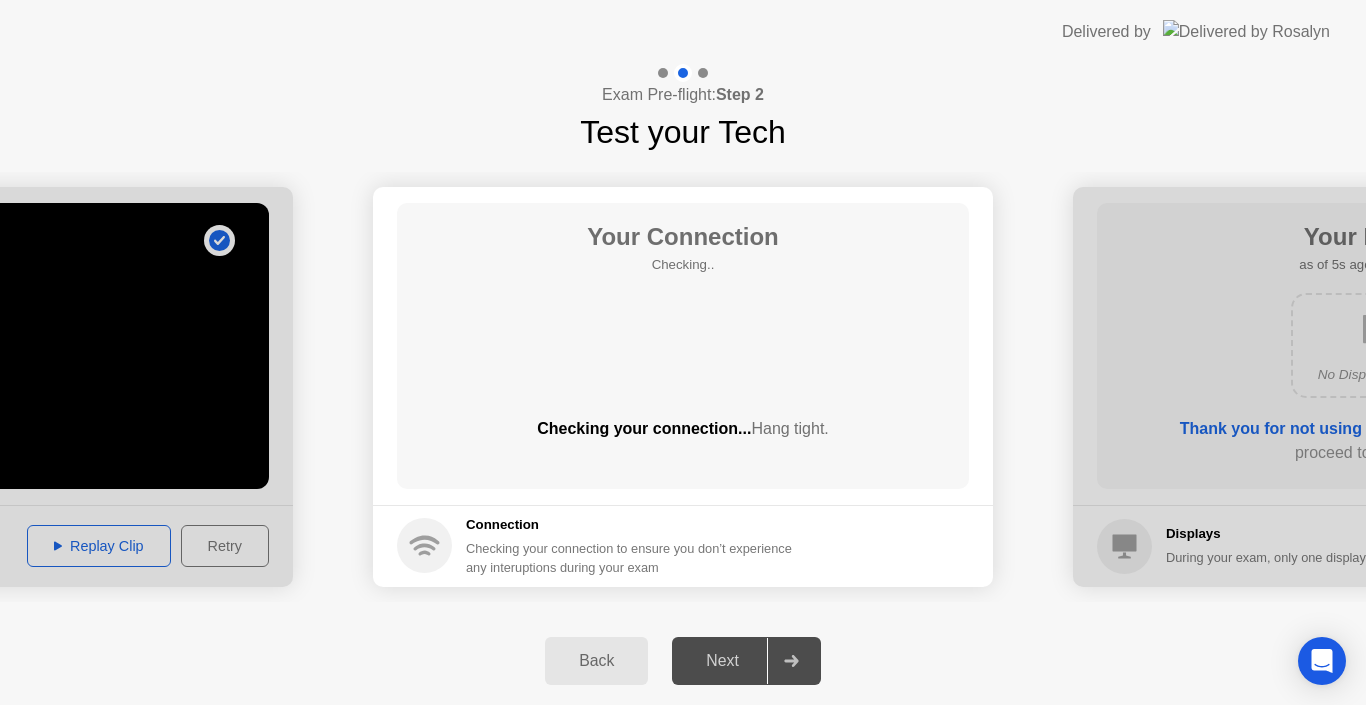 click on "Next" 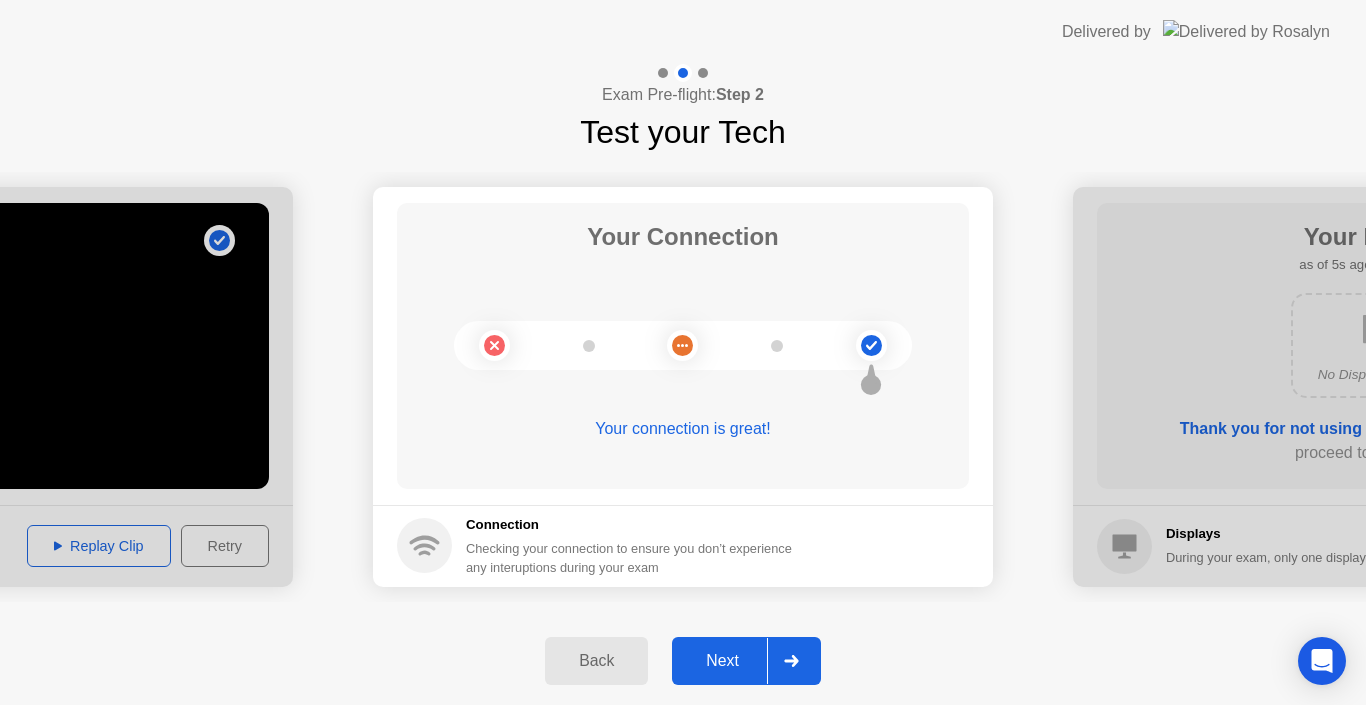 click on "Next" 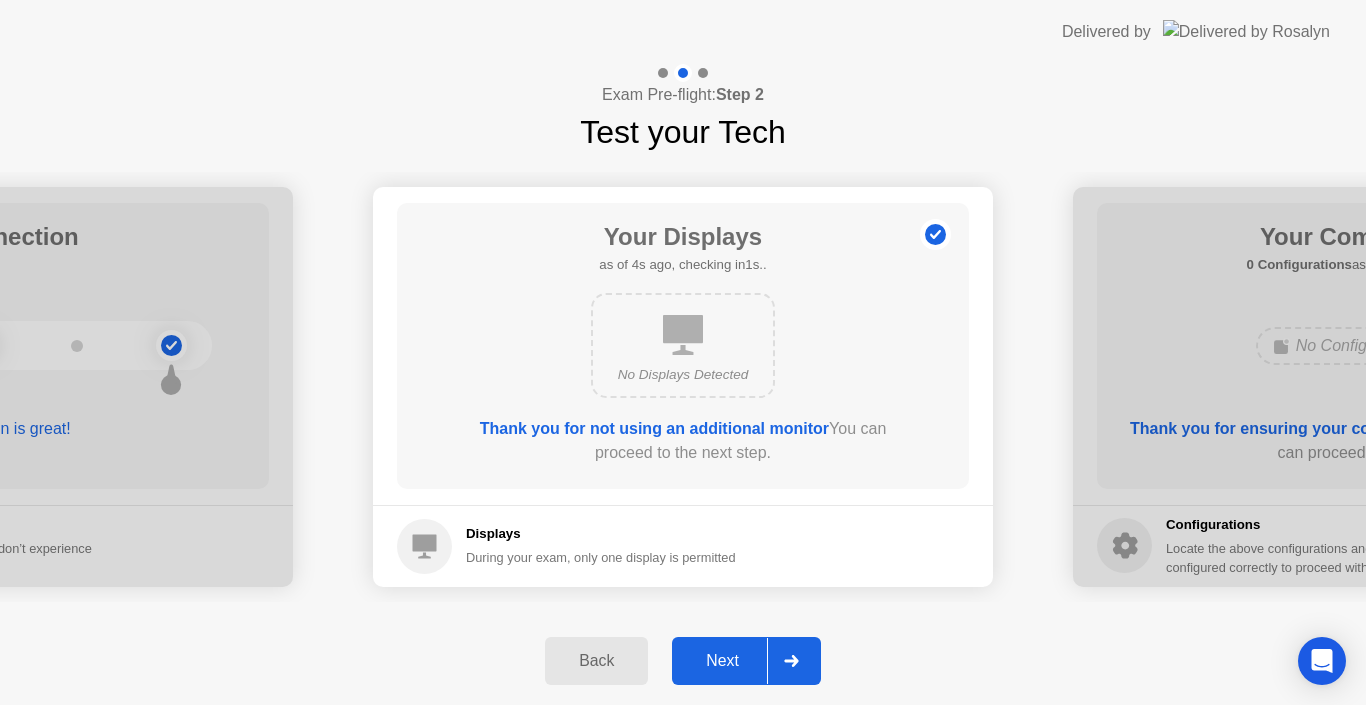 click on "Next" 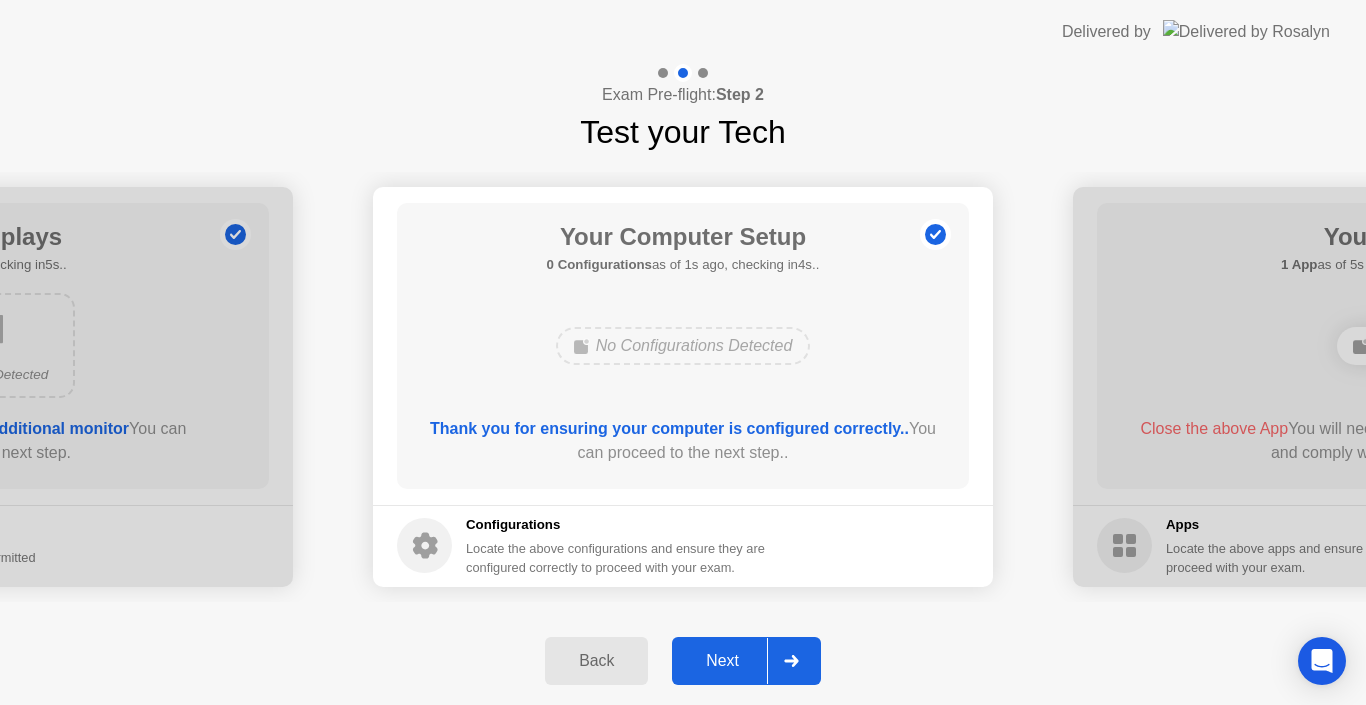 click on "Next" 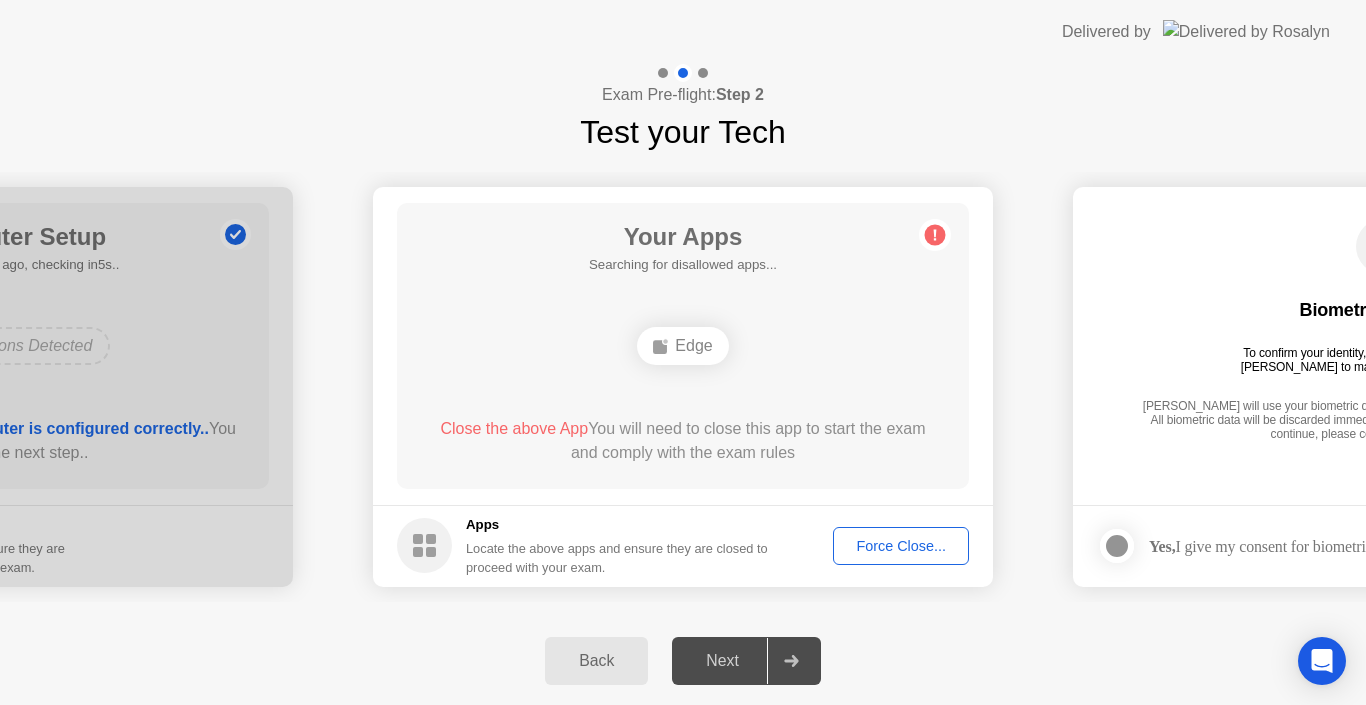 click on "Next" 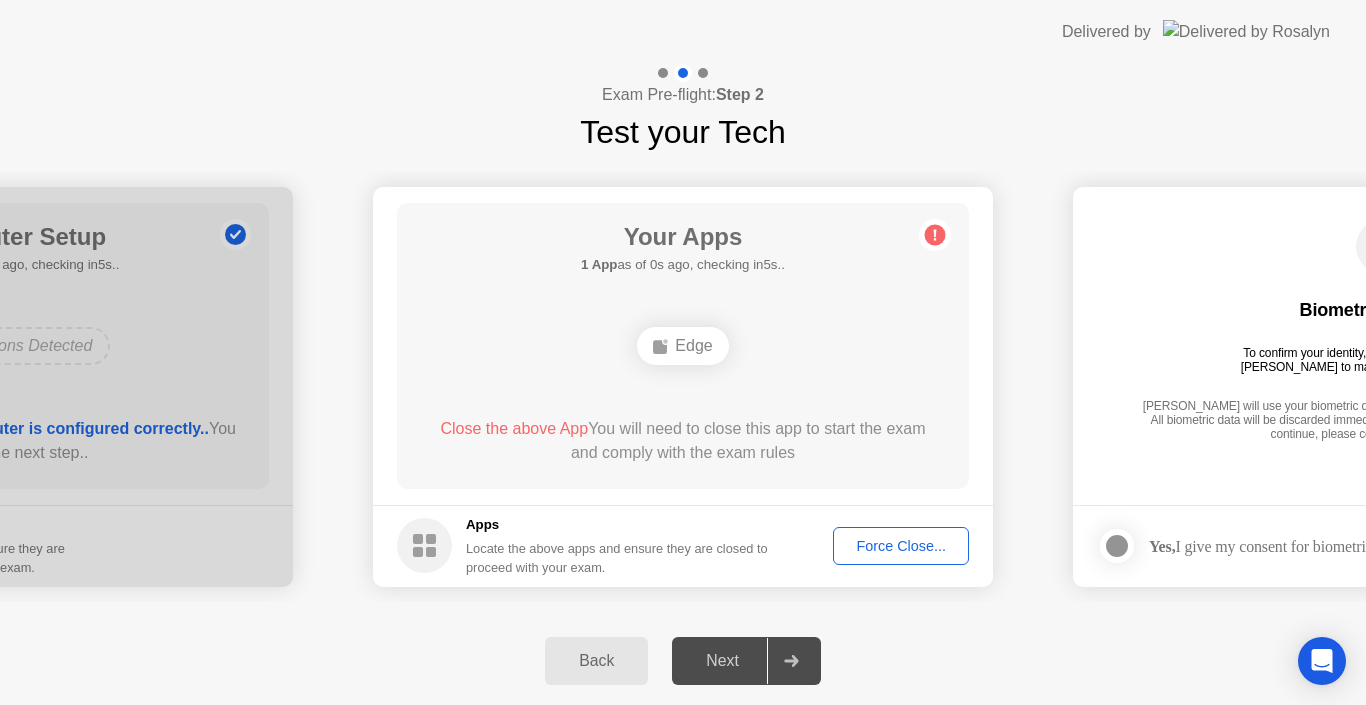 click on "Next" 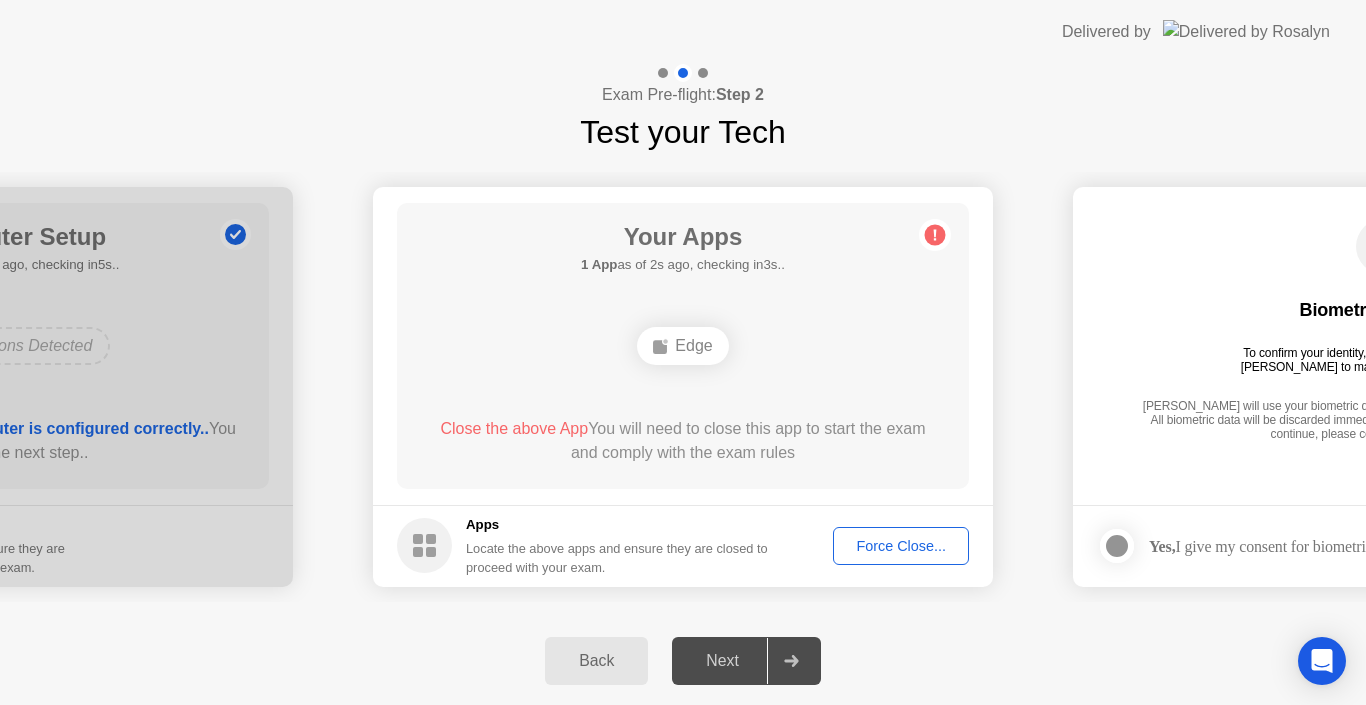 click on "Force Close..." 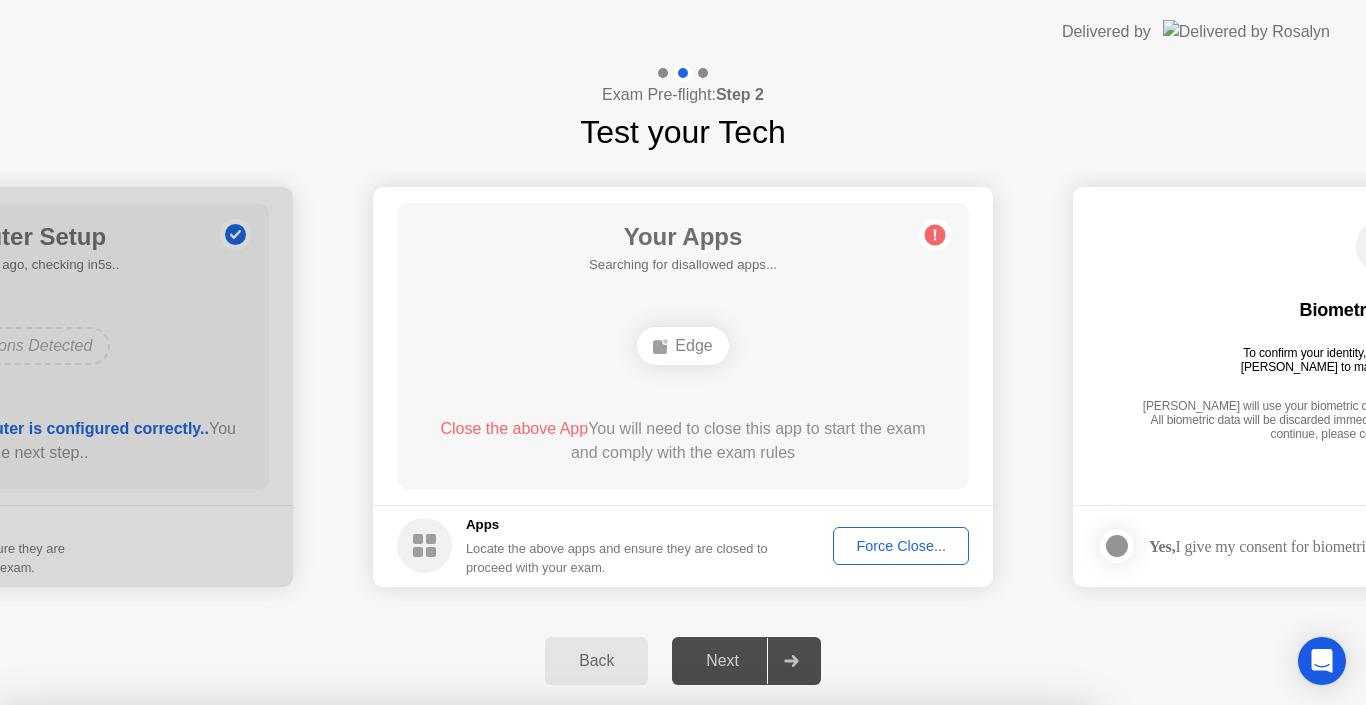 click on "Confirm" at bounding box center (613, 981) 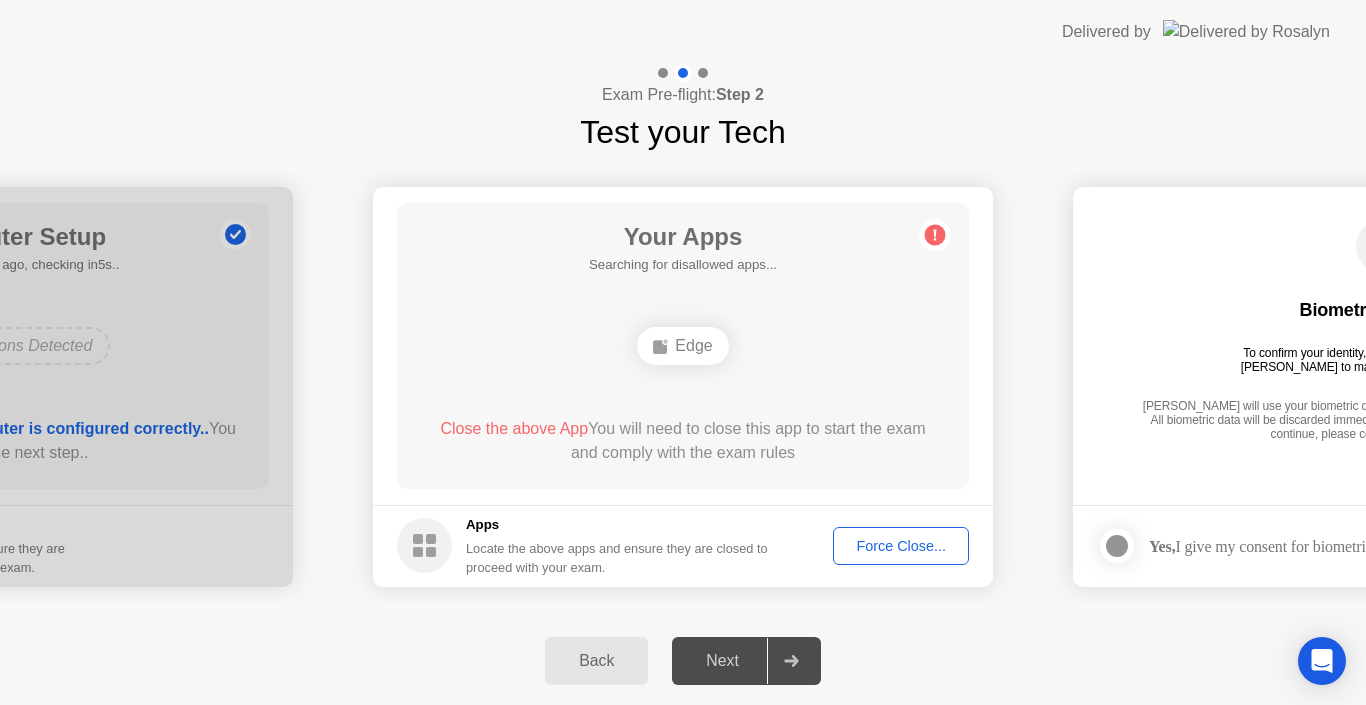 click on "Next" 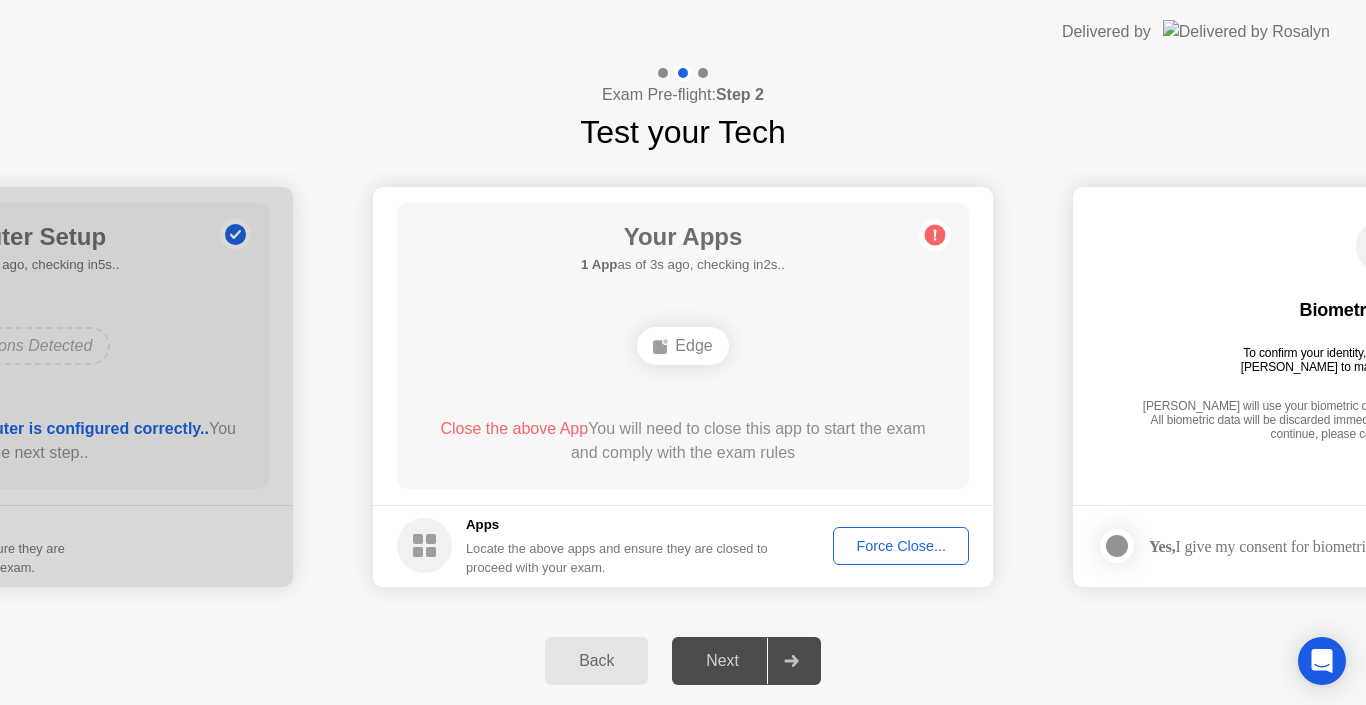 click on "Next" 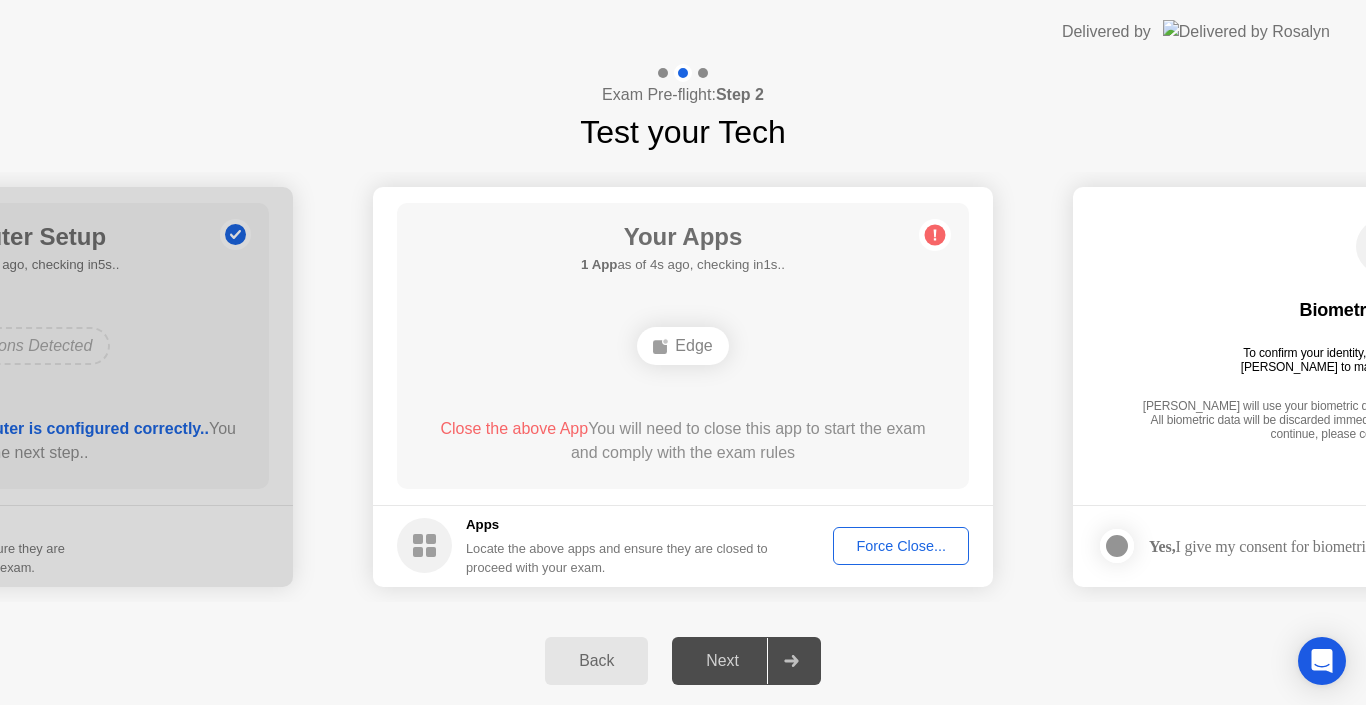 click on "Next" 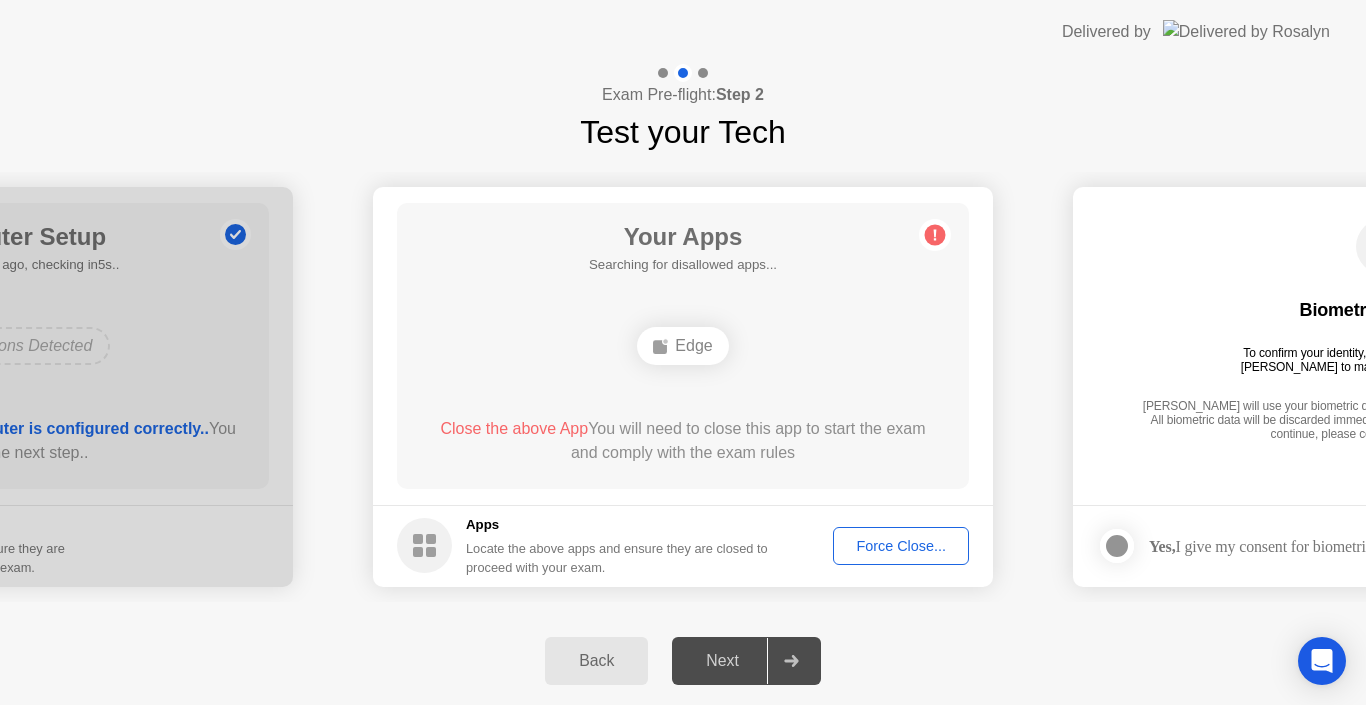 click 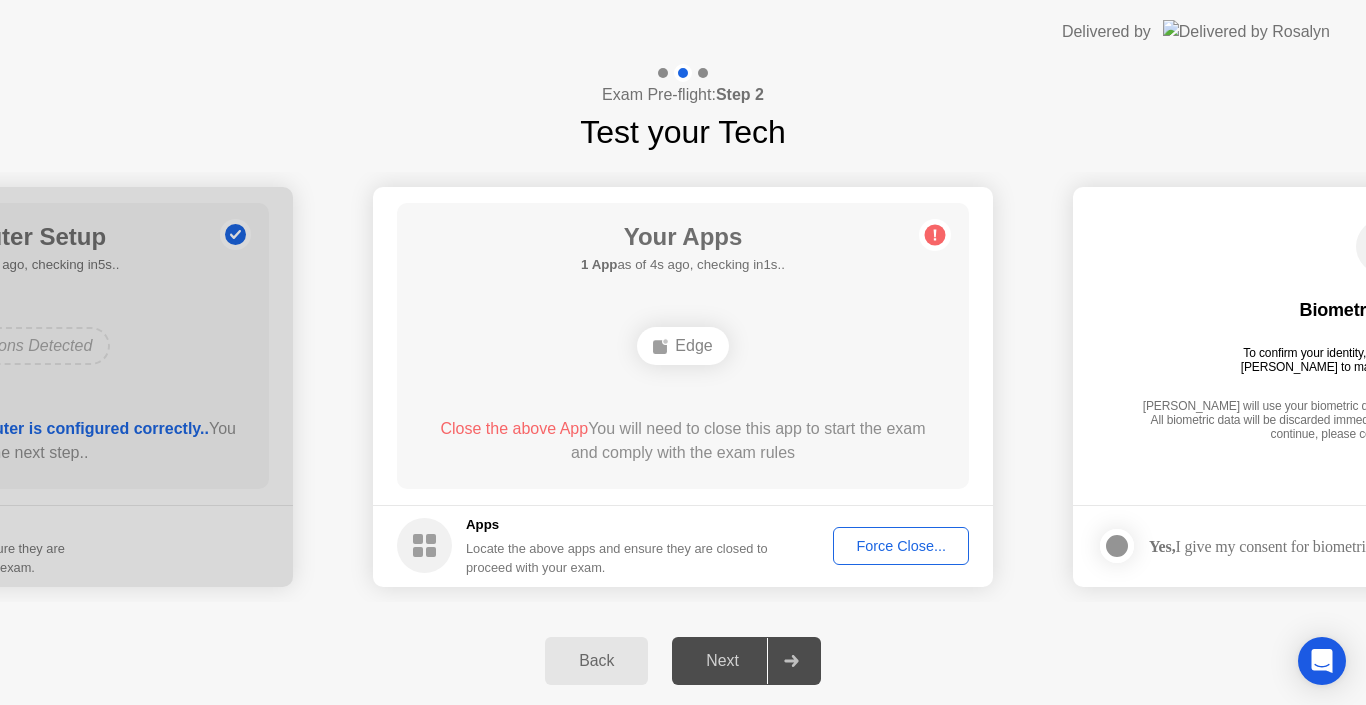 click on "Next" 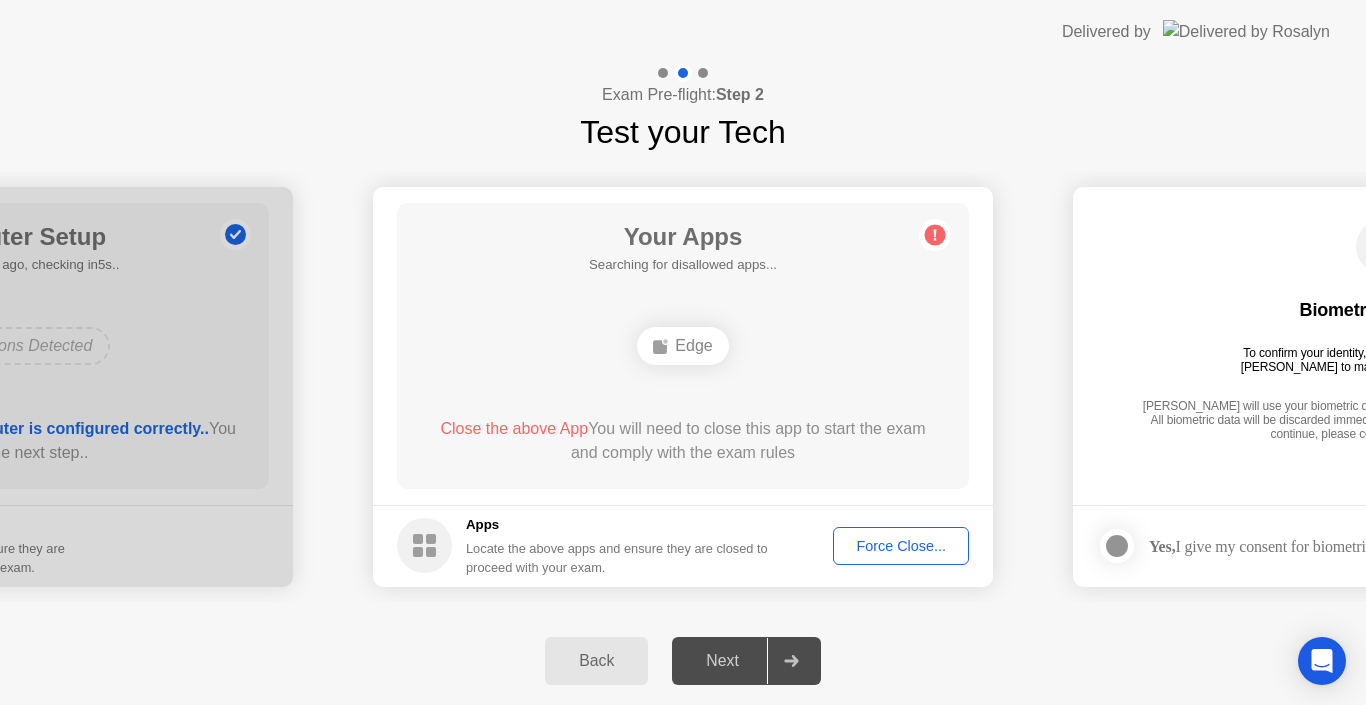 click on "Force Close..." 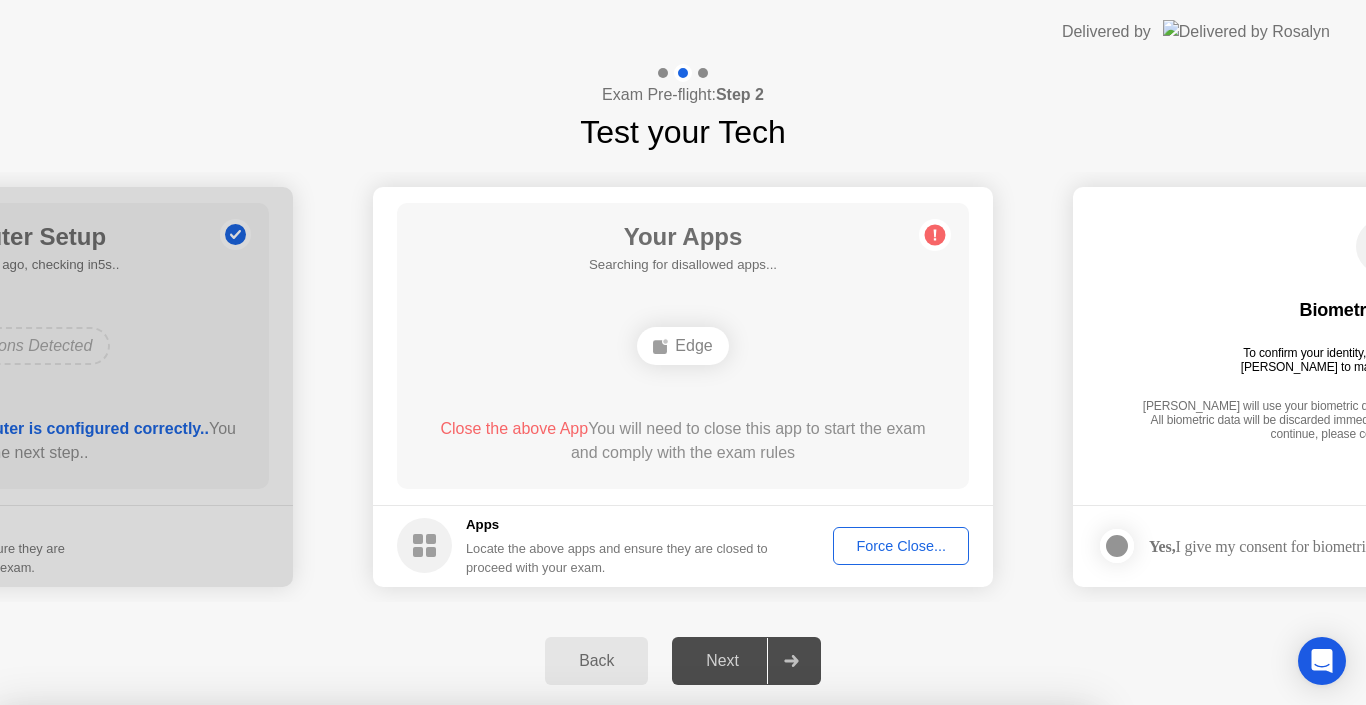 click on "Learn more about closing apps" at bounding box center (546, 858) 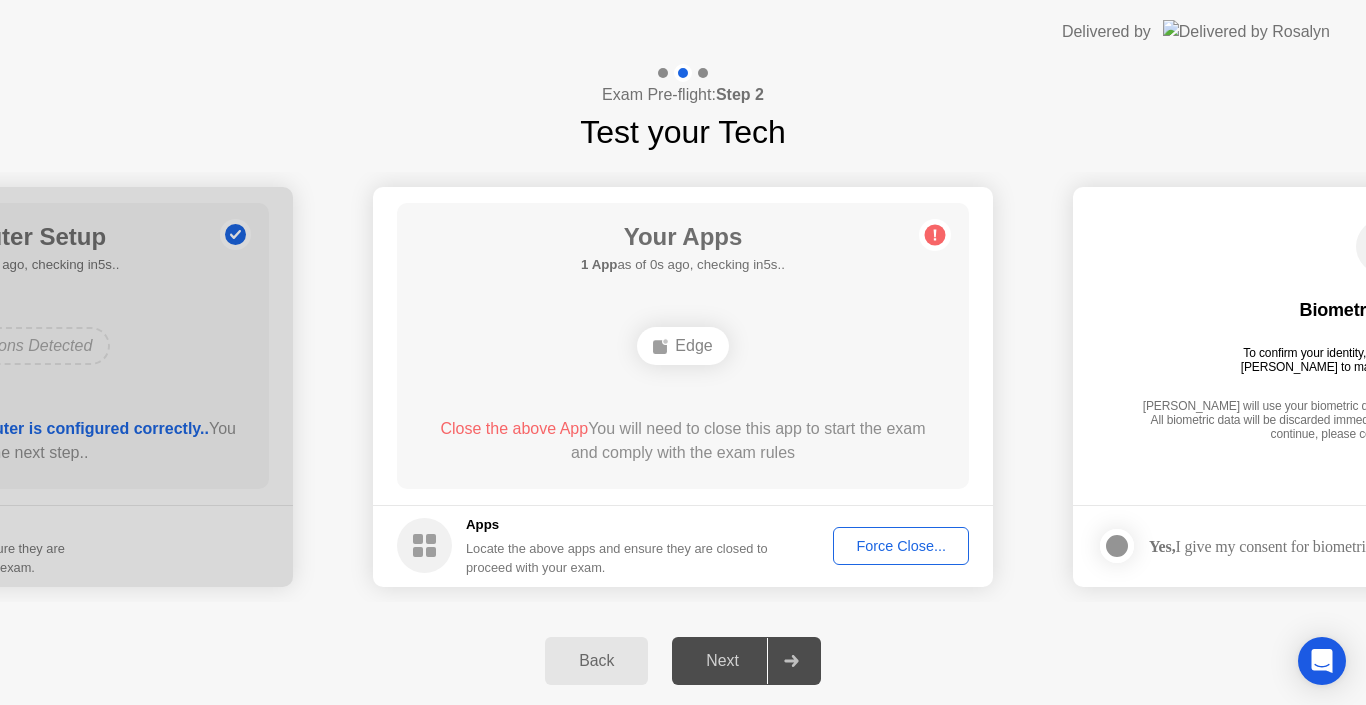 click on "Back" 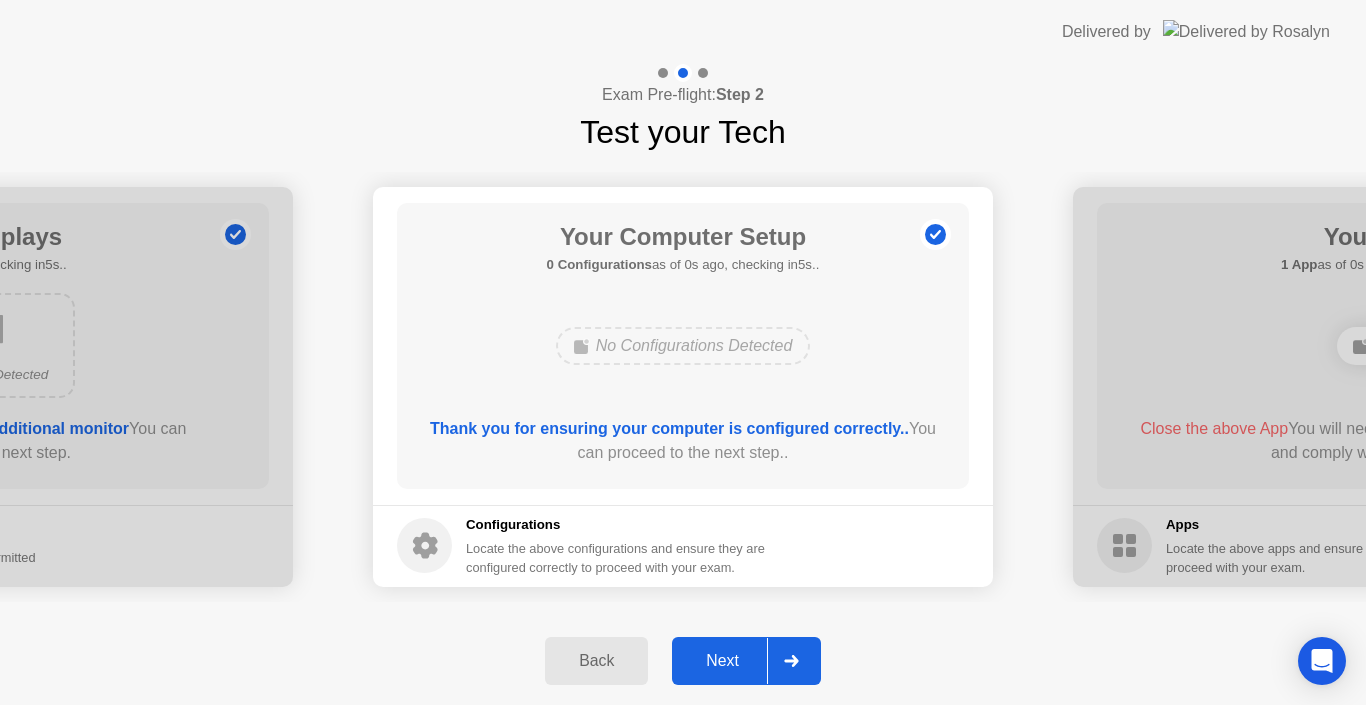 click on "Back" 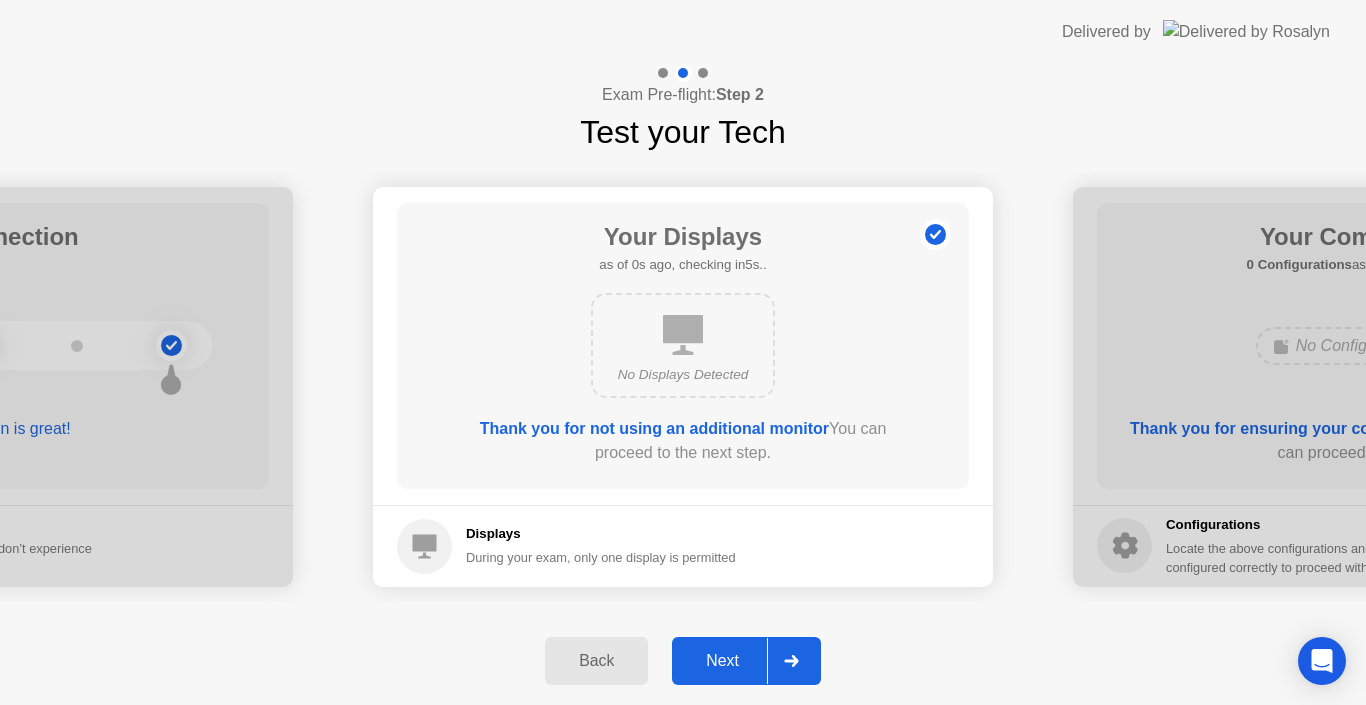 click on "Back" 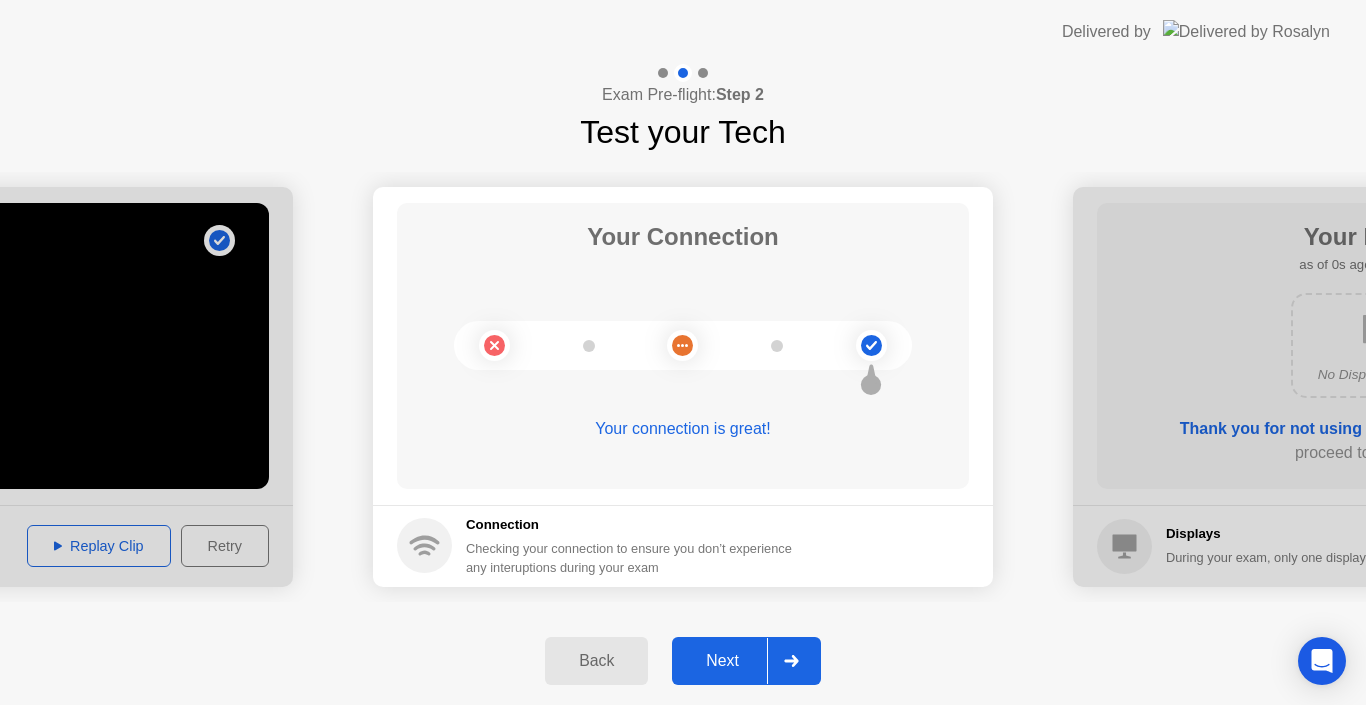 click on "Back" 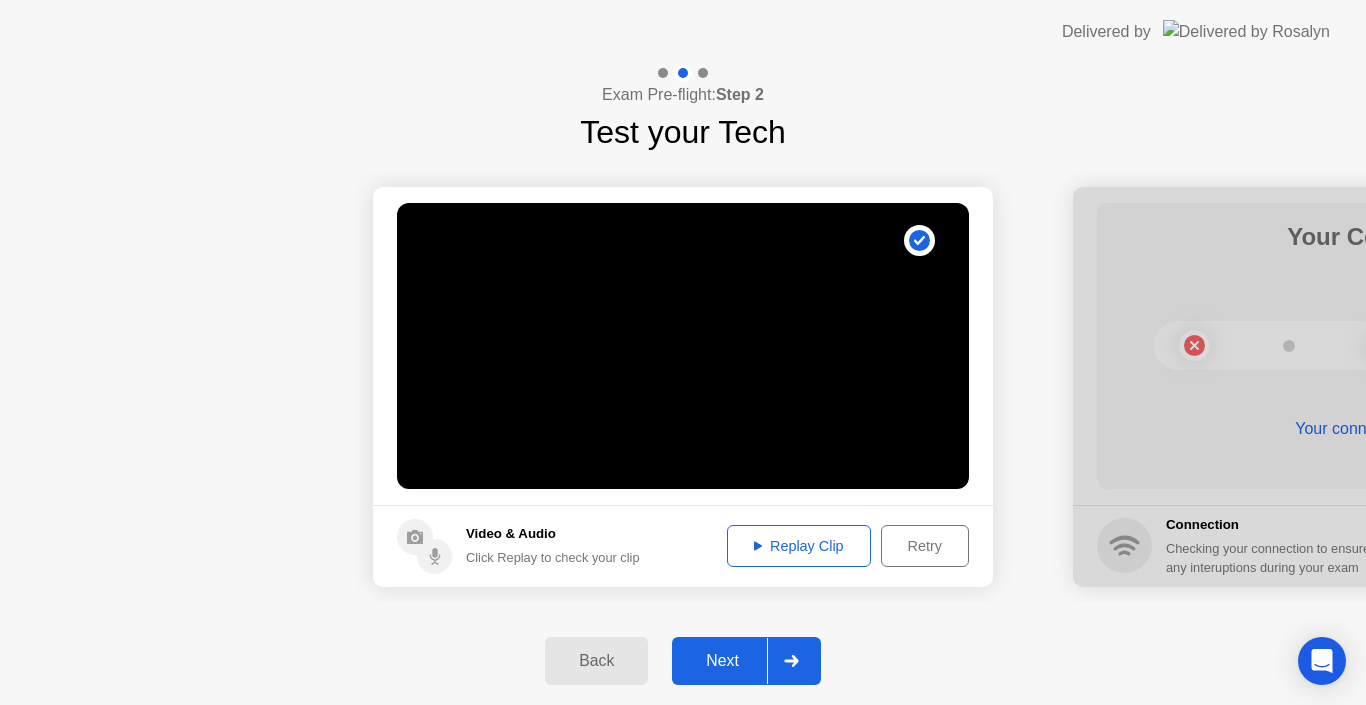 click on "Replay Clip" 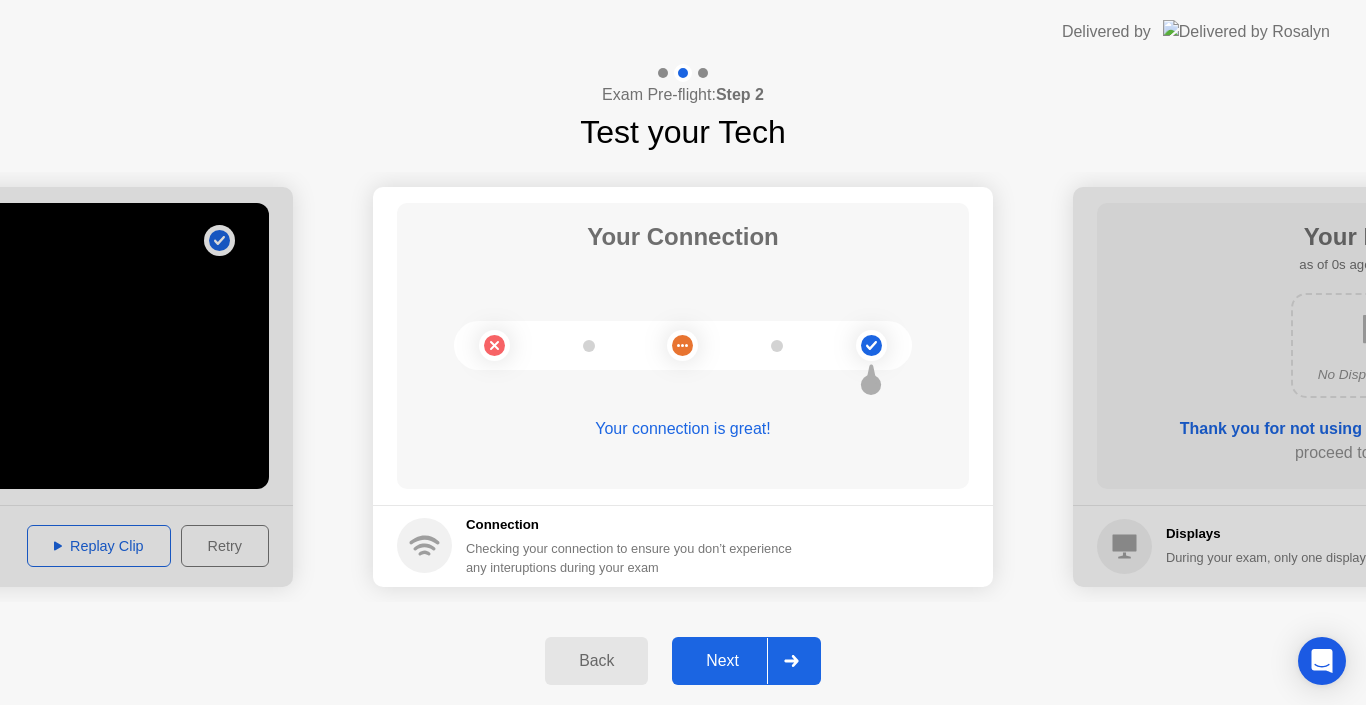 click 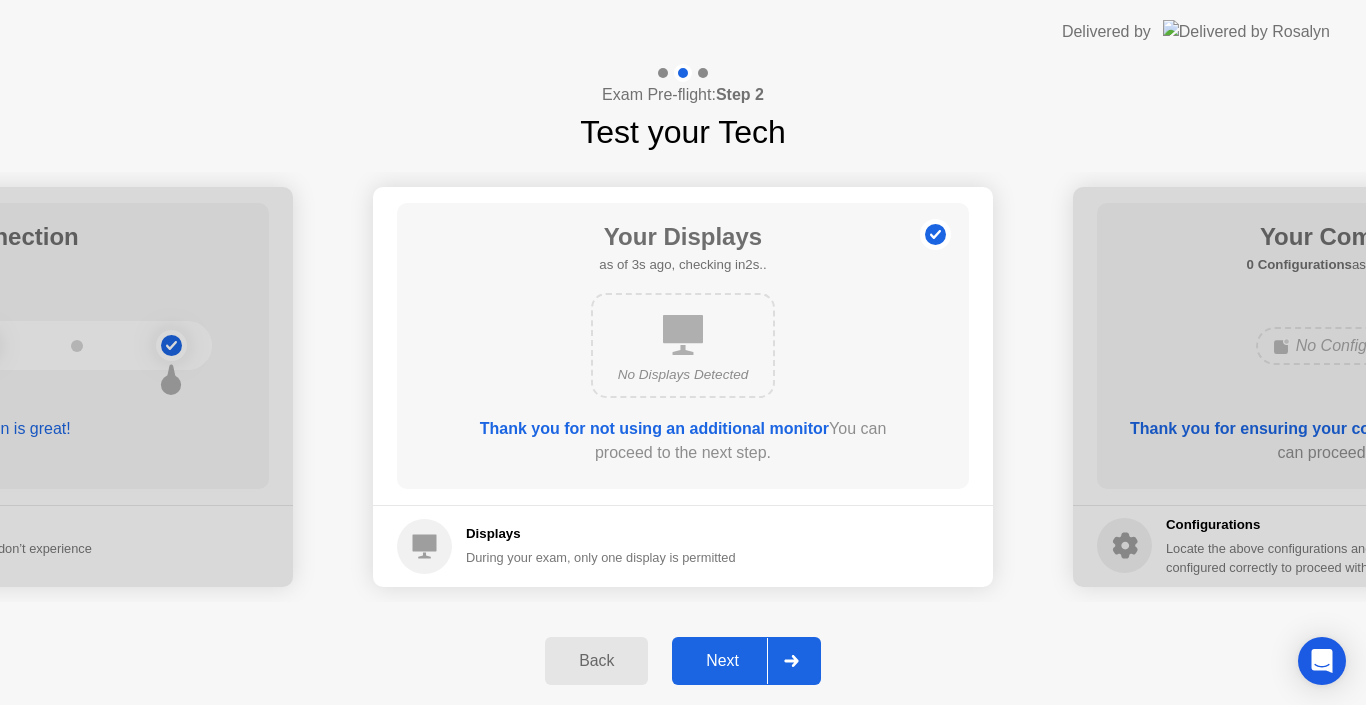 click on "Next" 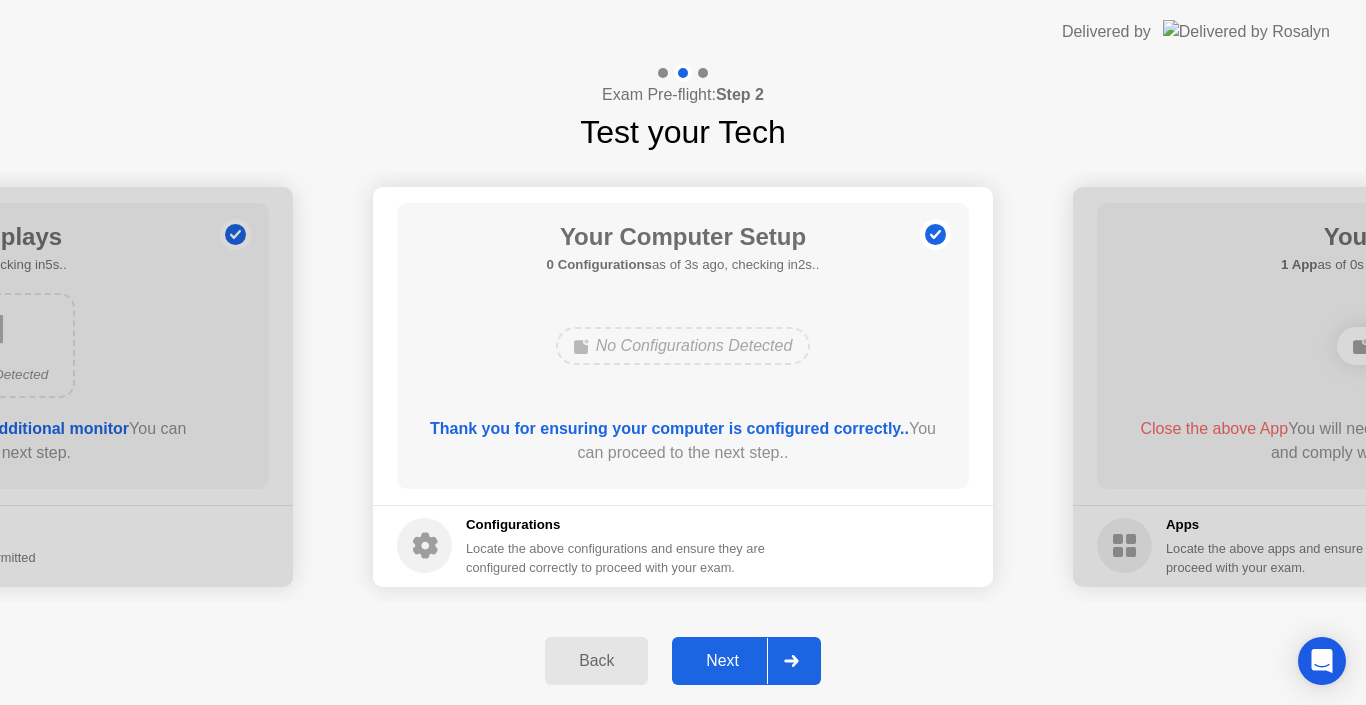 click on "Next" 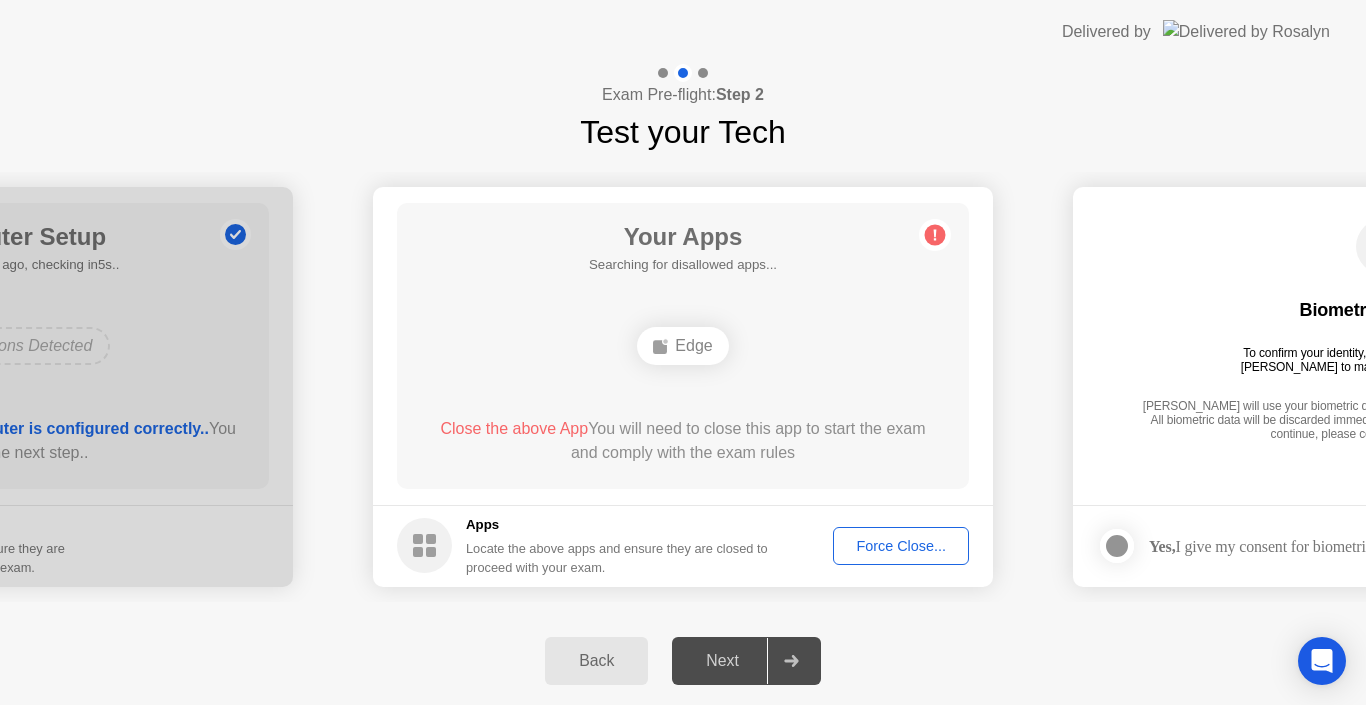 click on "Next" 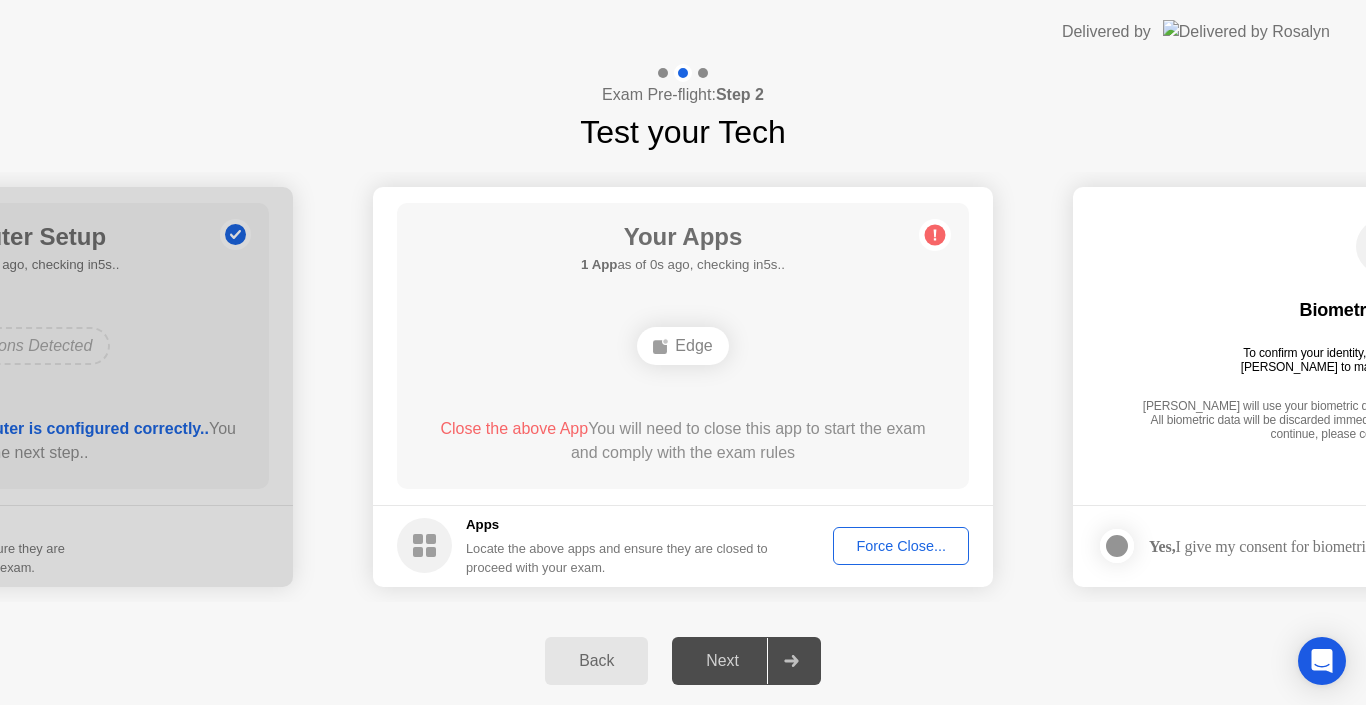 click on "Close the above App" 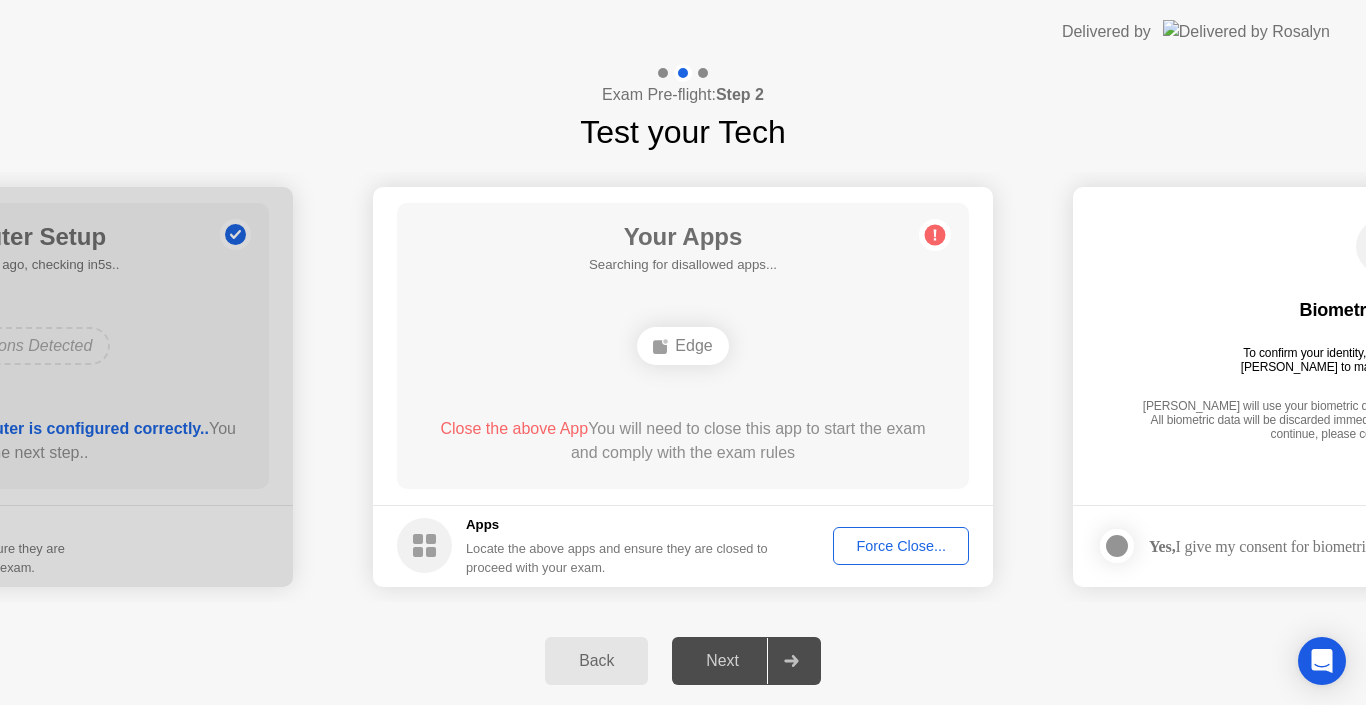 click on "Force Close..." 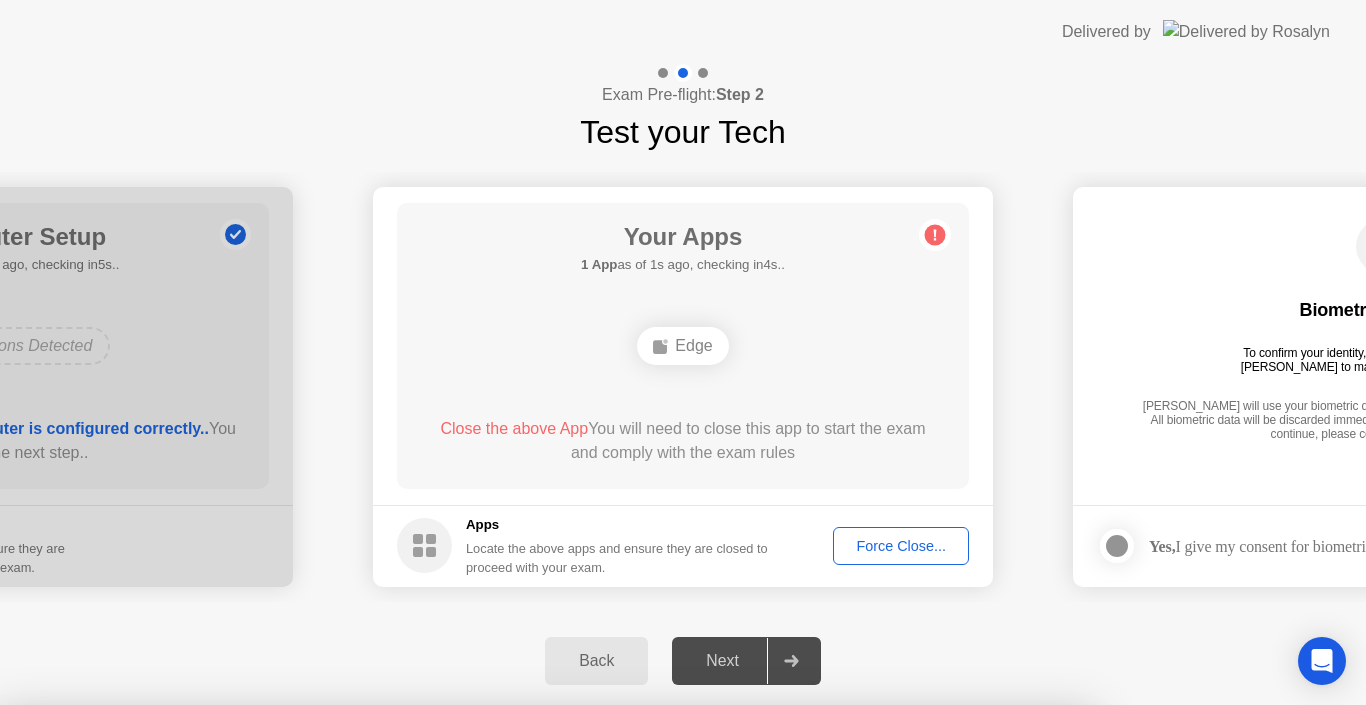 click on "Confirm" at bounding box center (613, 981) 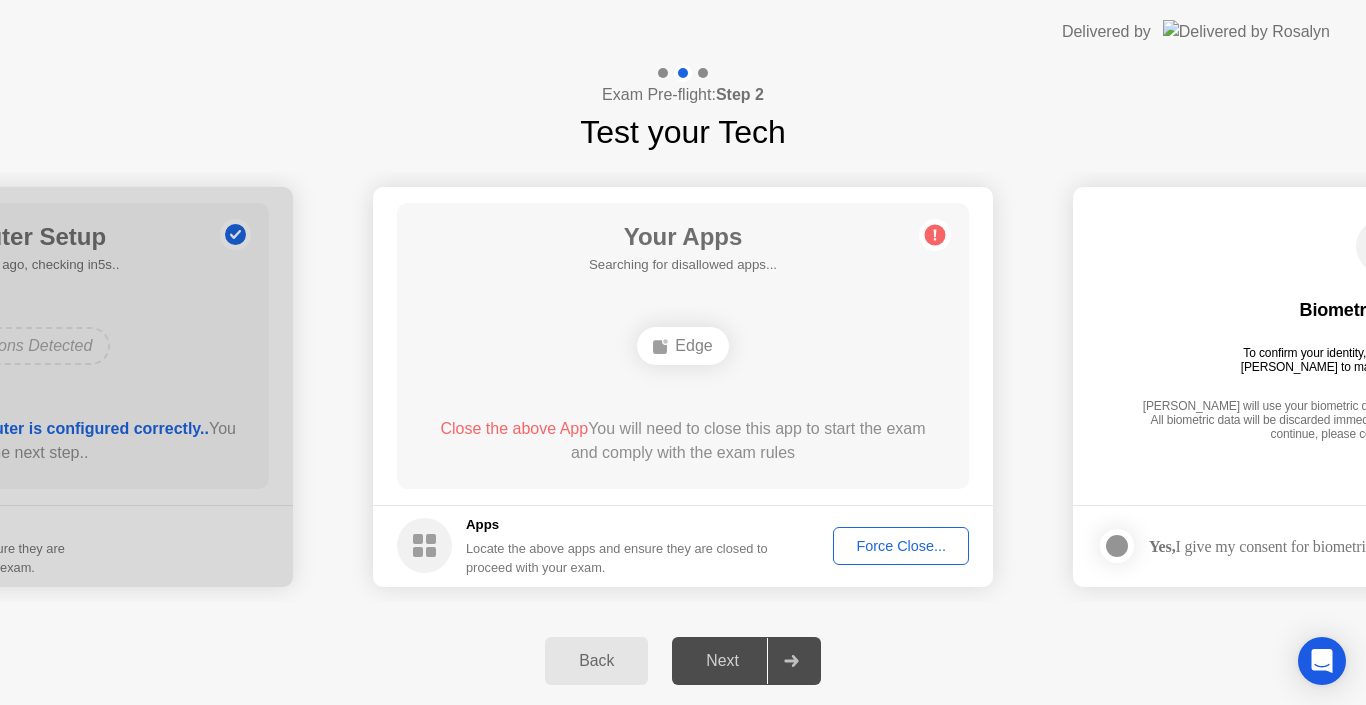 click 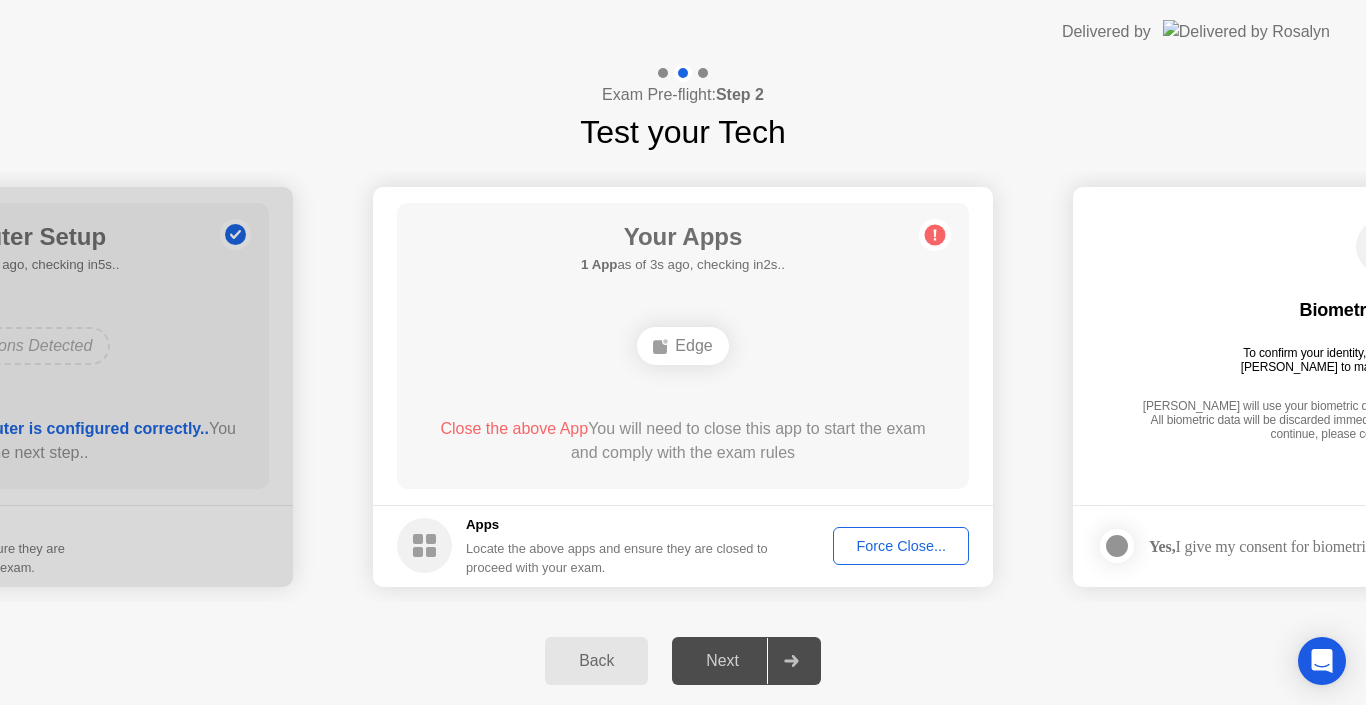 click 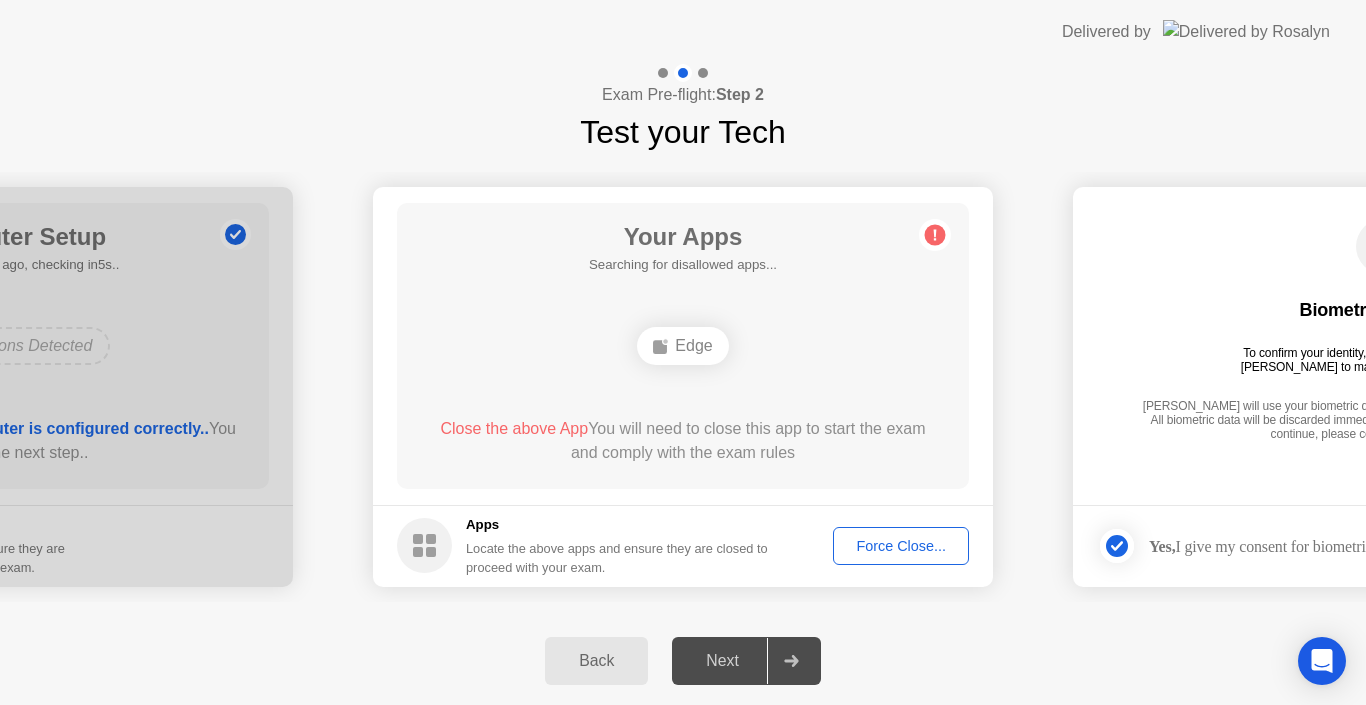 click on "Next" 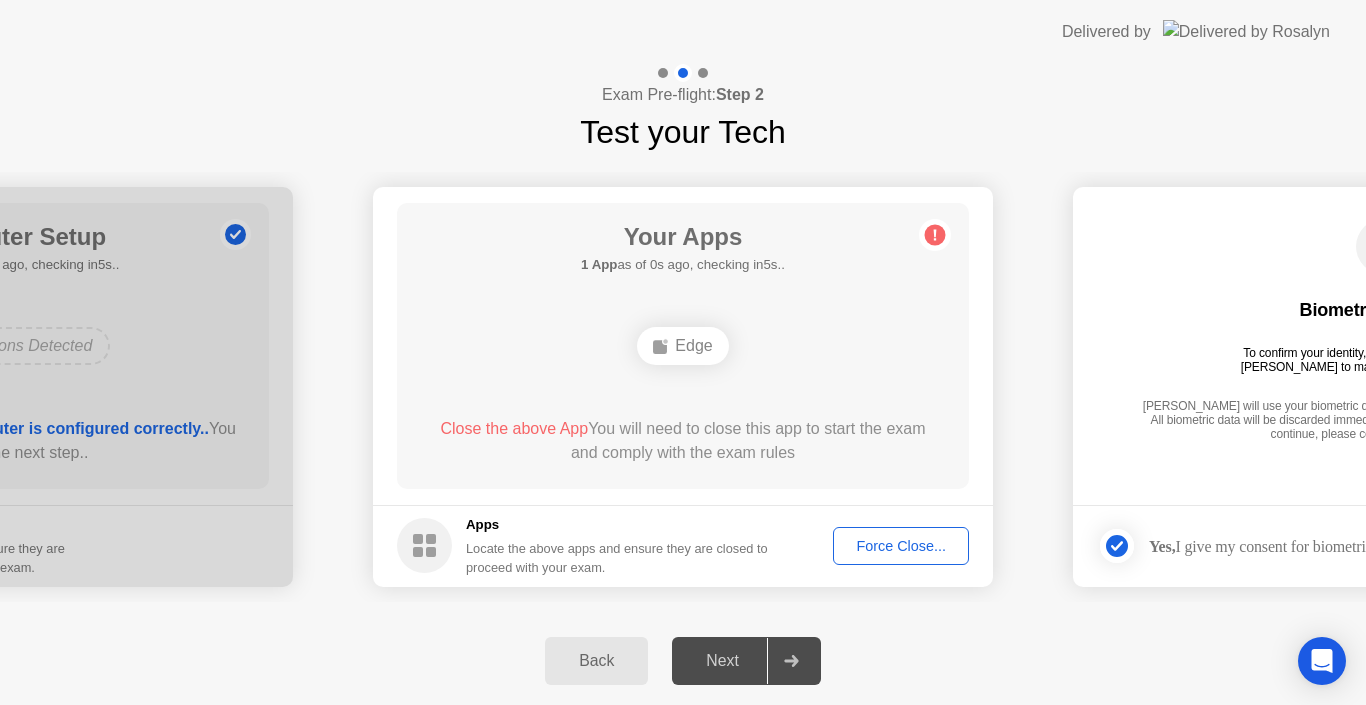 click on "Next" 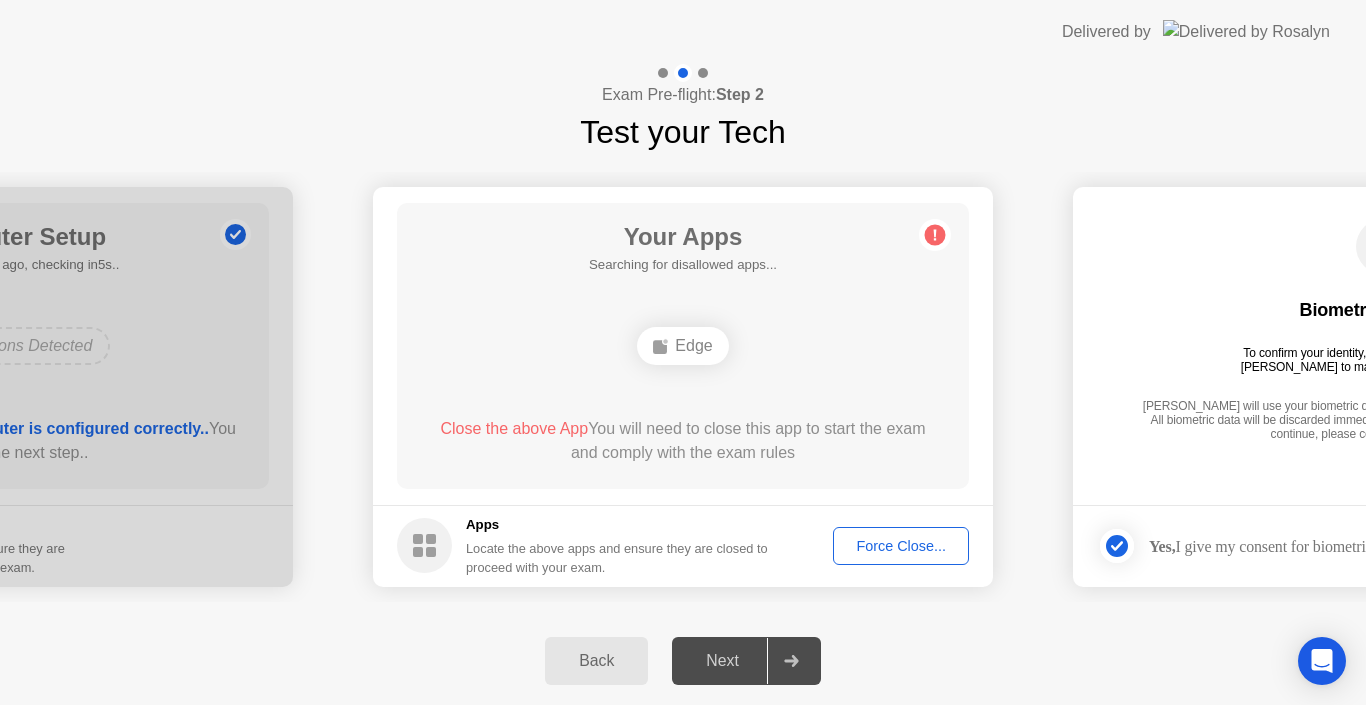 click 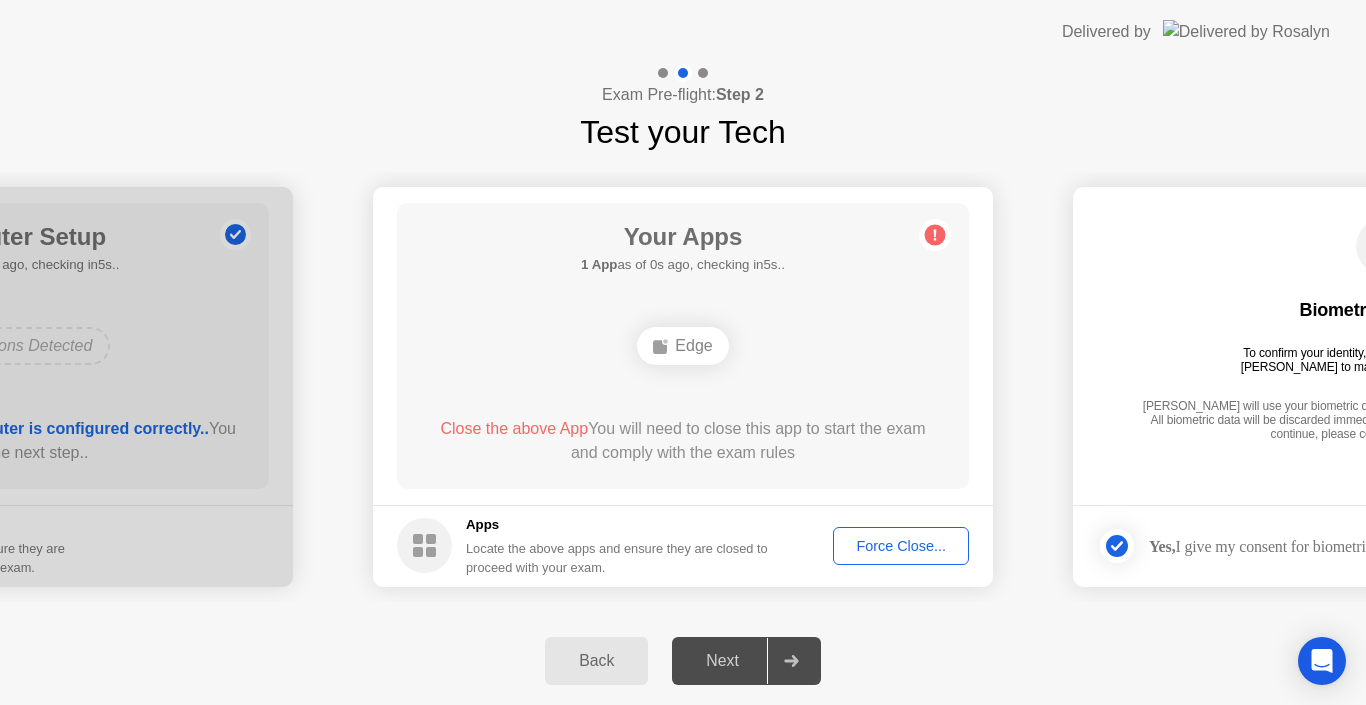 click on "Back Next" 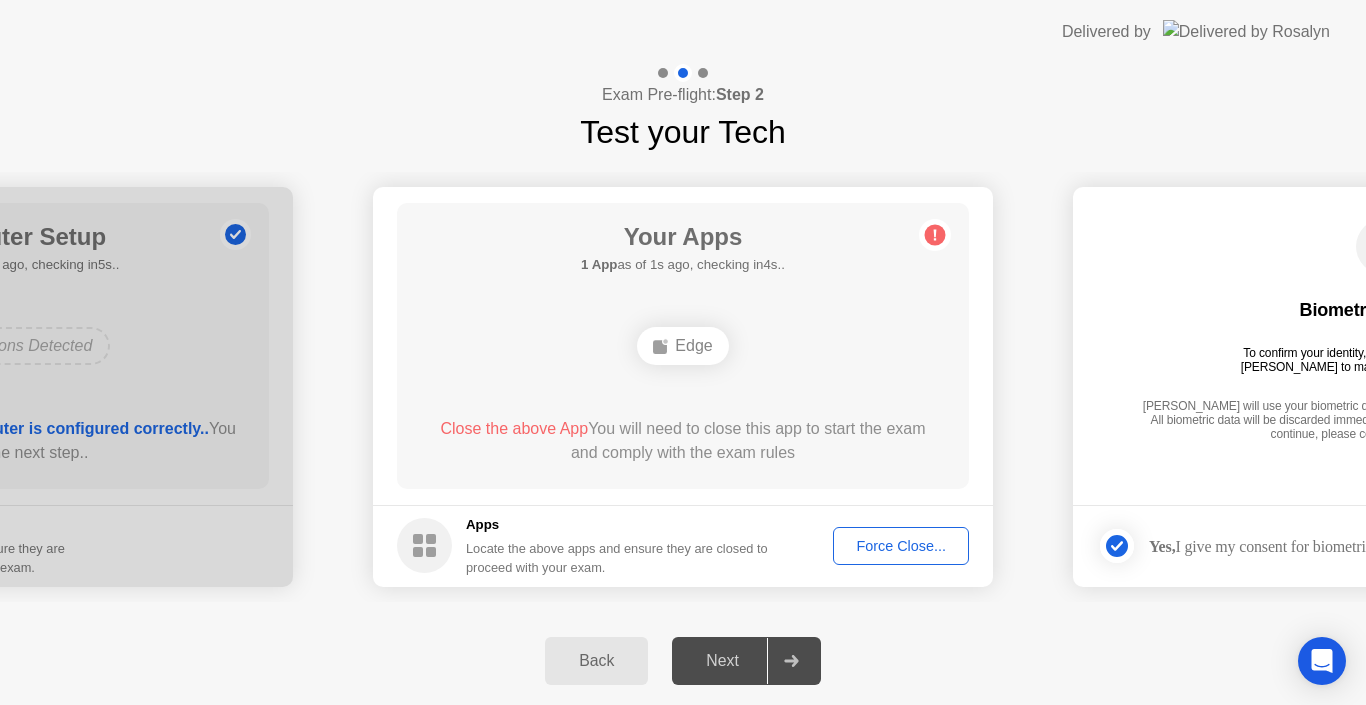 click on "Back Next" 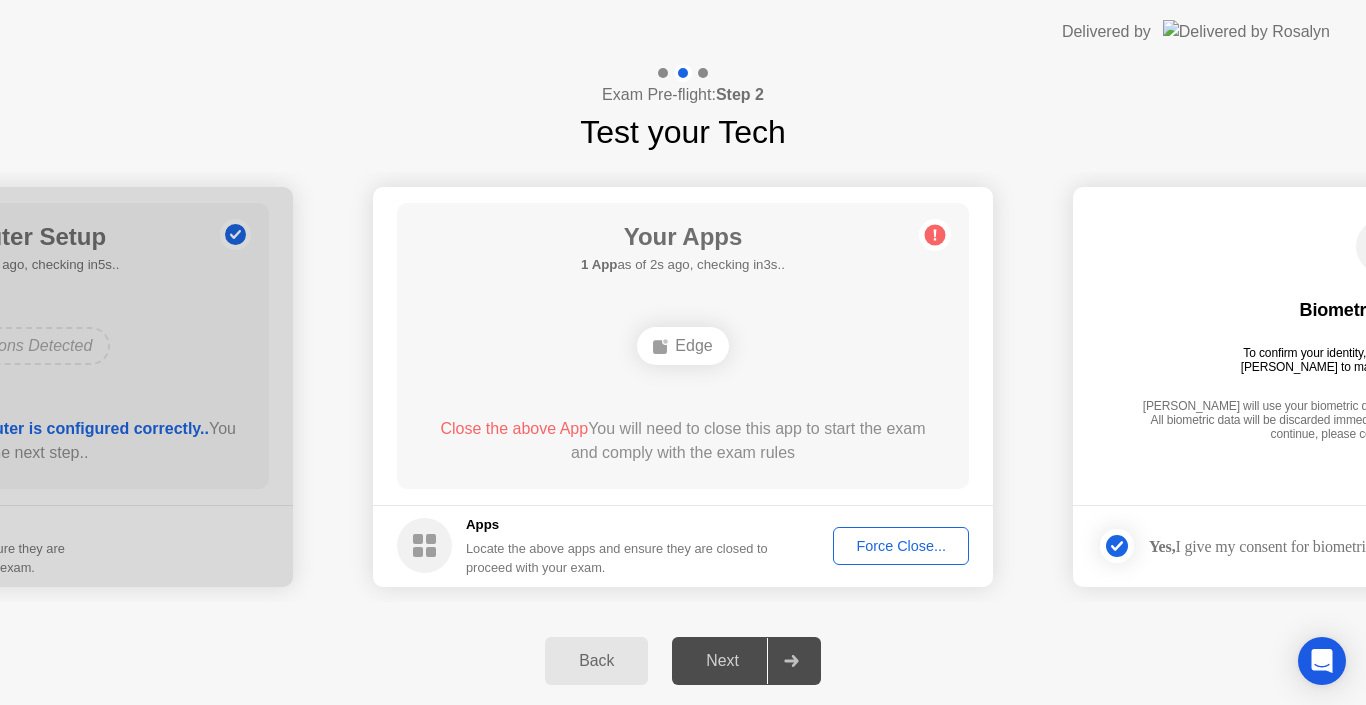 click on "Back Next" 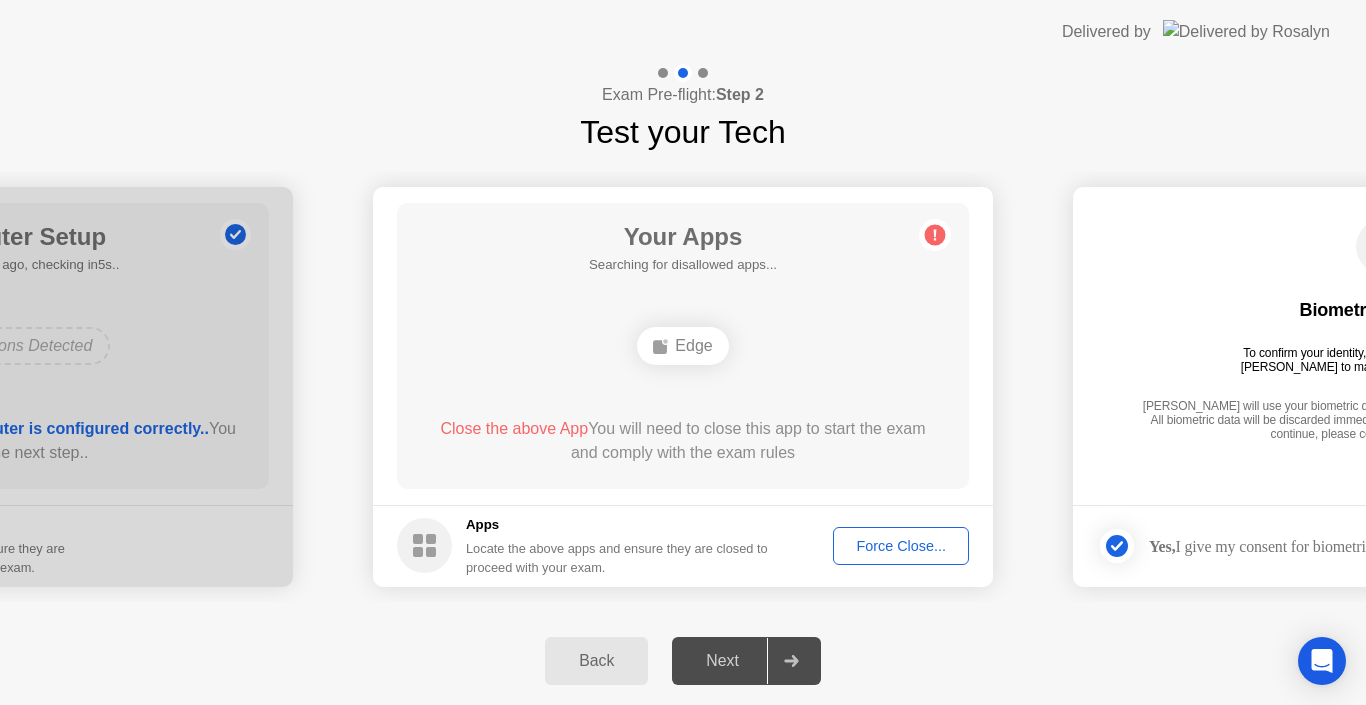 click on "Searching for disallowed apps..." 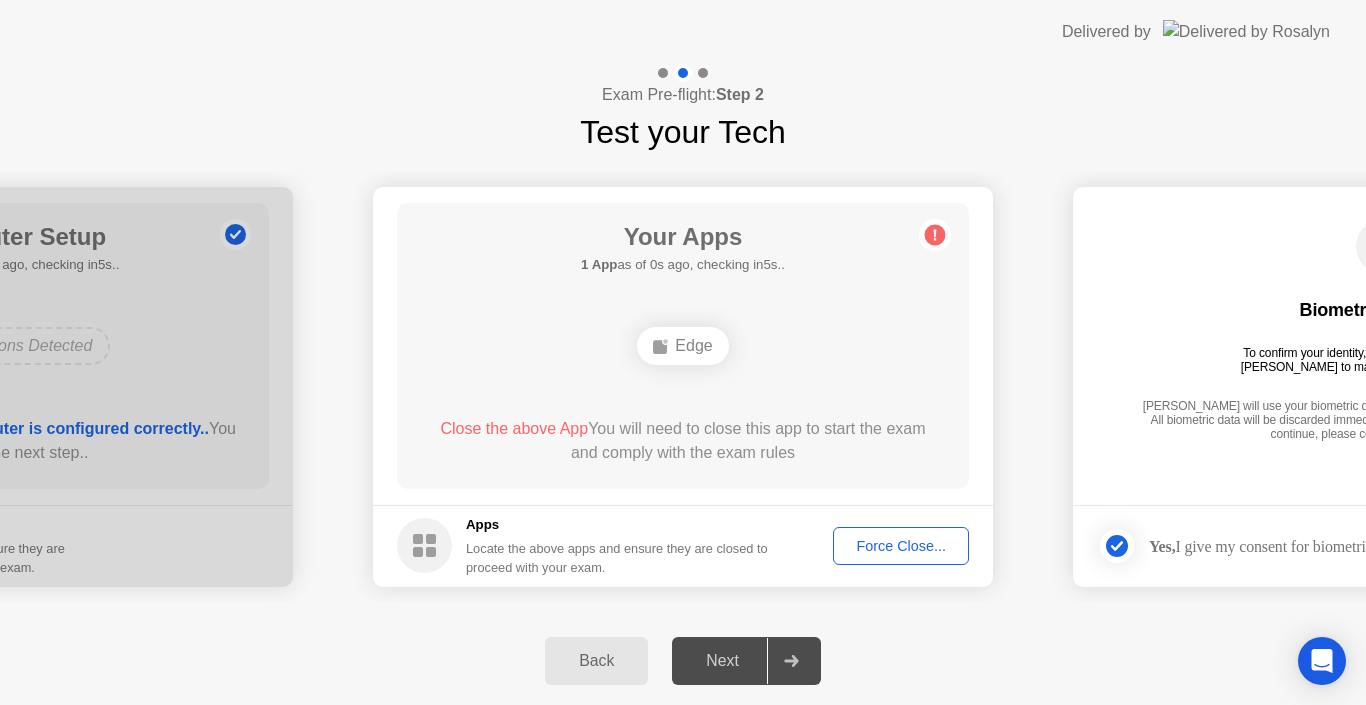 click on "Force Close..." 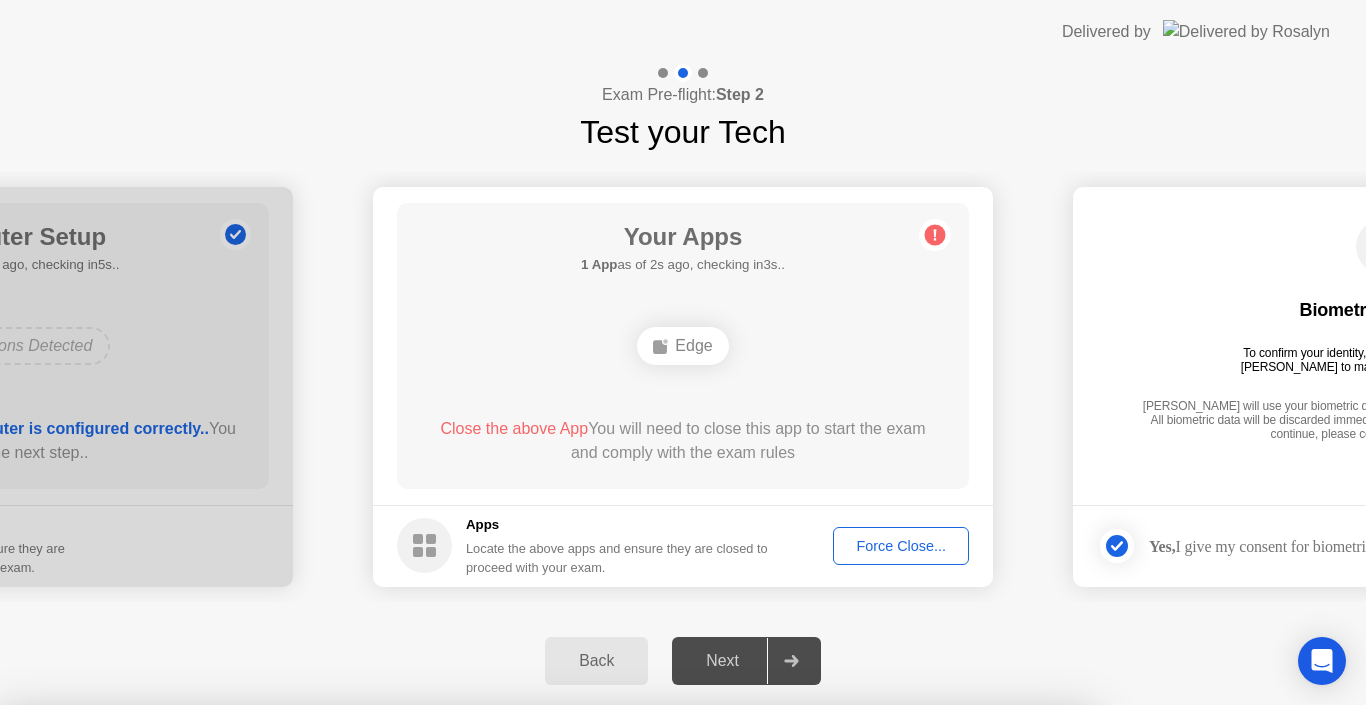 click on "Confirm" at bounding box center [613, 981] 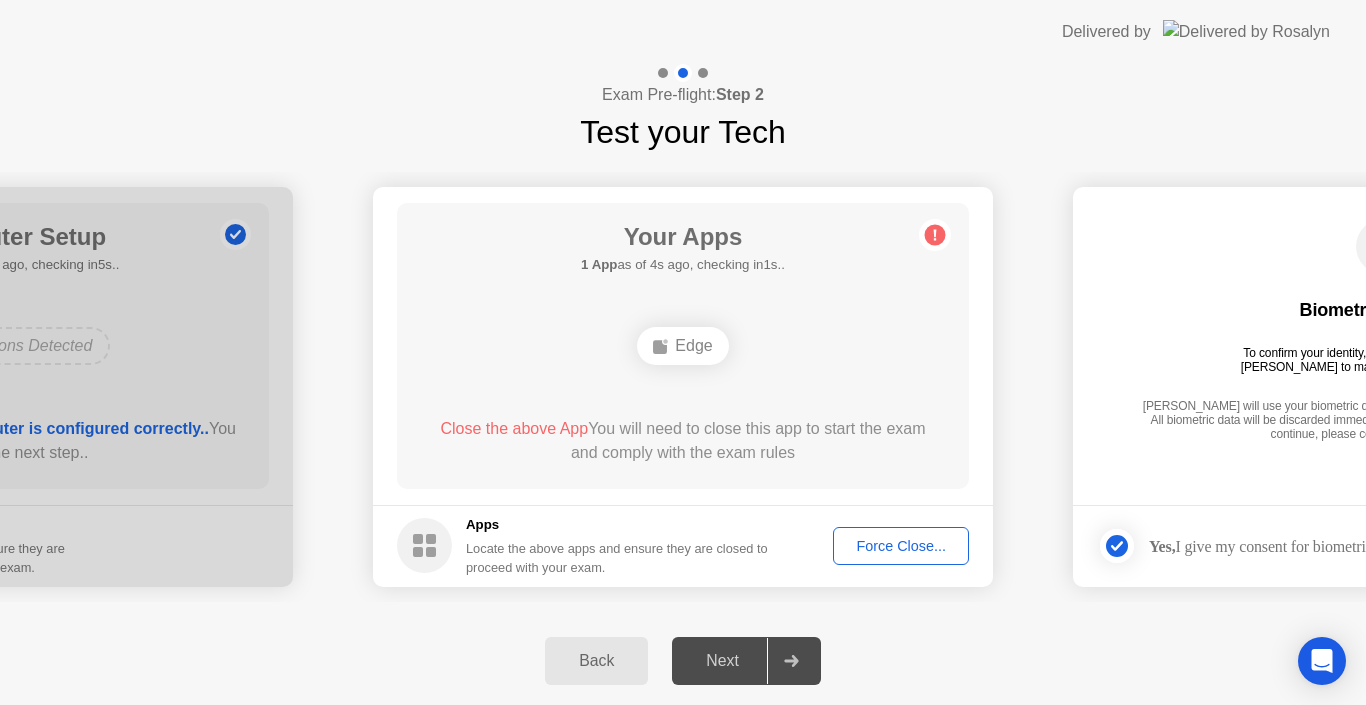 click on "Force Close..." 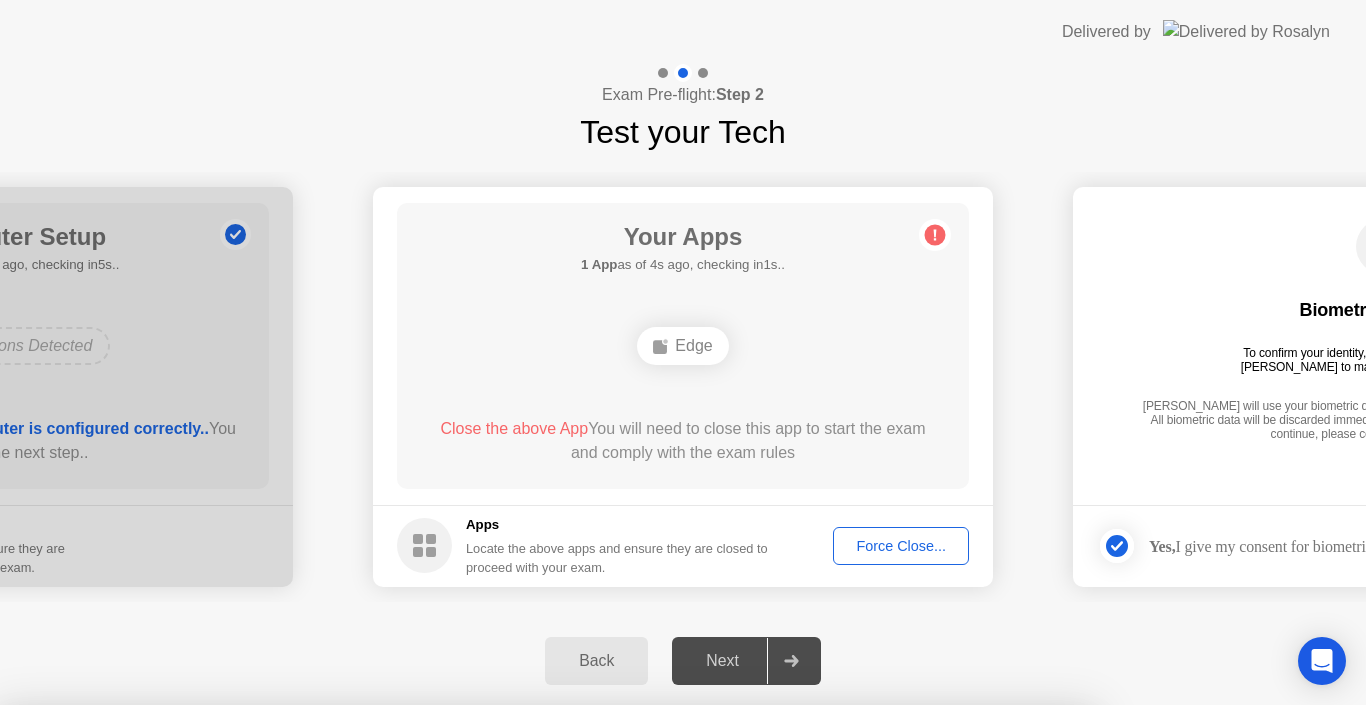 click at bounding box center [683, 705] 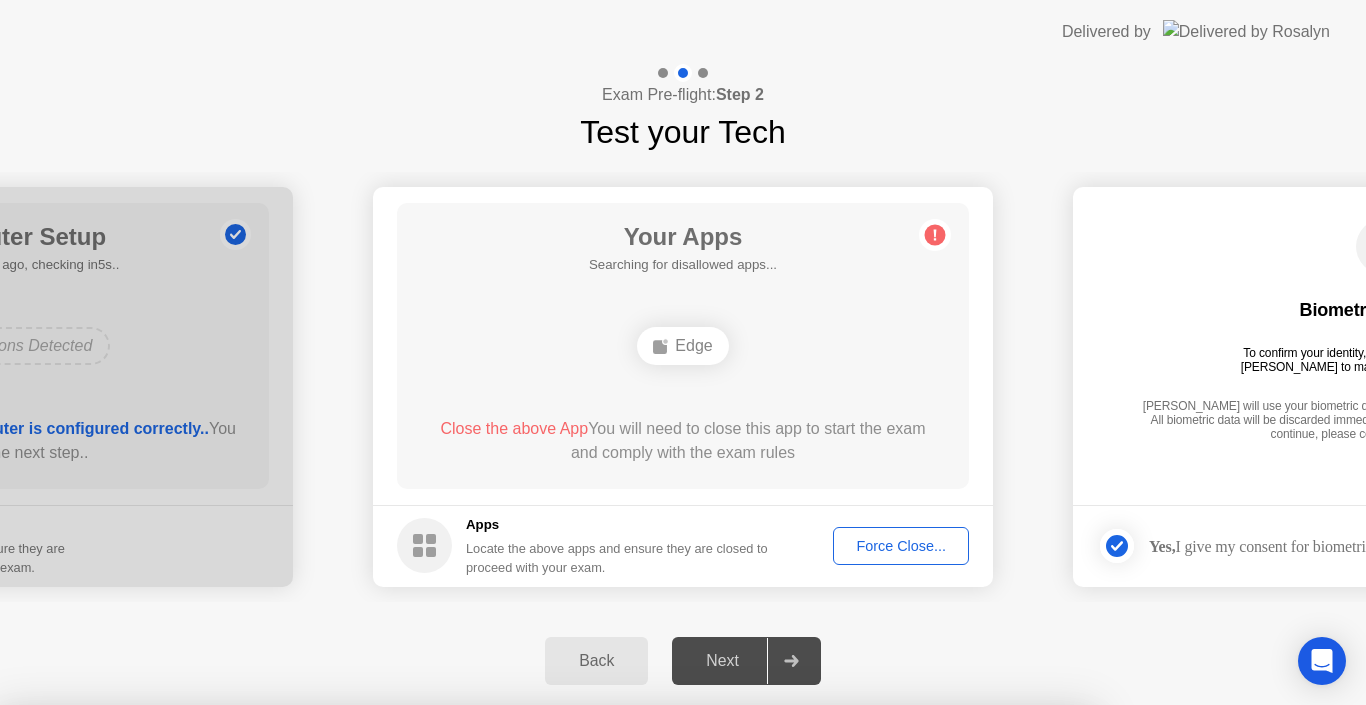 click on "Confirm" at bounding box center [613, 981] 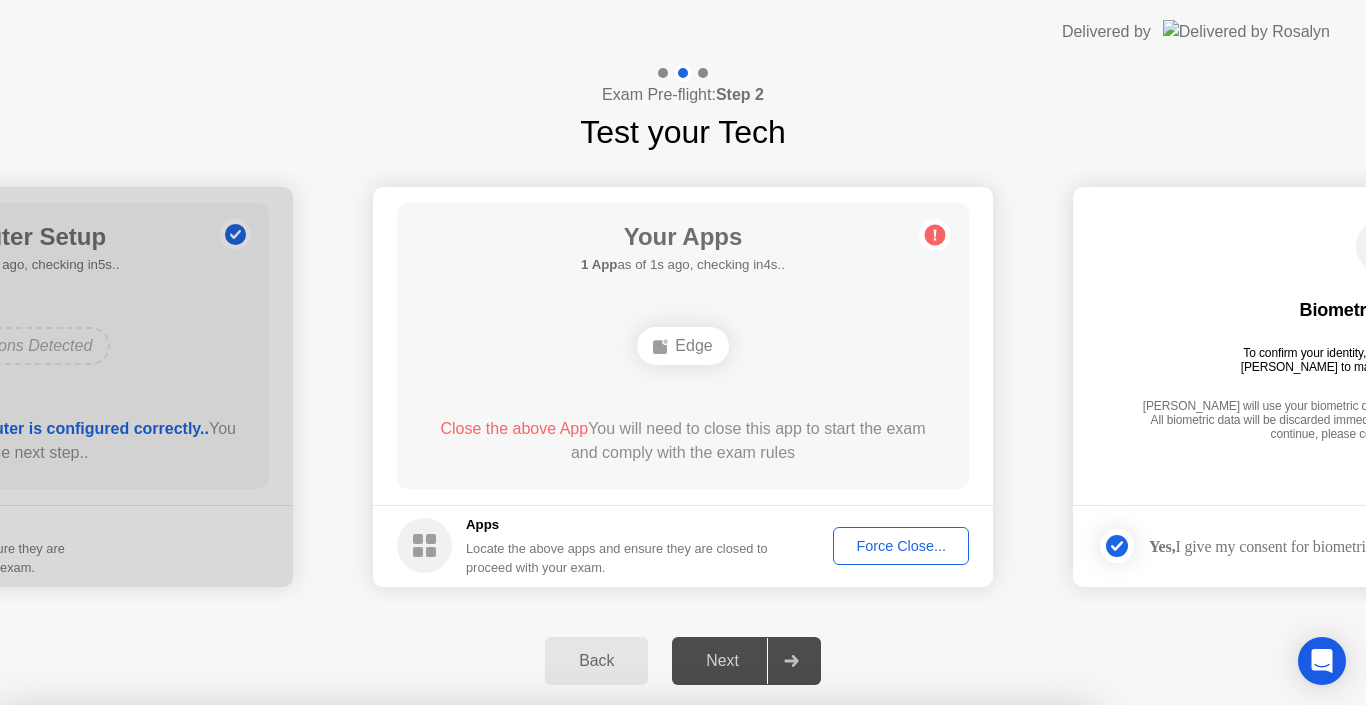 click on "Close" at bounding box center (465, 943) 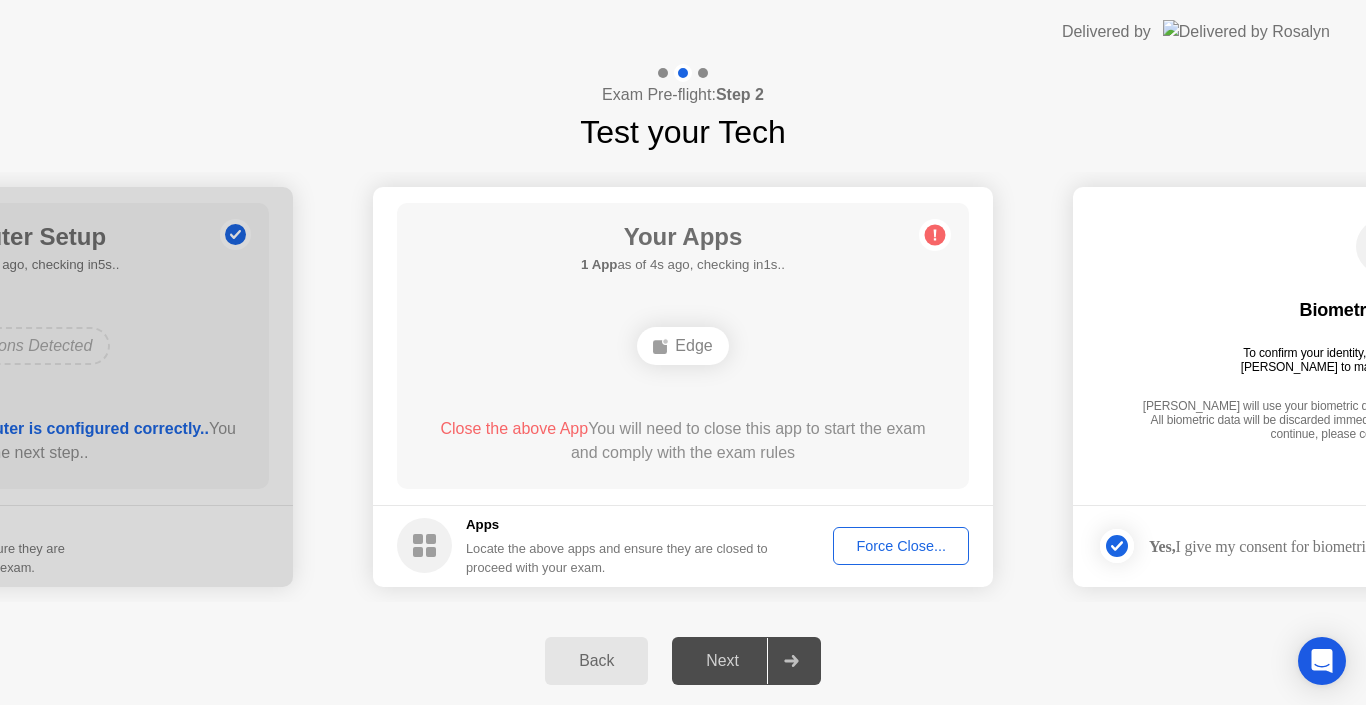 click on "Next" 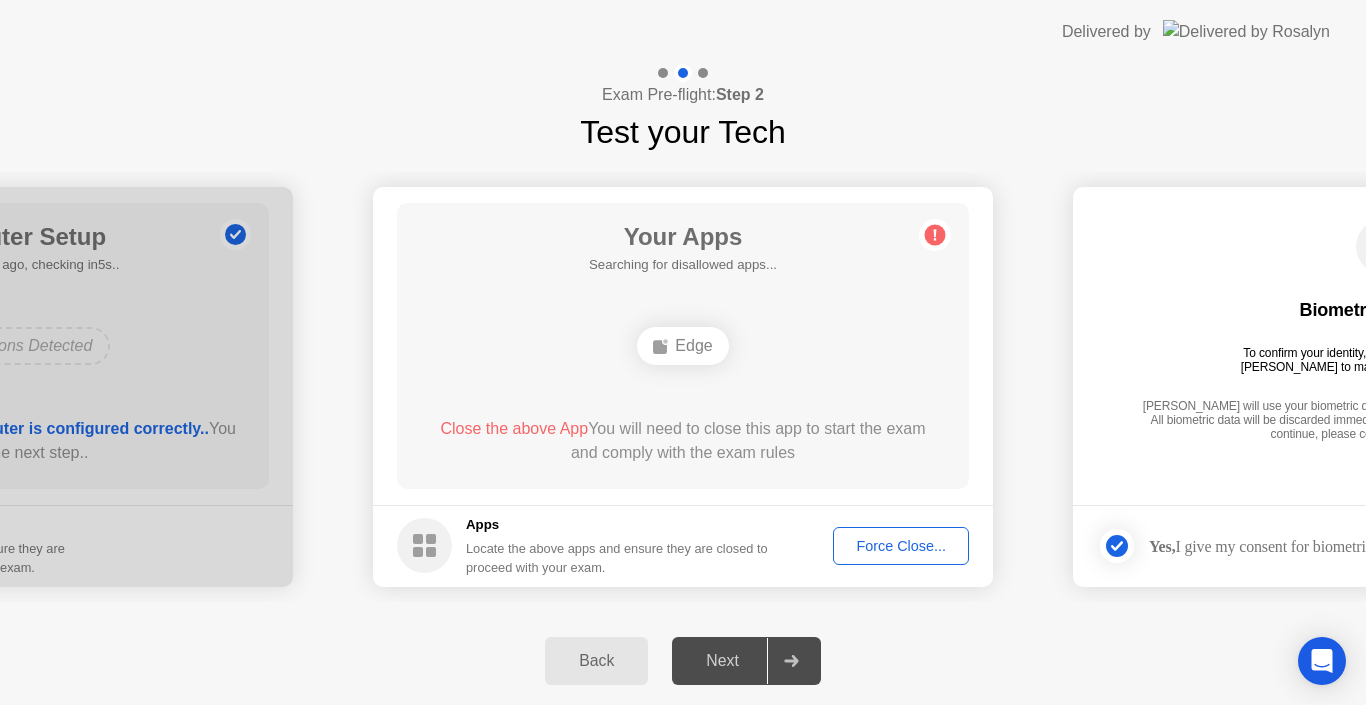 click on "Next" 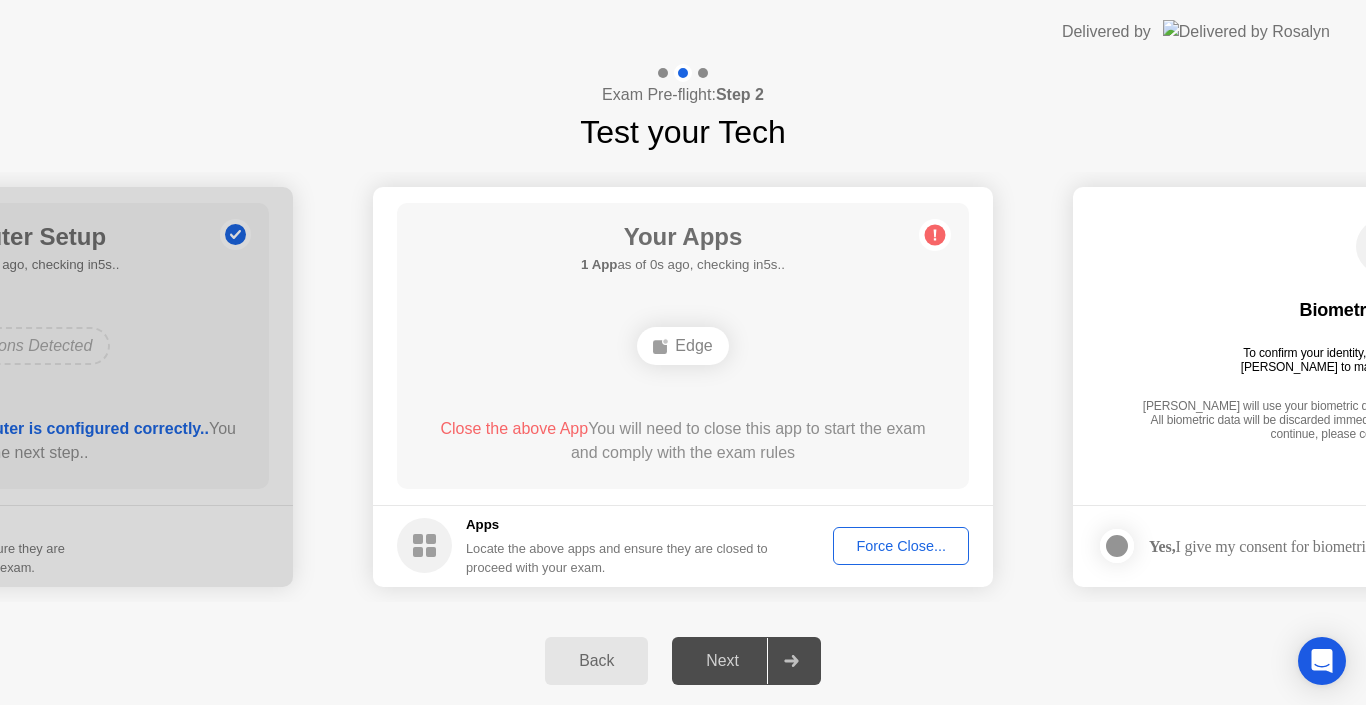click on "Next" 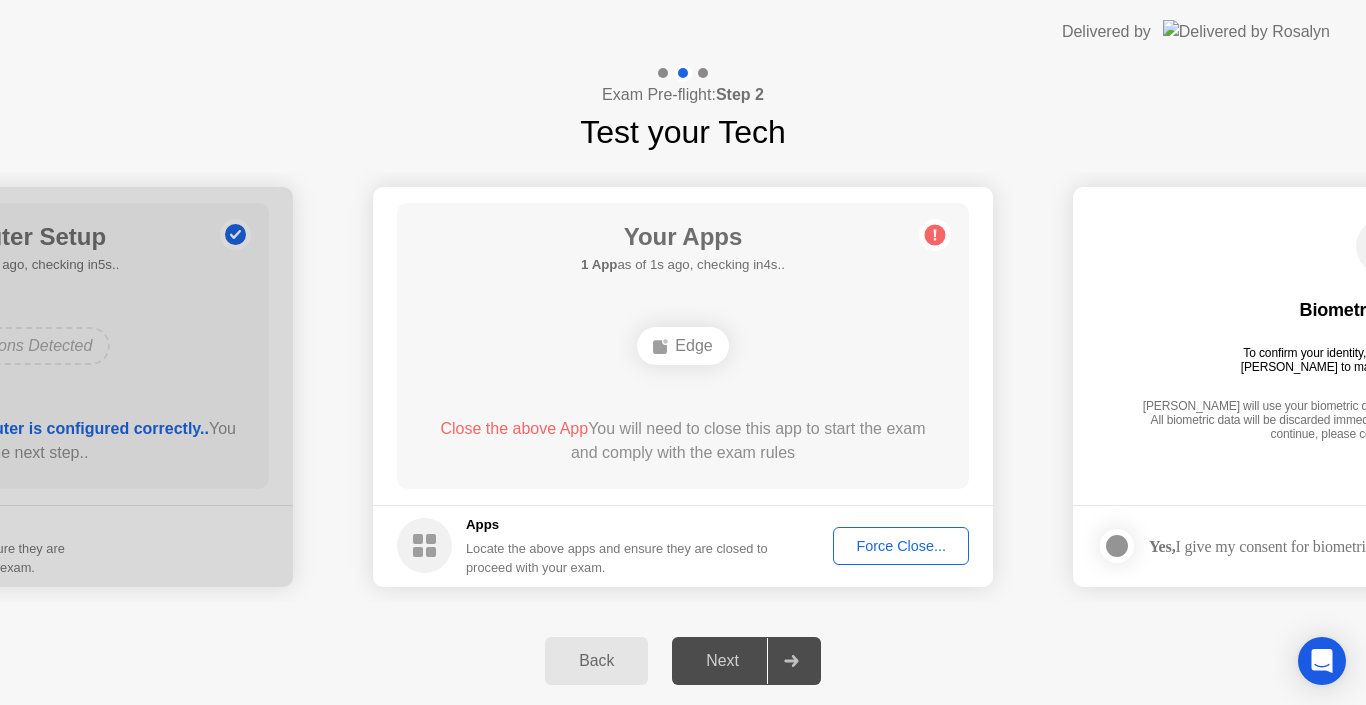 click on "Next" 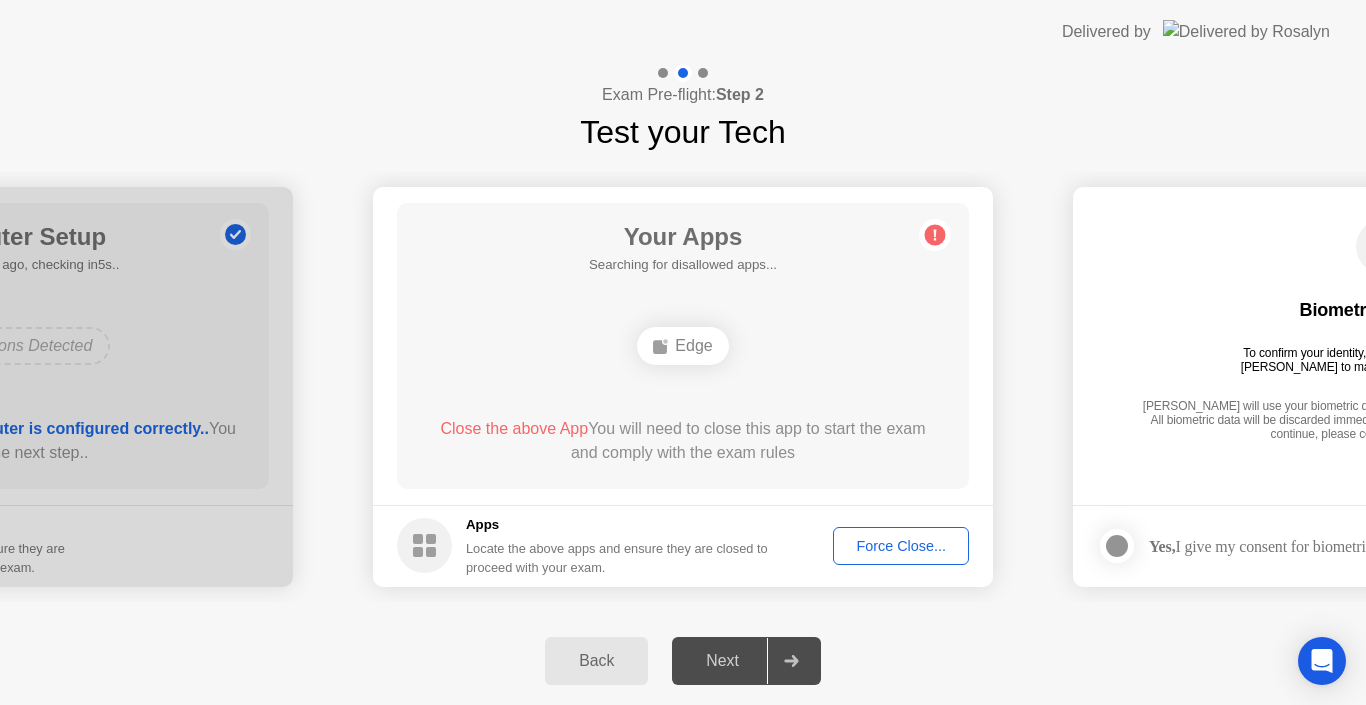 click on "Force Close..." 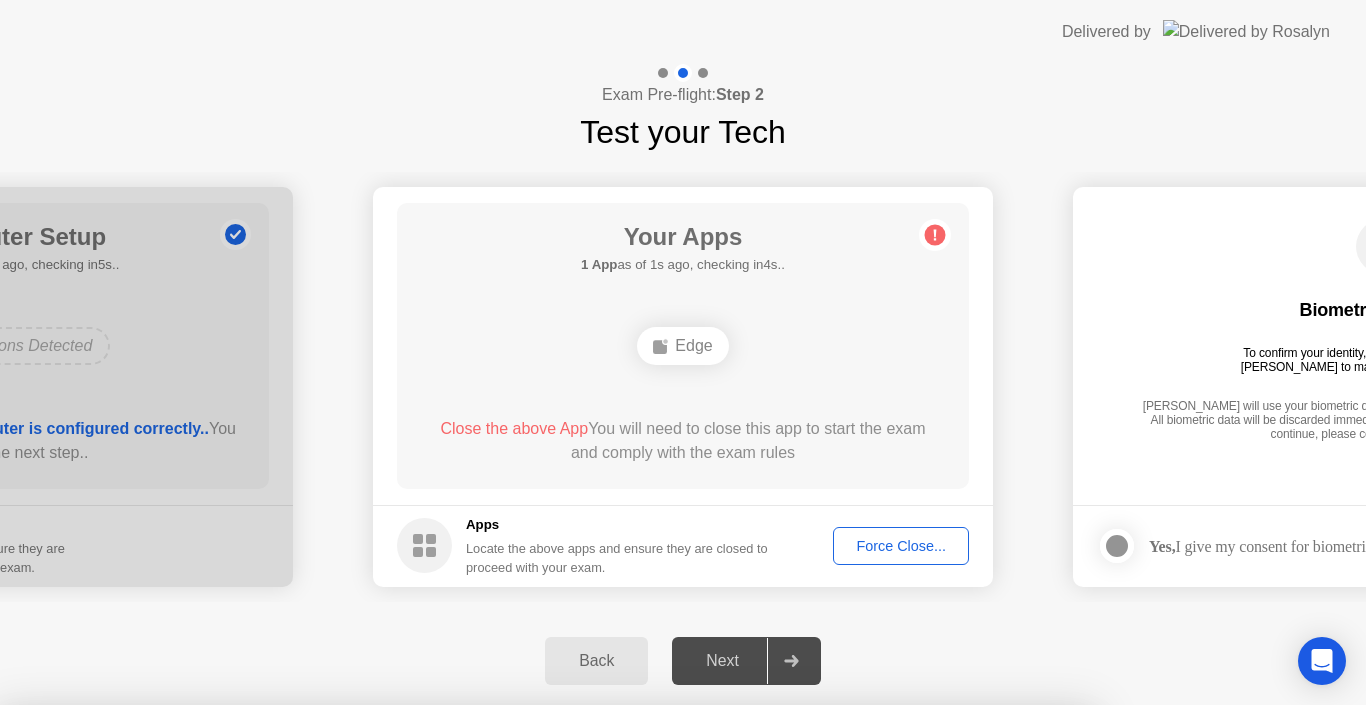 click on "Confirm" at bounding box center (613, 981) 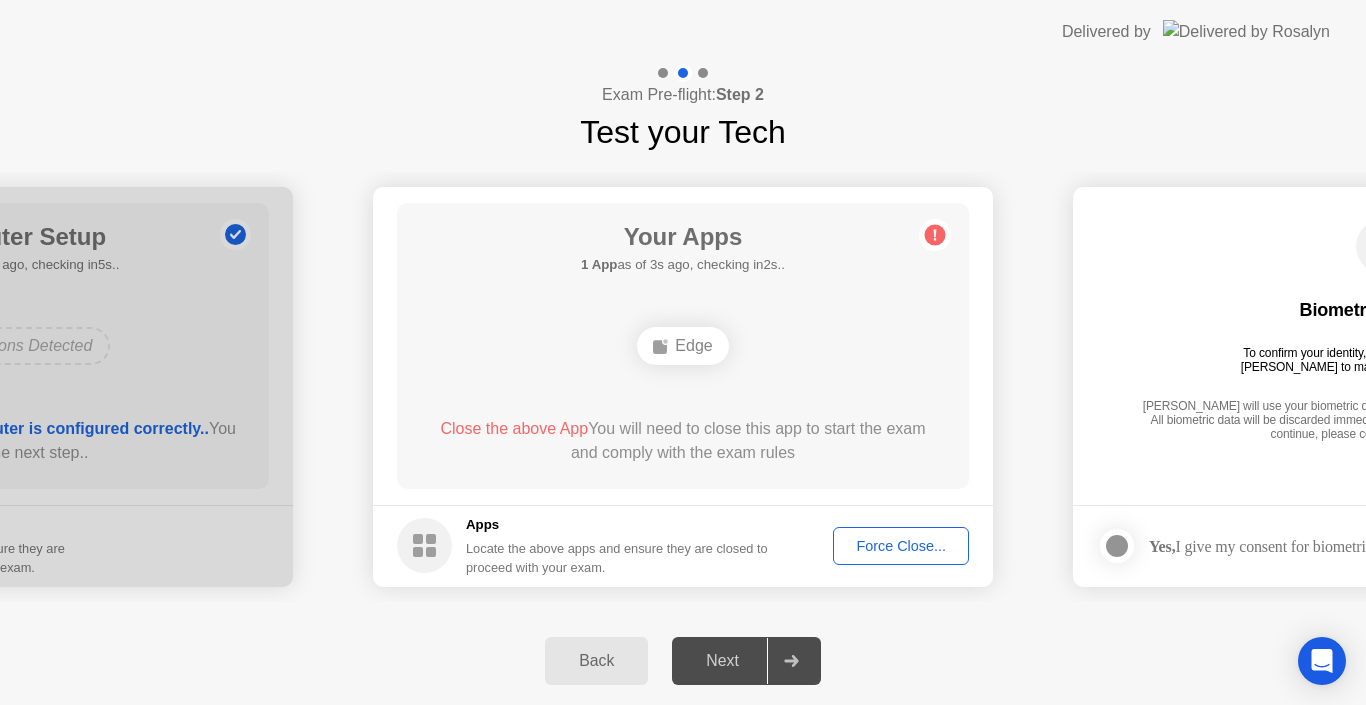 click on "Force Close..." 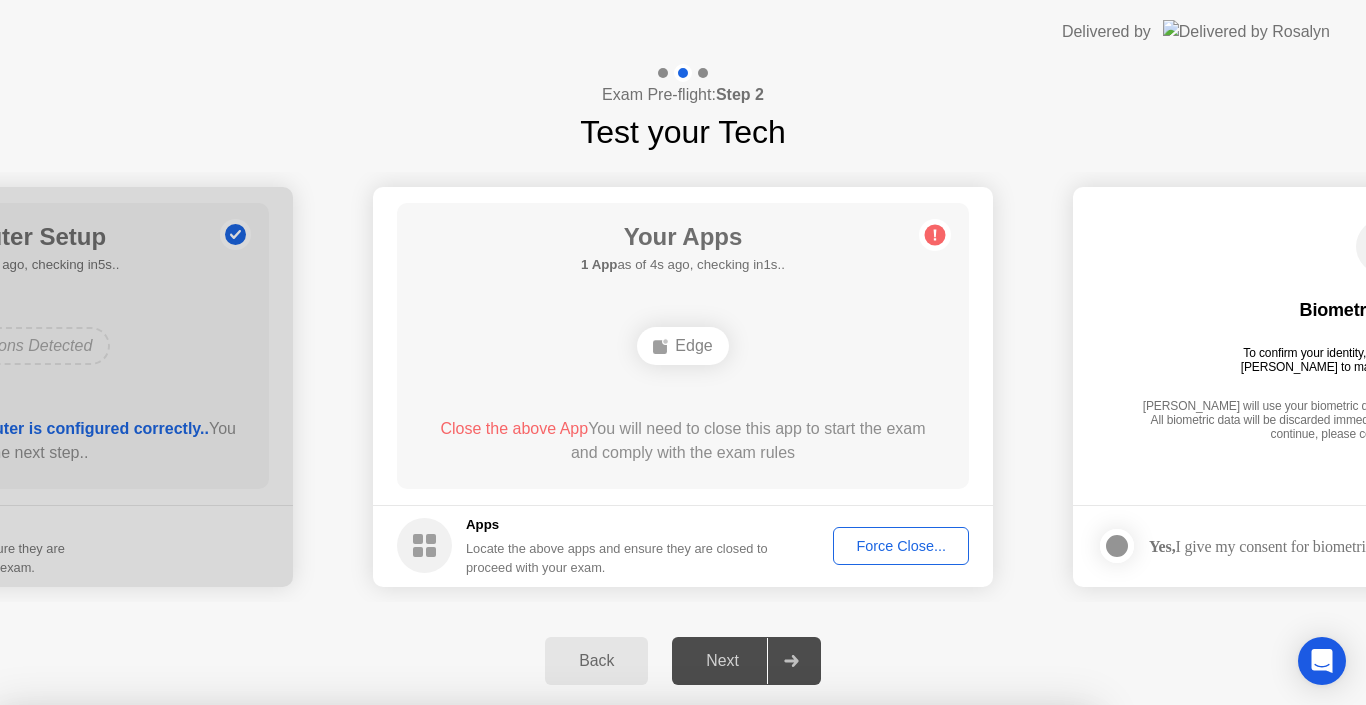 click on "Confirm" at bounding box center (613, 981) 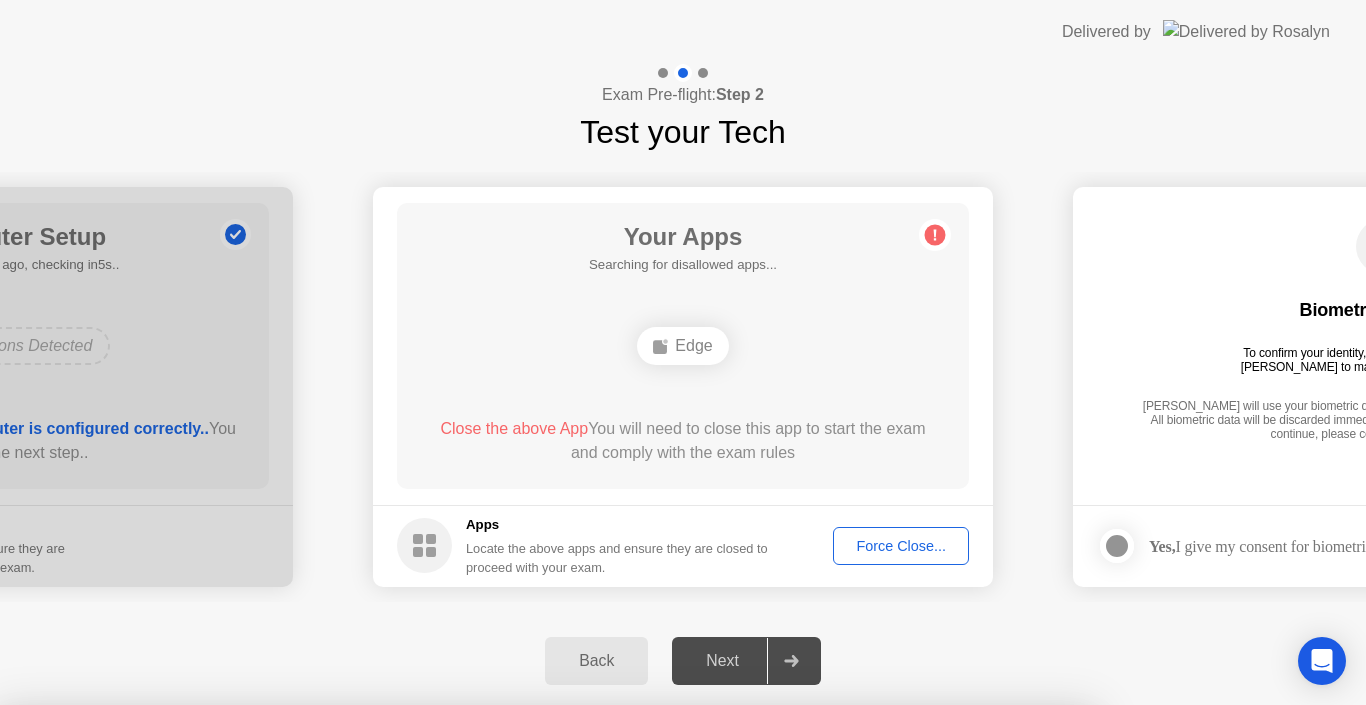 click on "Read More" at bounding box center (609, 943) 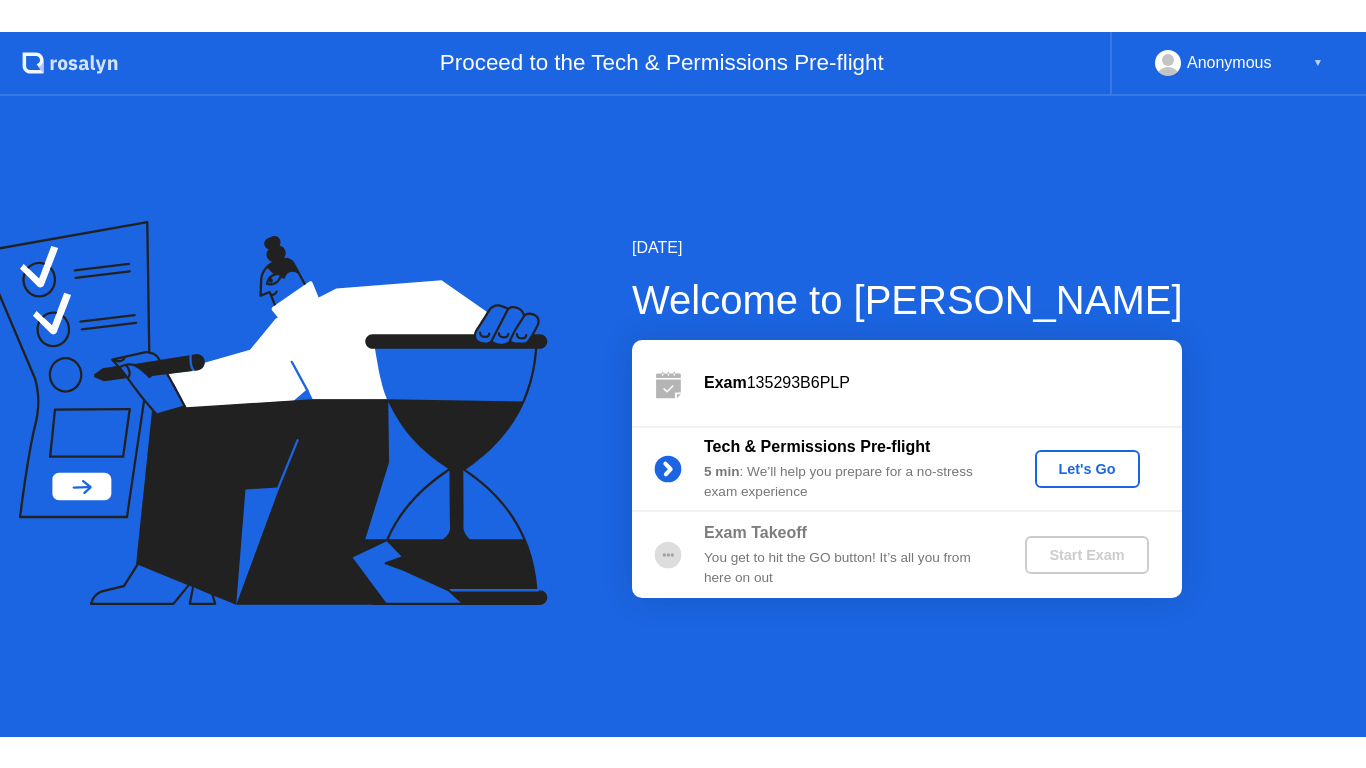 scroll, scrollTop: 0, scrollLeft: 0, axis: both 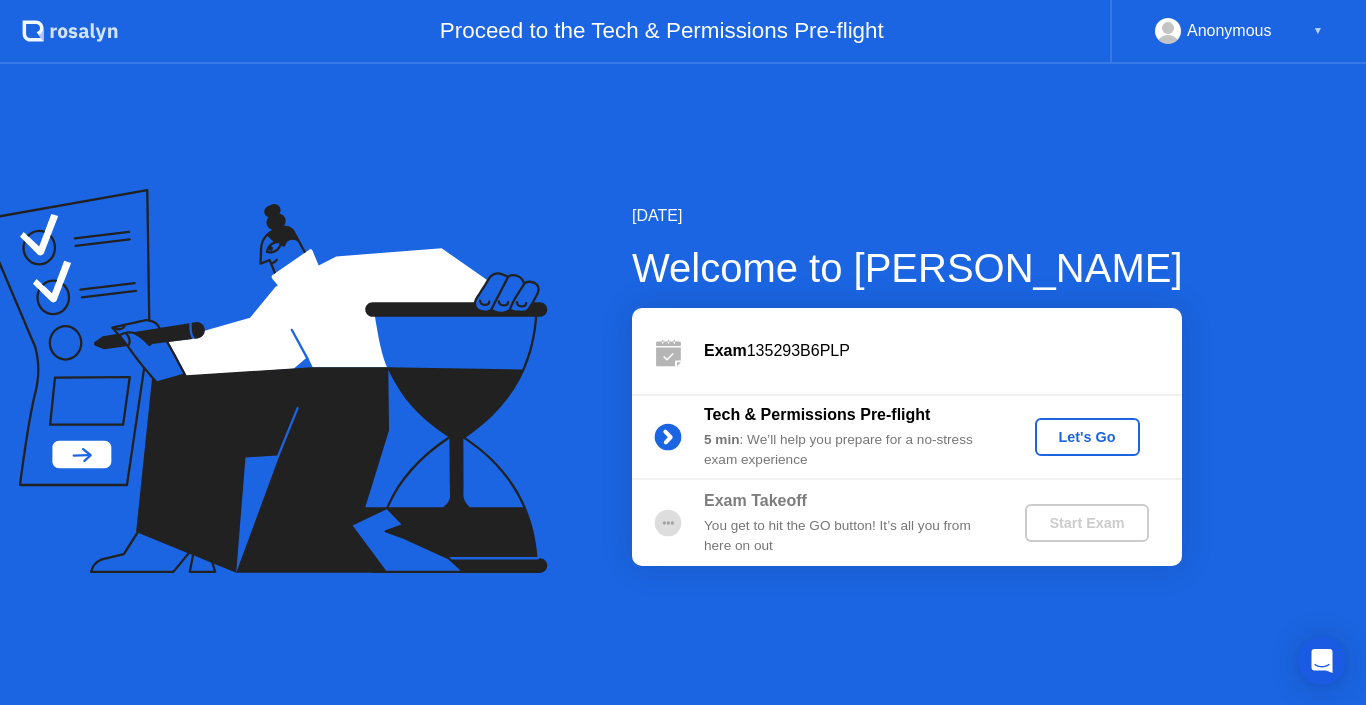 click on "Let's Go" 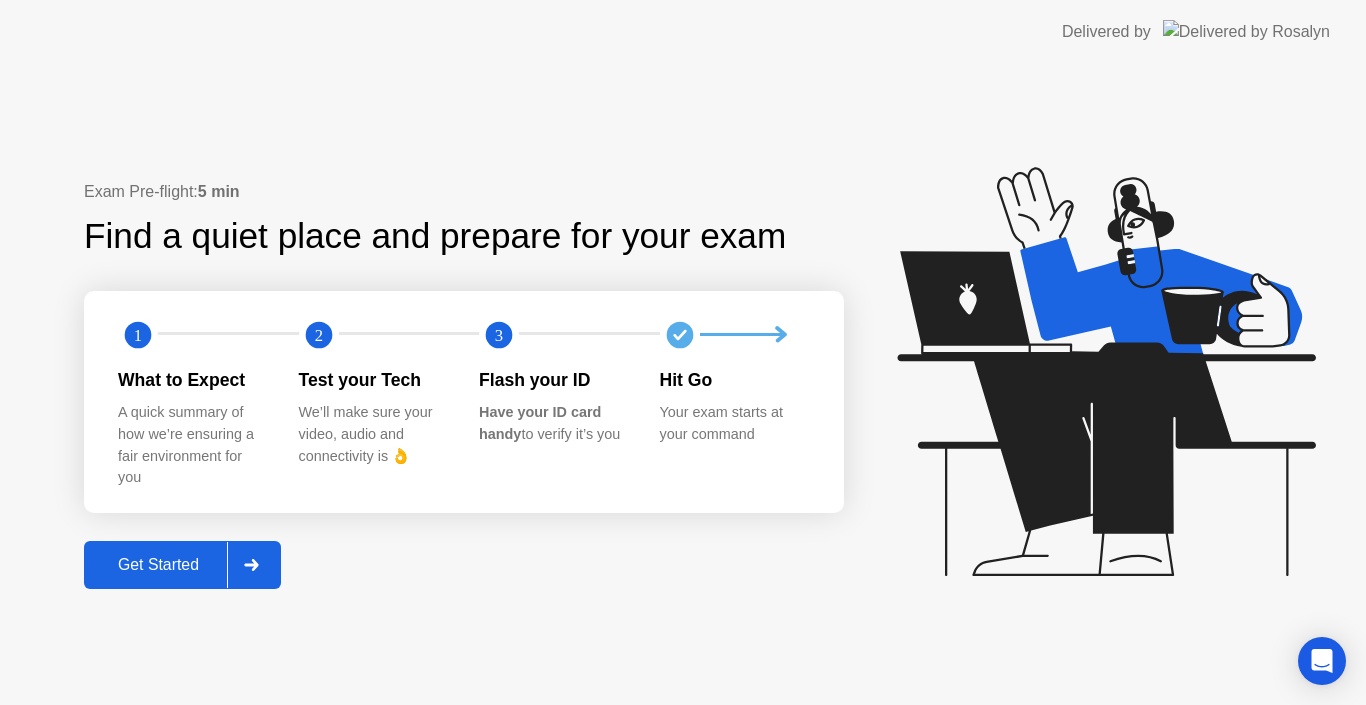 click on "Get Started" 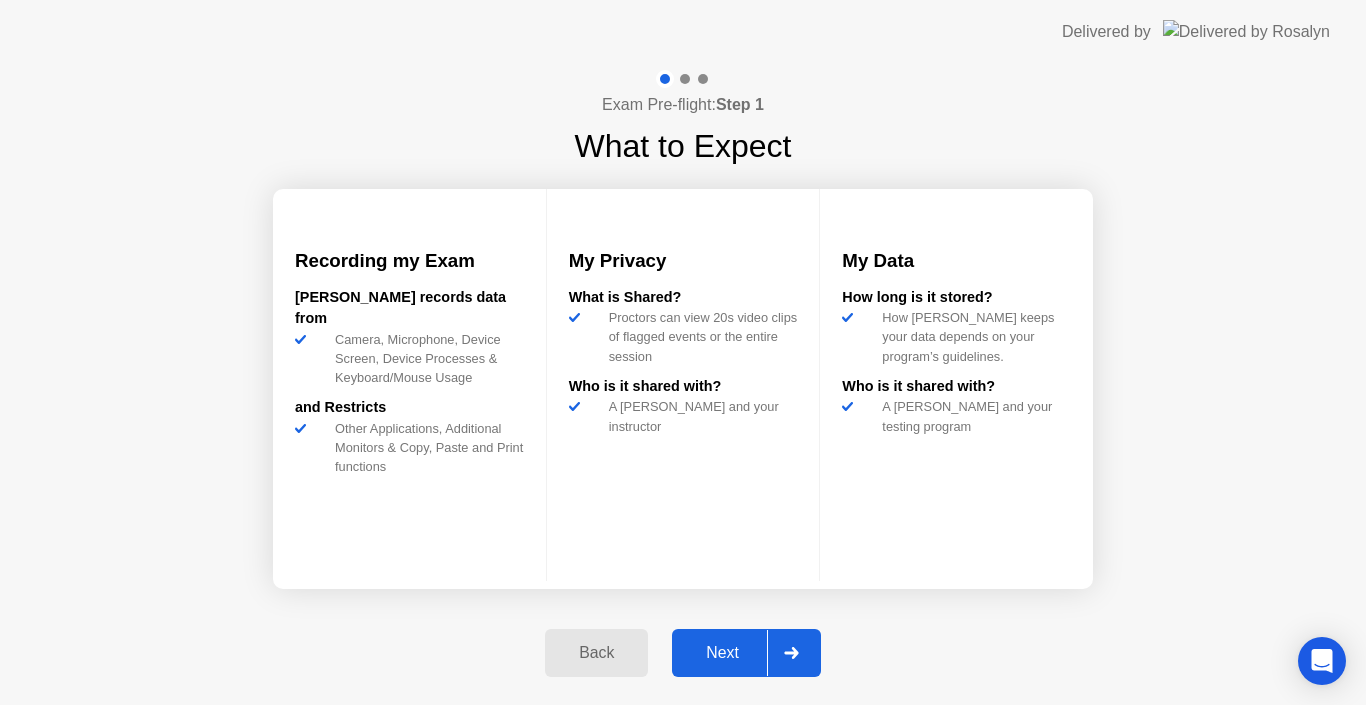 click on "Next" 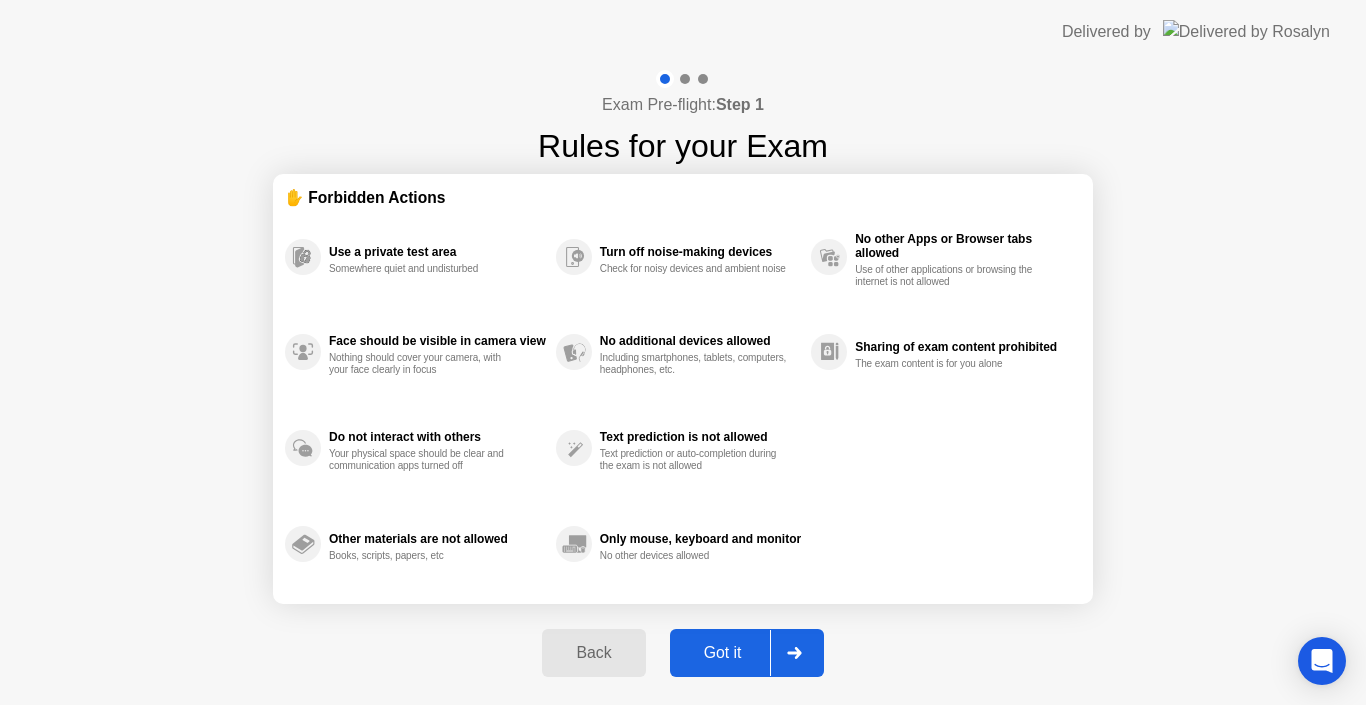 click on "Got it" 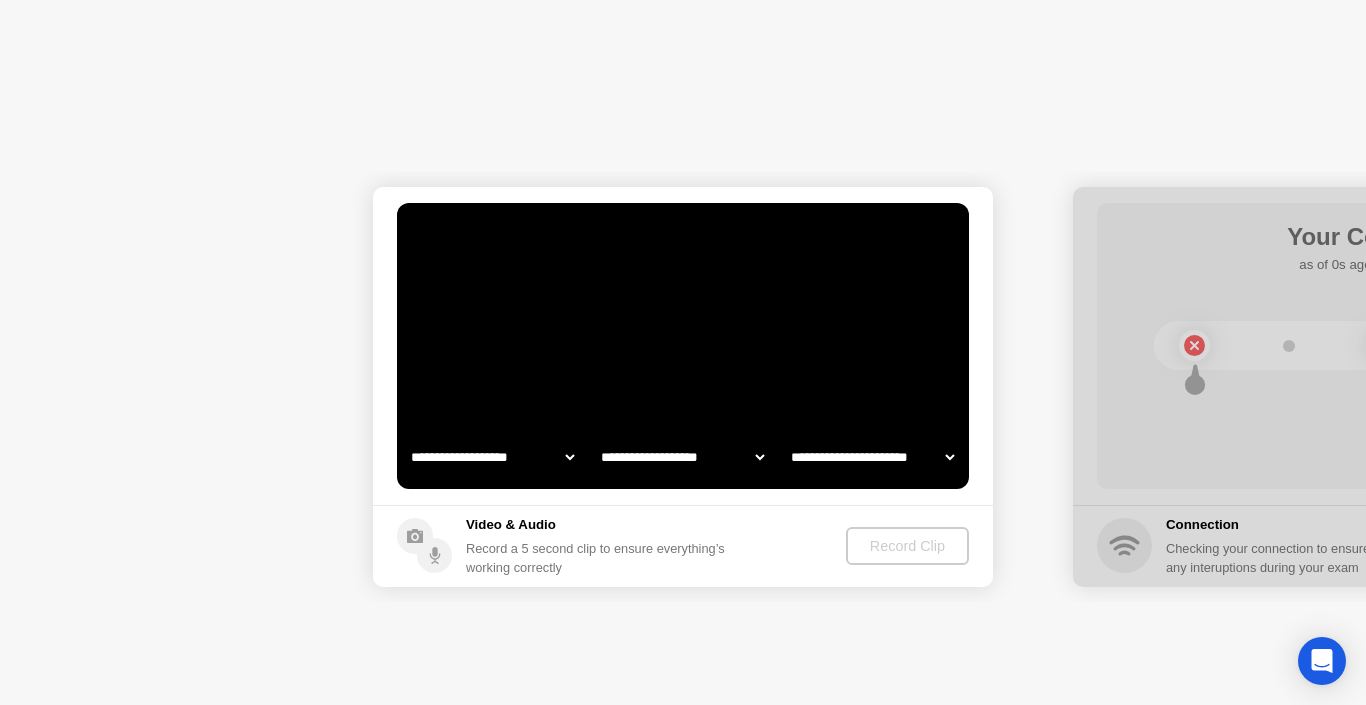 select on "**********" 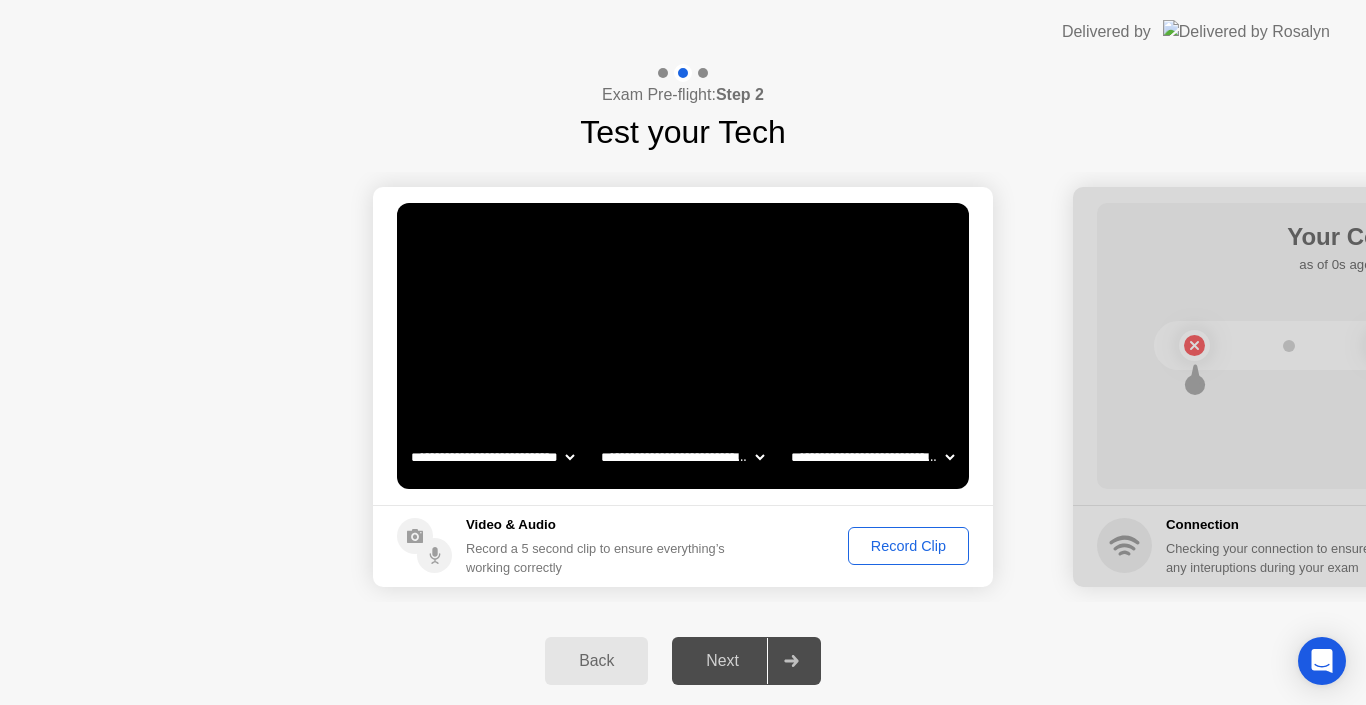 click on "Record Clip" 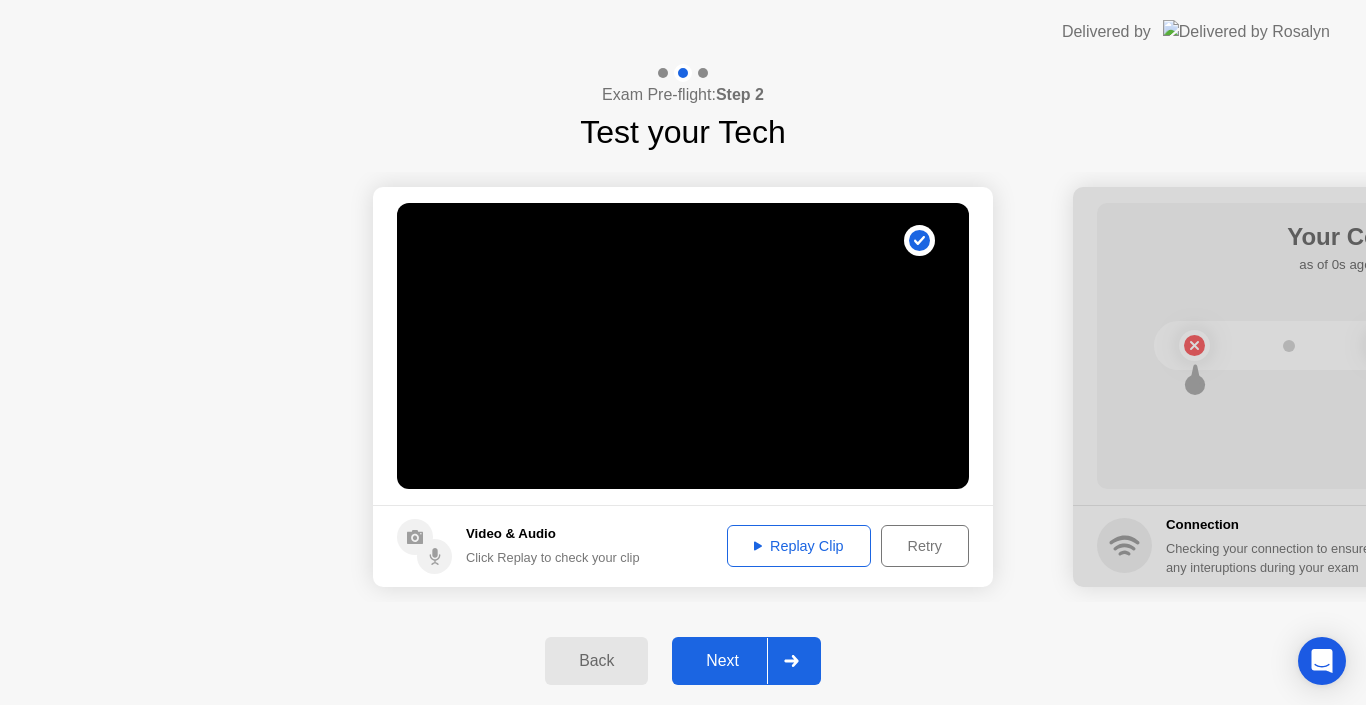 click on "Next" 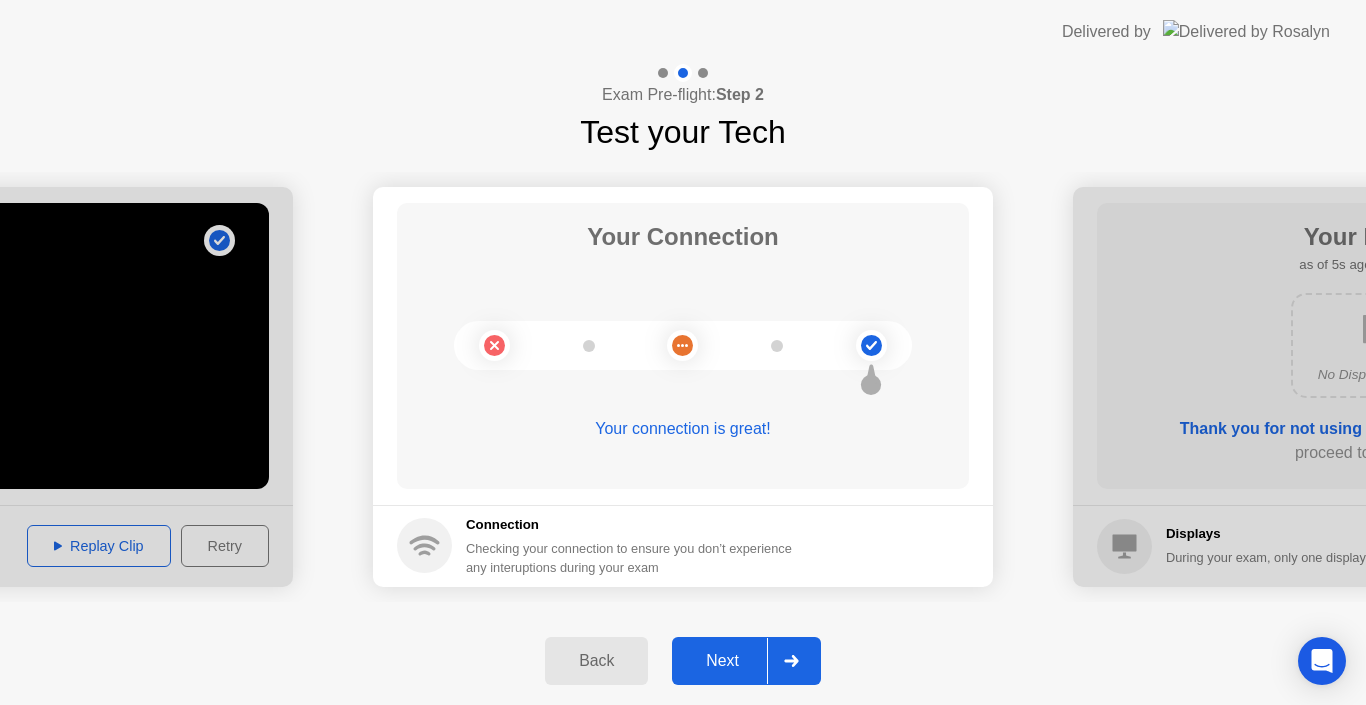 click on "Next" 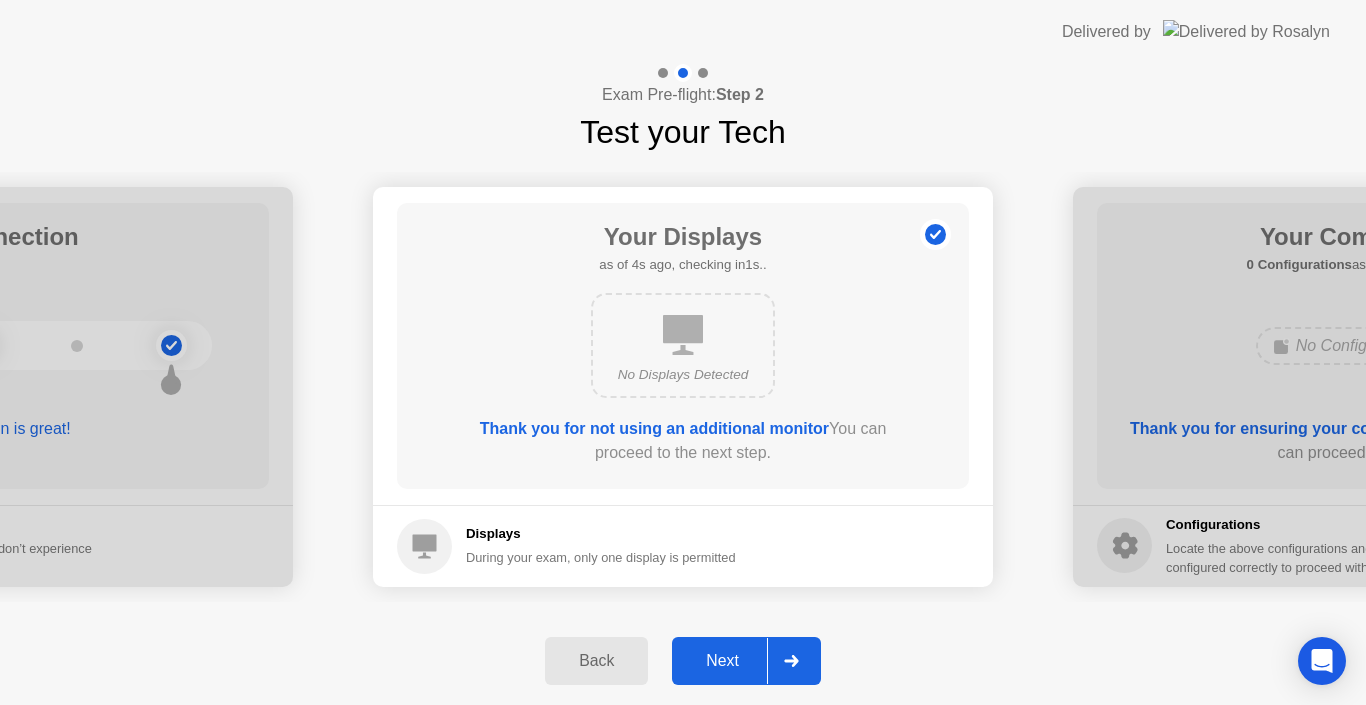 click on "Next" 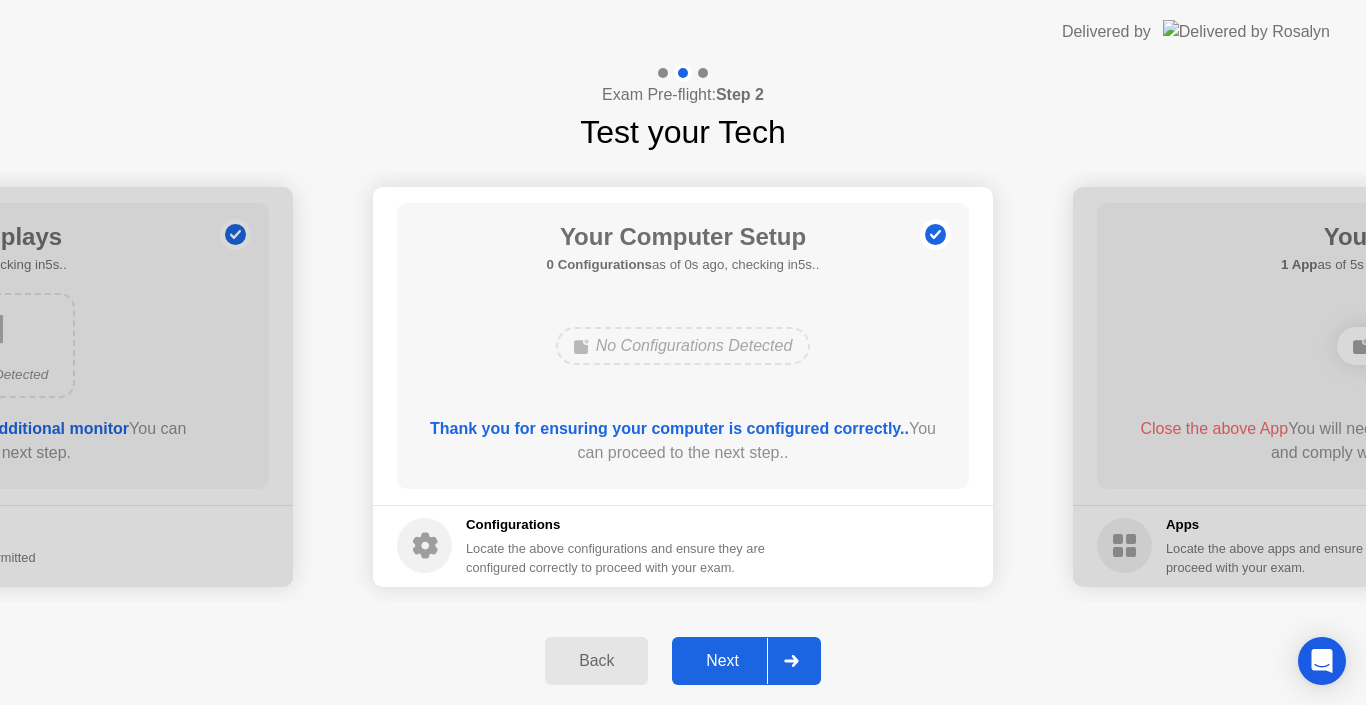 click on "Next" 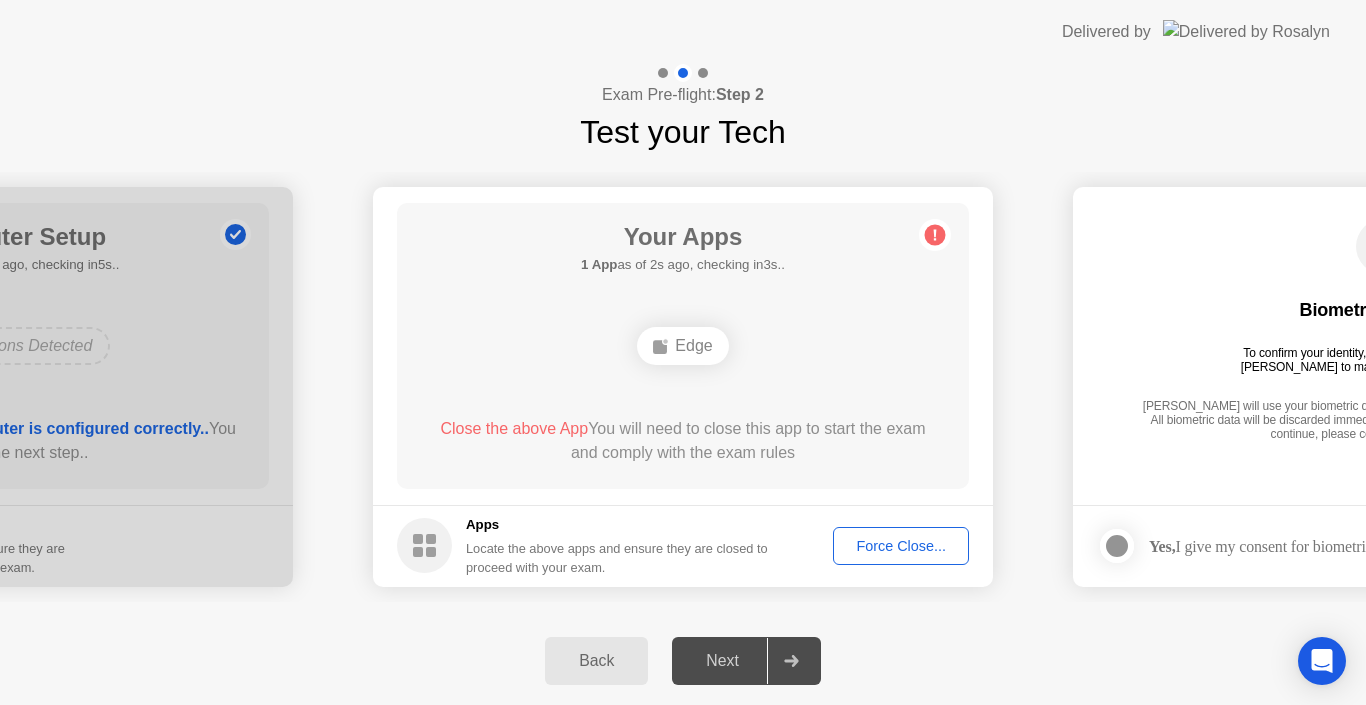 click on "Force Close..." 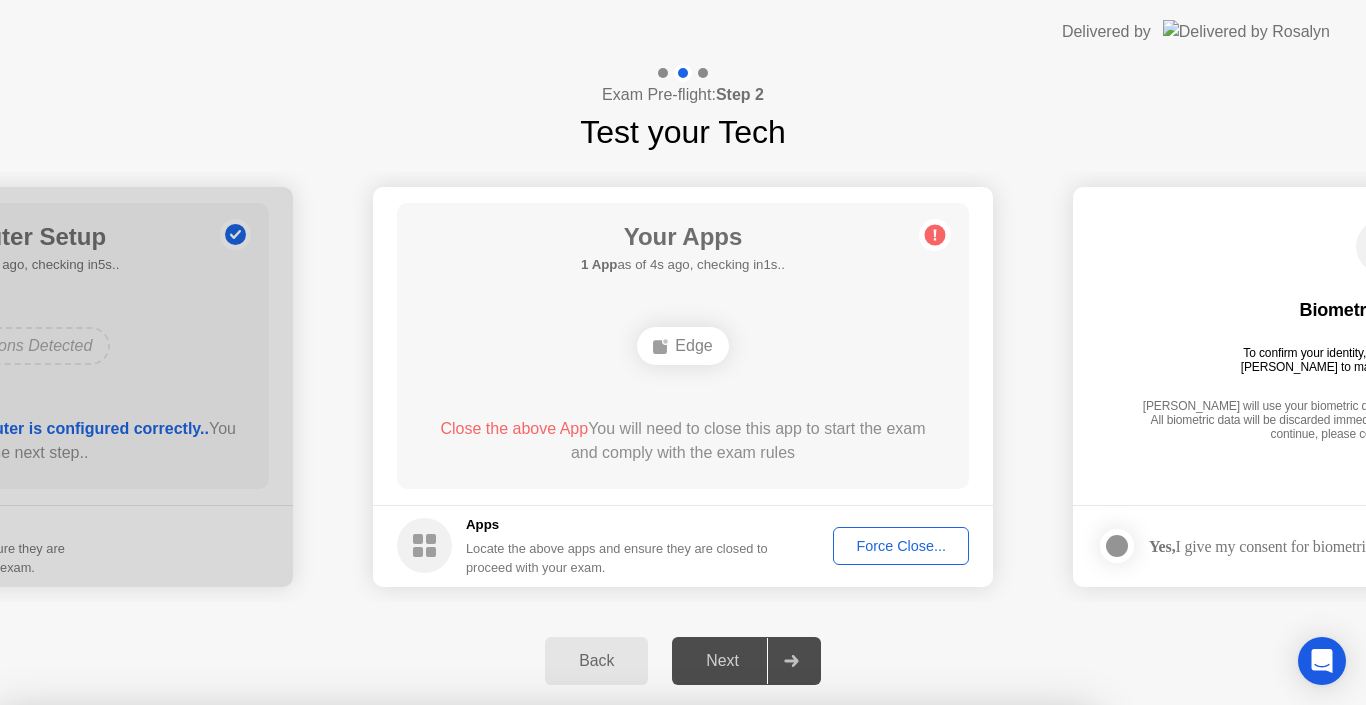 click on "Confirm" at bounding box center (613, 981) 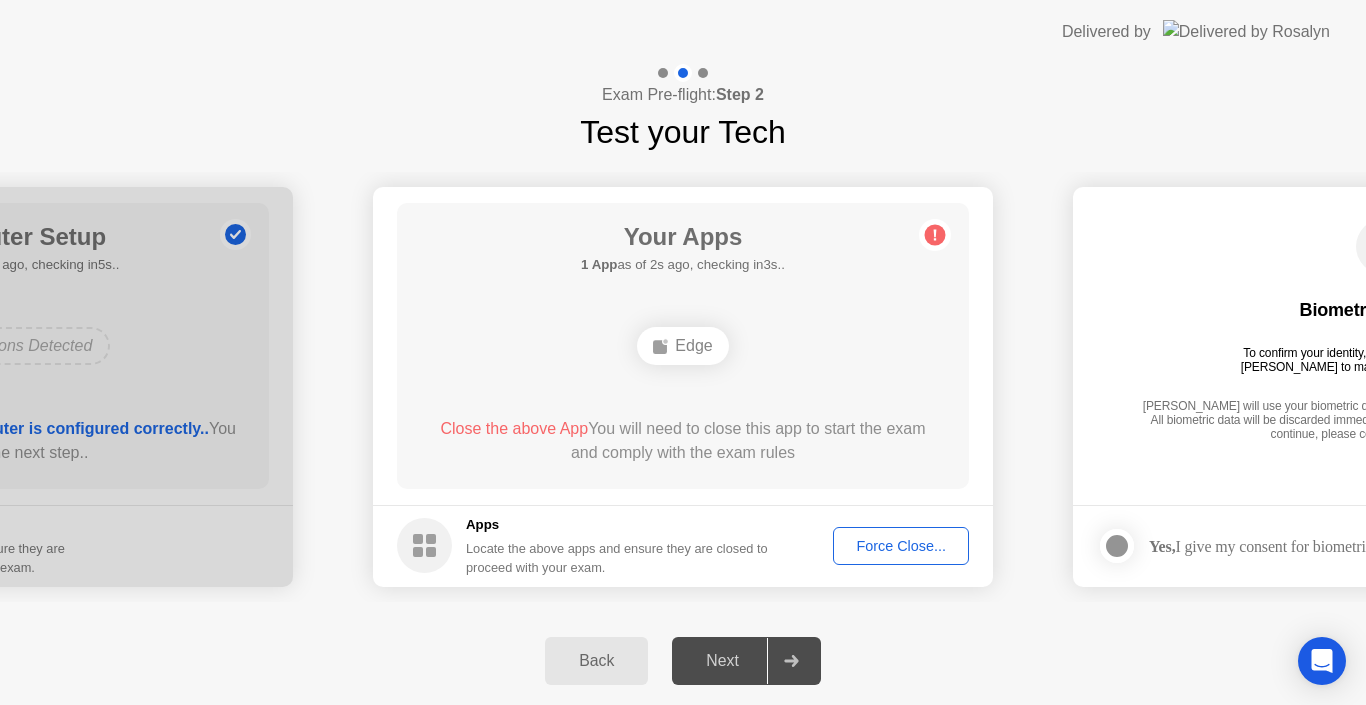 click on "Next" 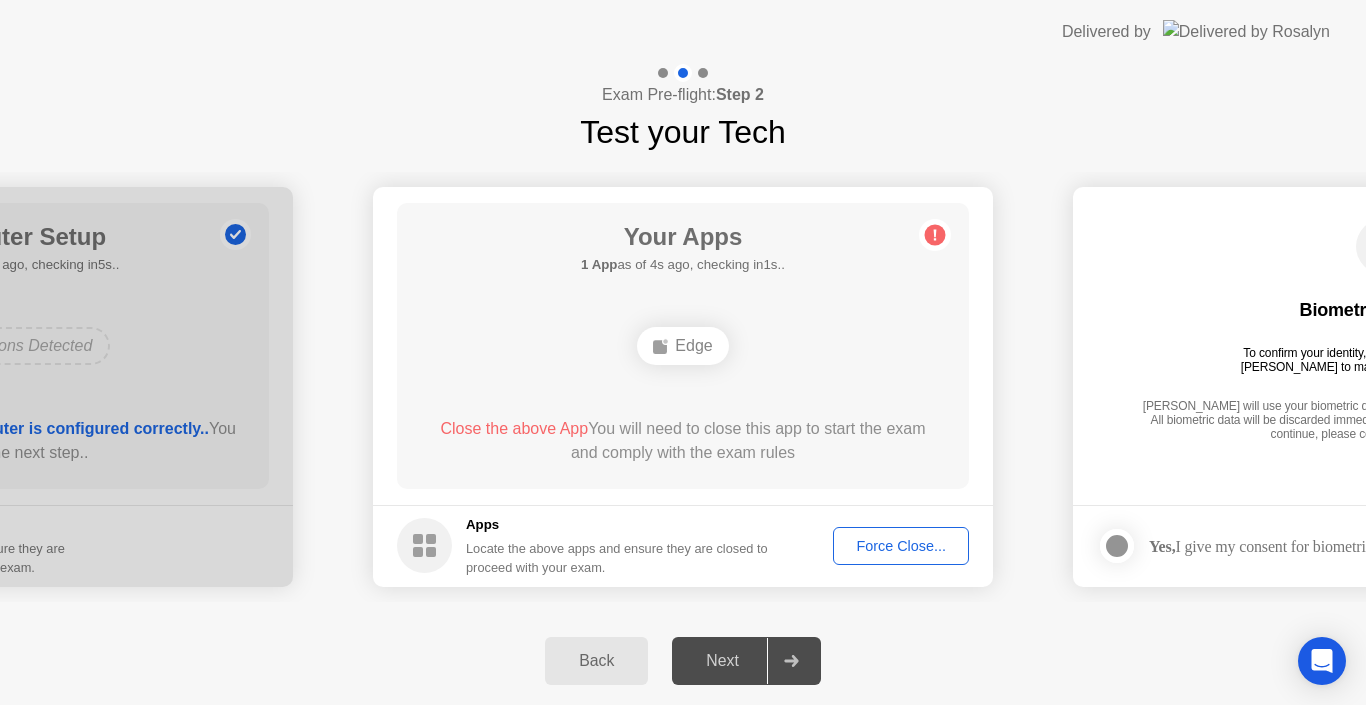 click 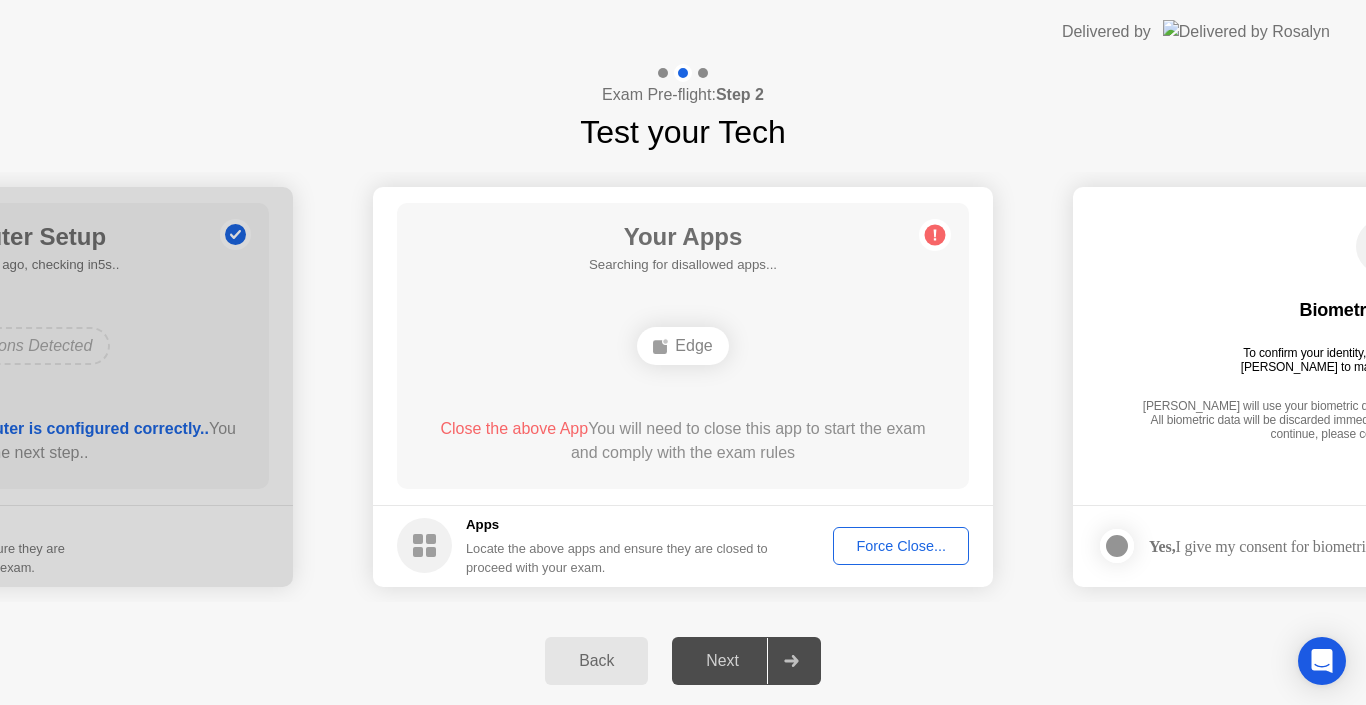 click on "Force Close..." 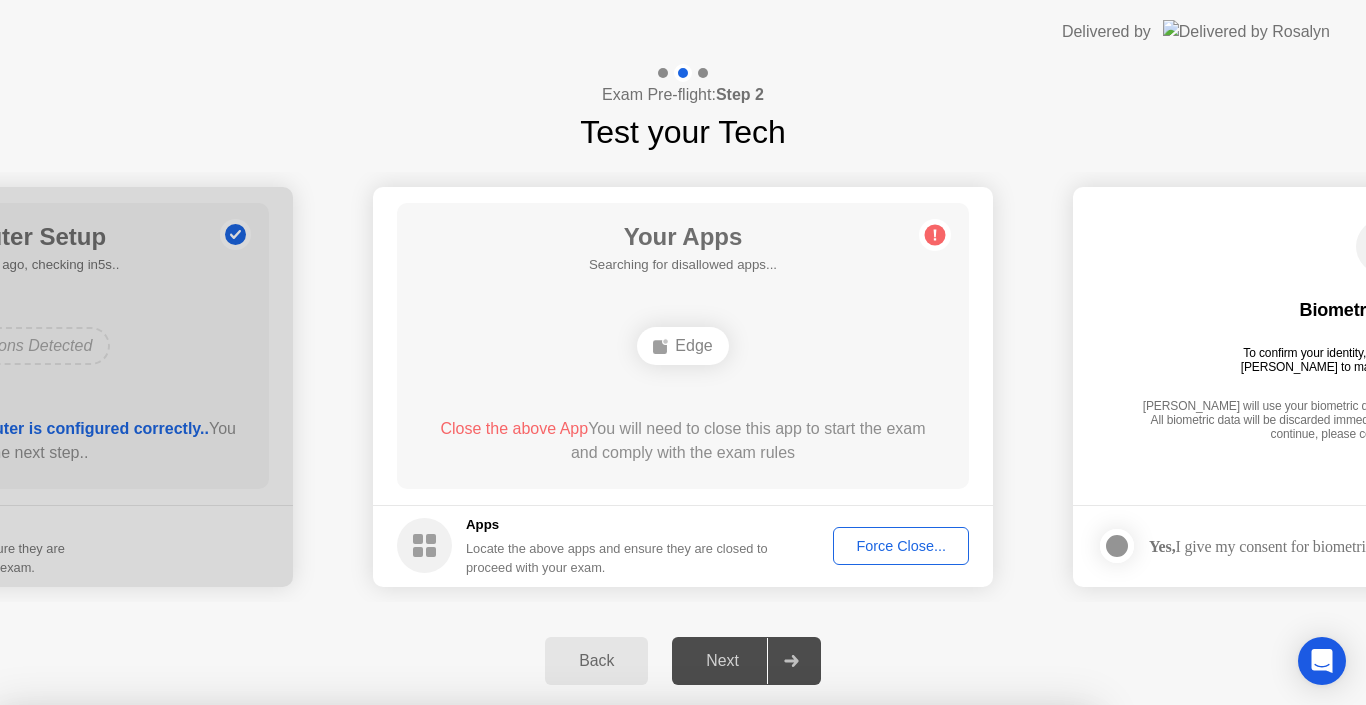 click on "Confirm" at bounding box center (613, 981) 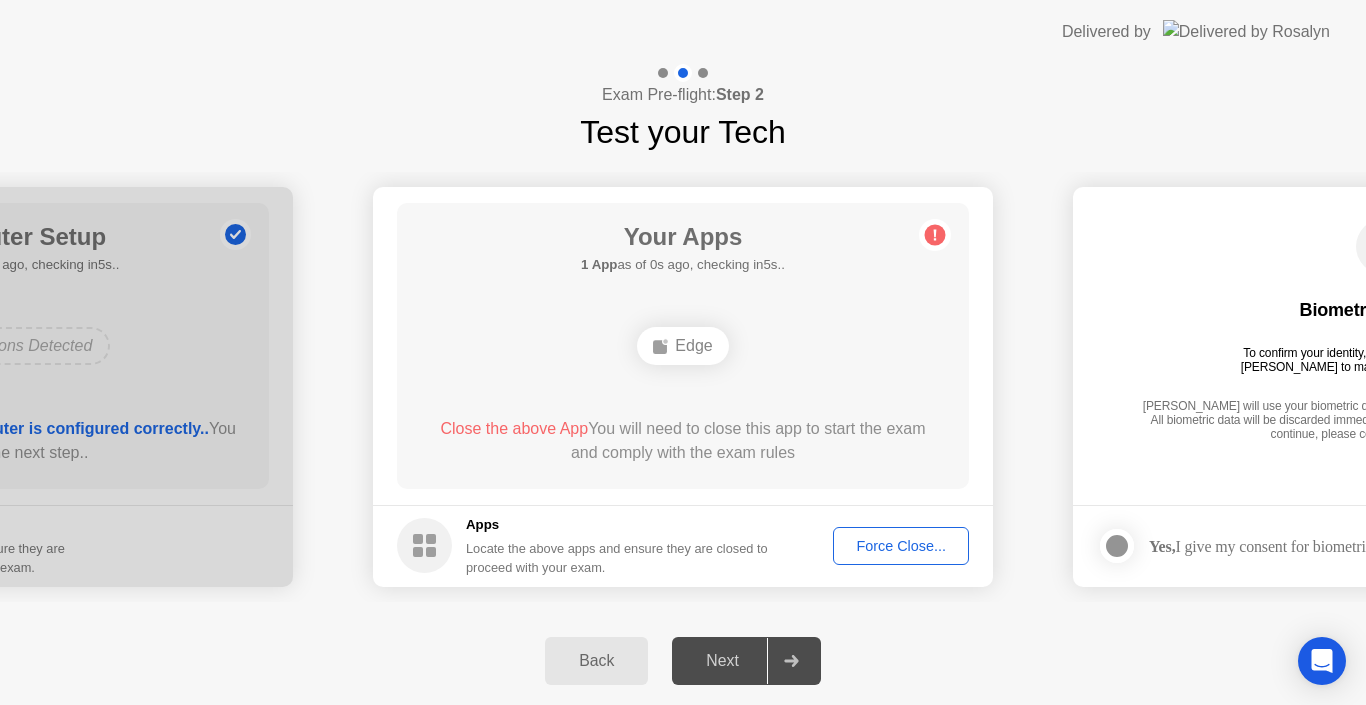 click 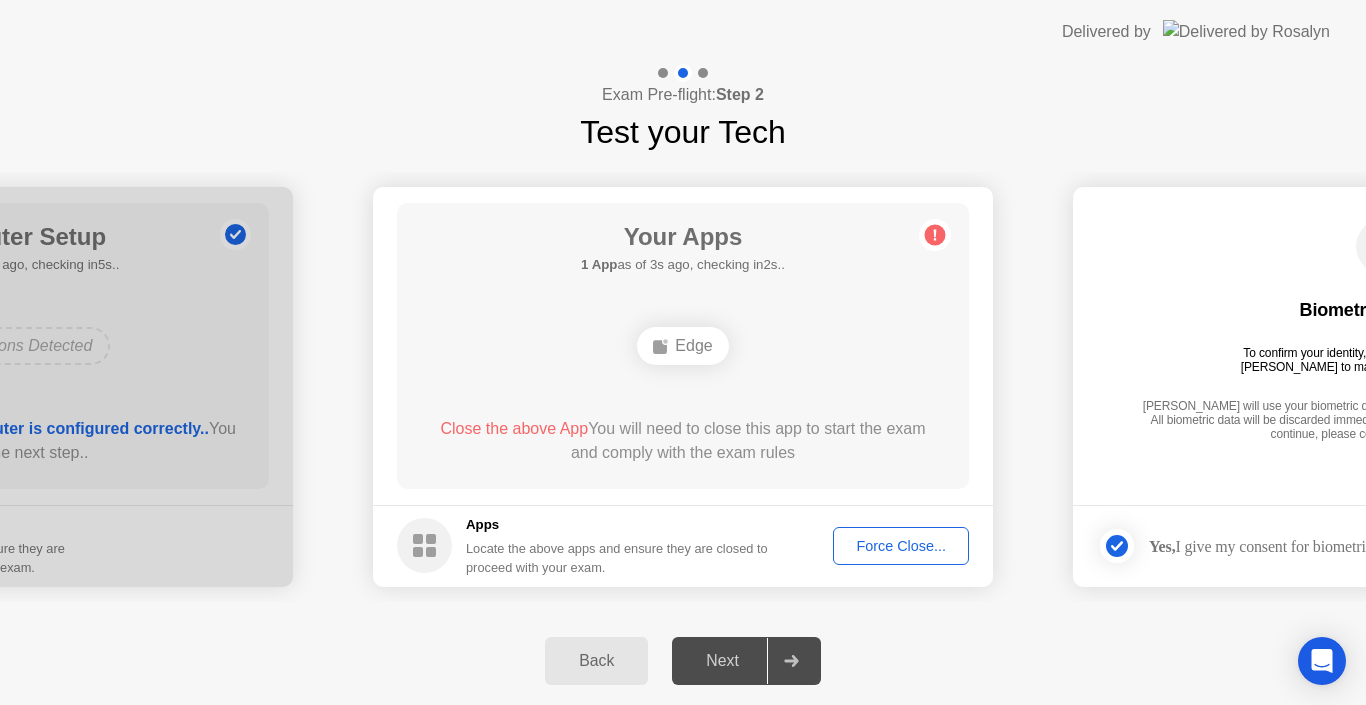 click on "Force Close..." 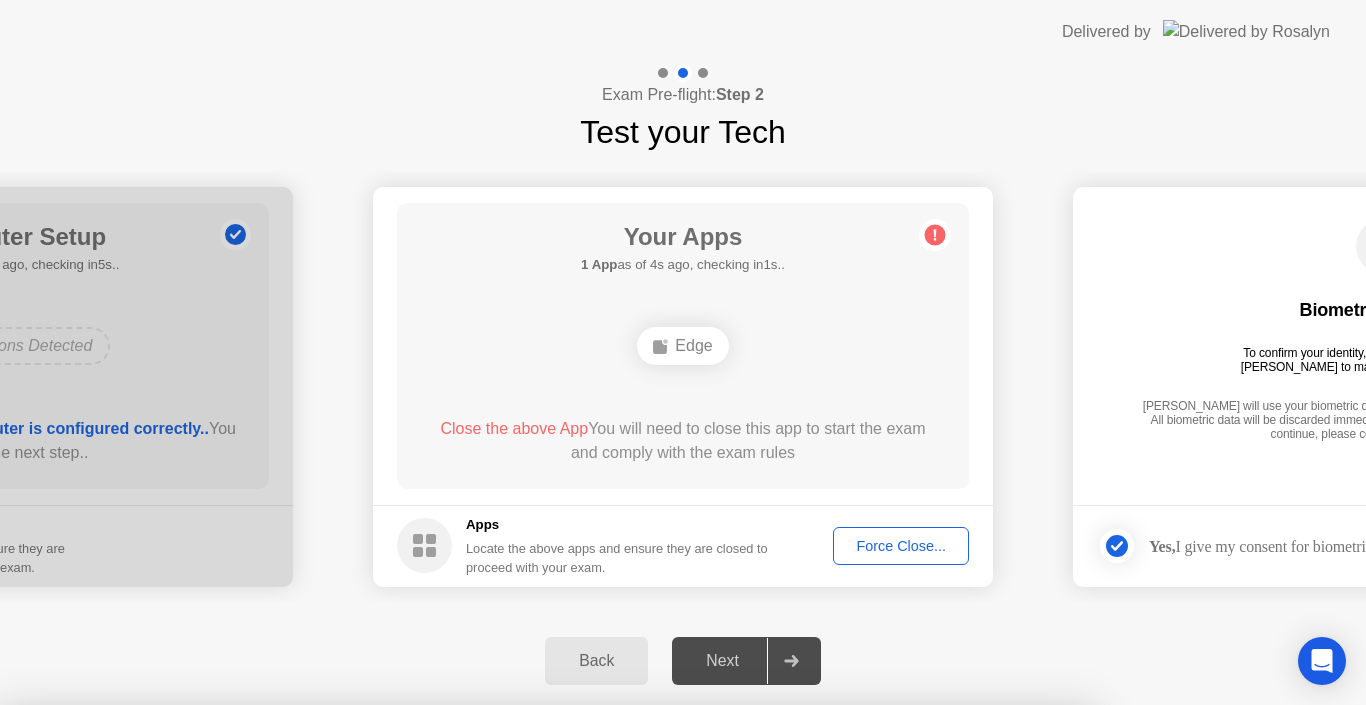 click on "Confirm" at bounding box center (613, 981) 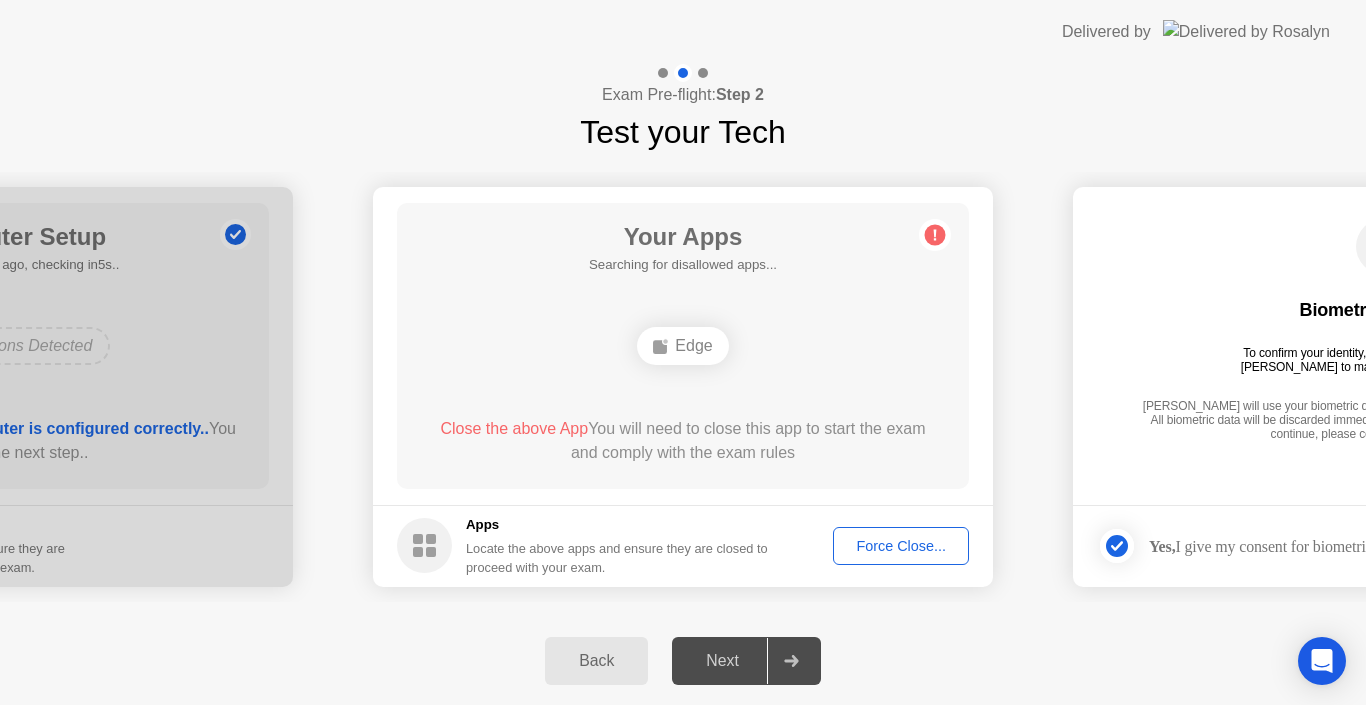 click on "Back" 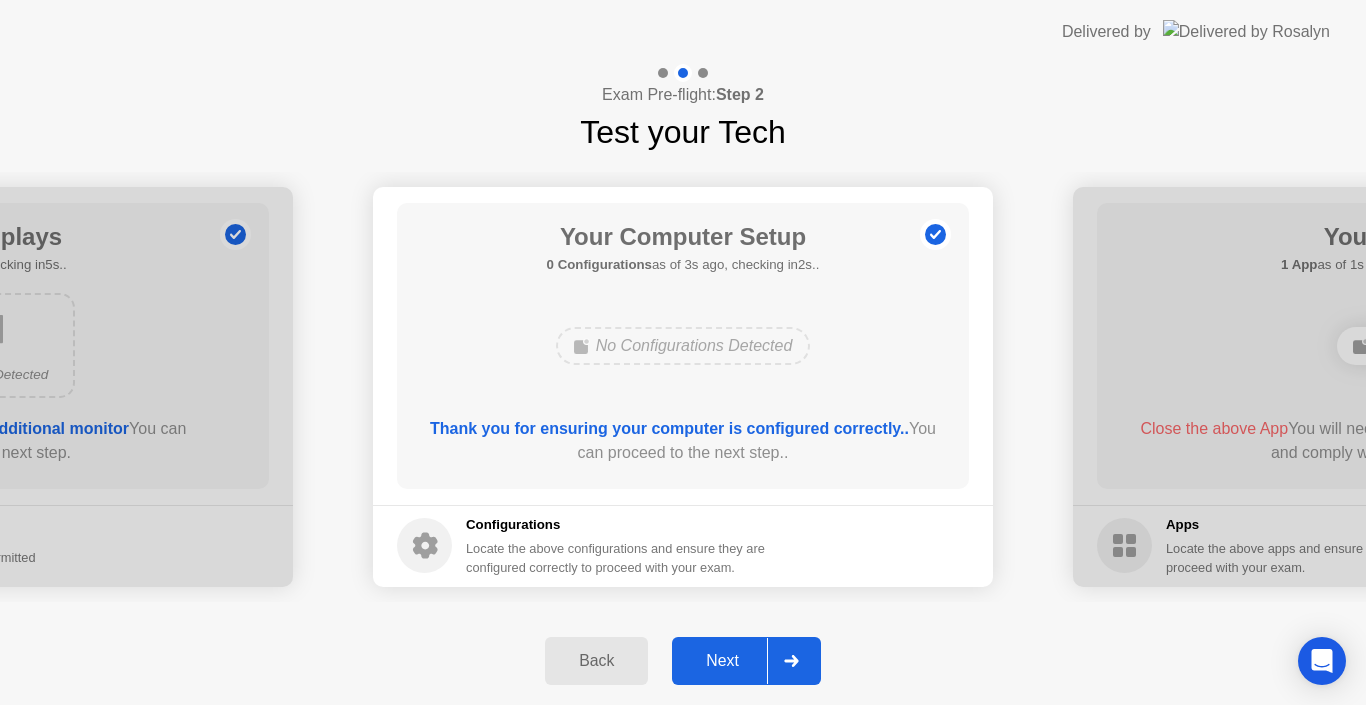 click on "Next" 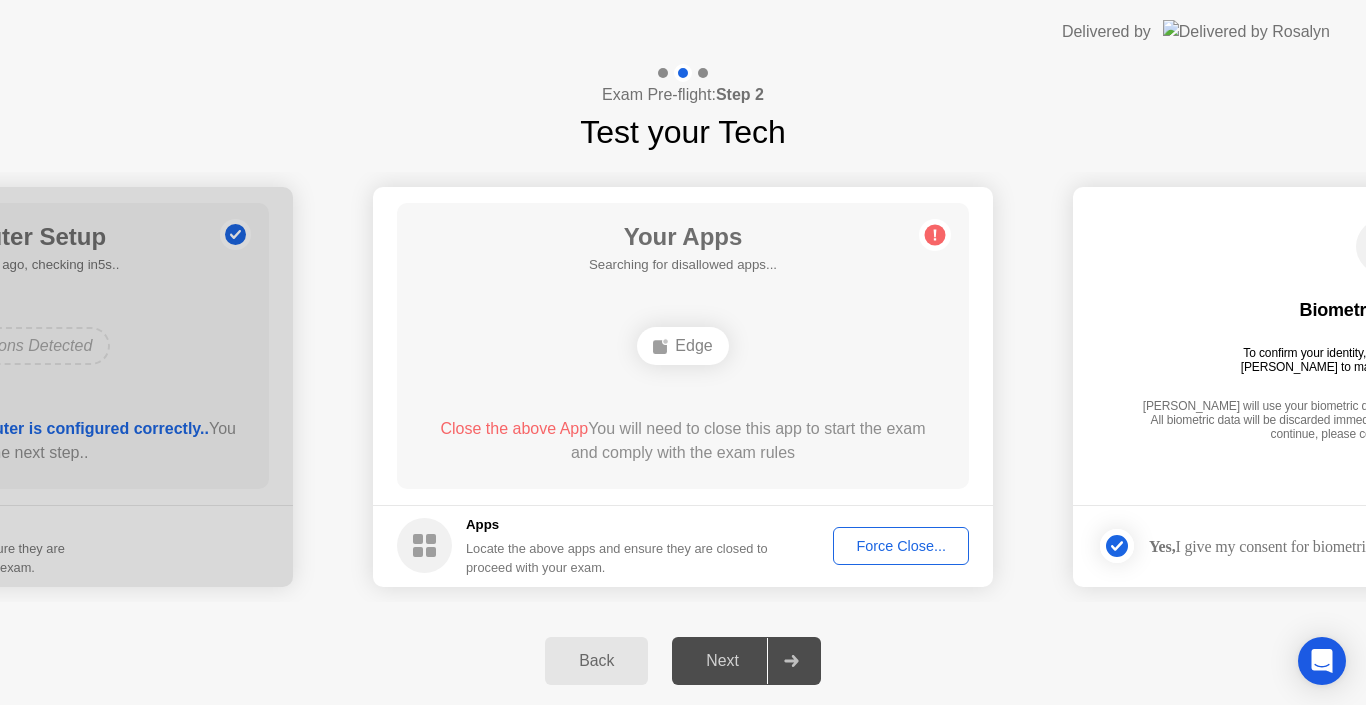 click on "Next" 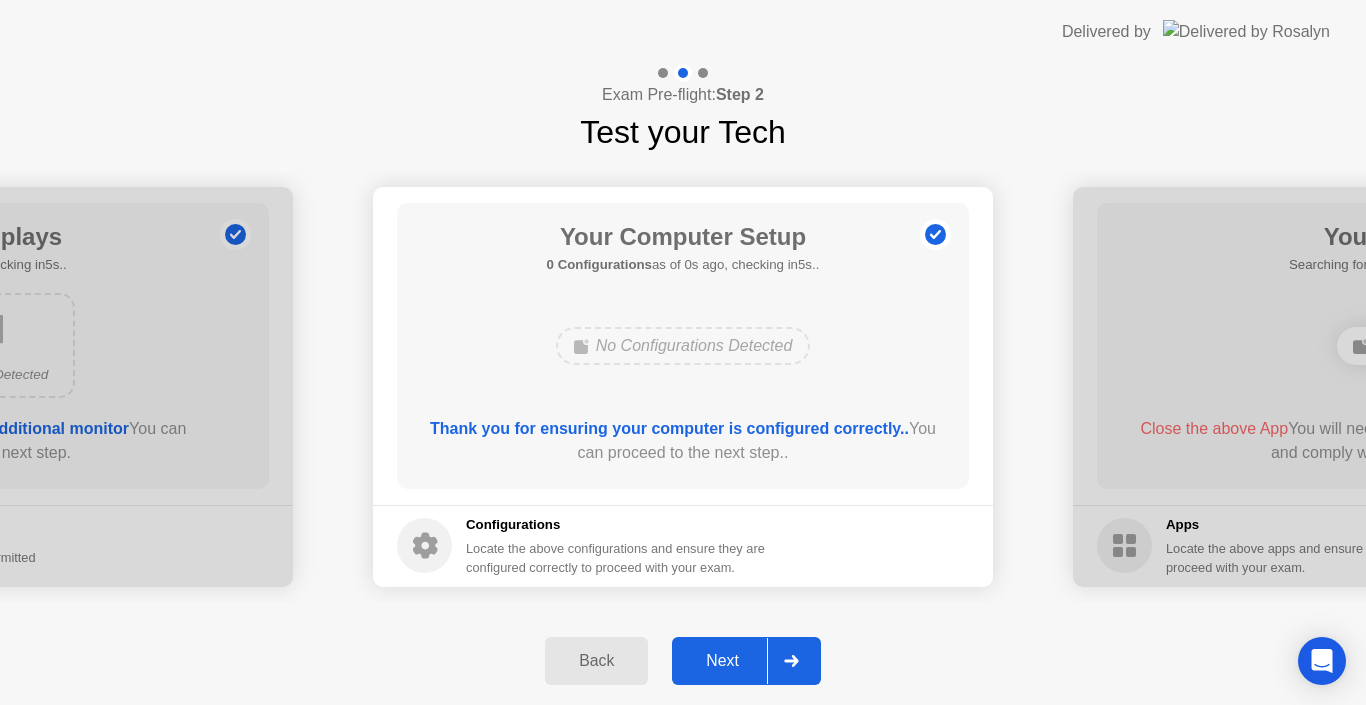 click on "Back" 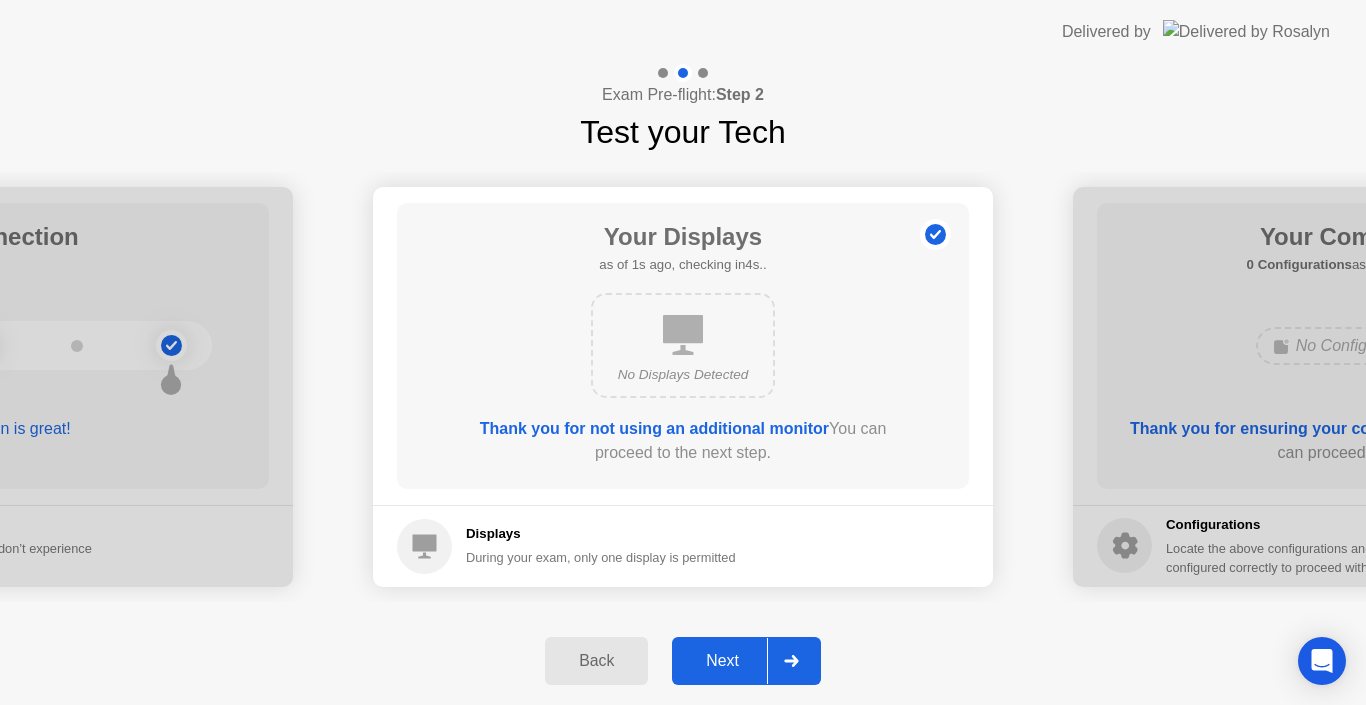 click on "Back" 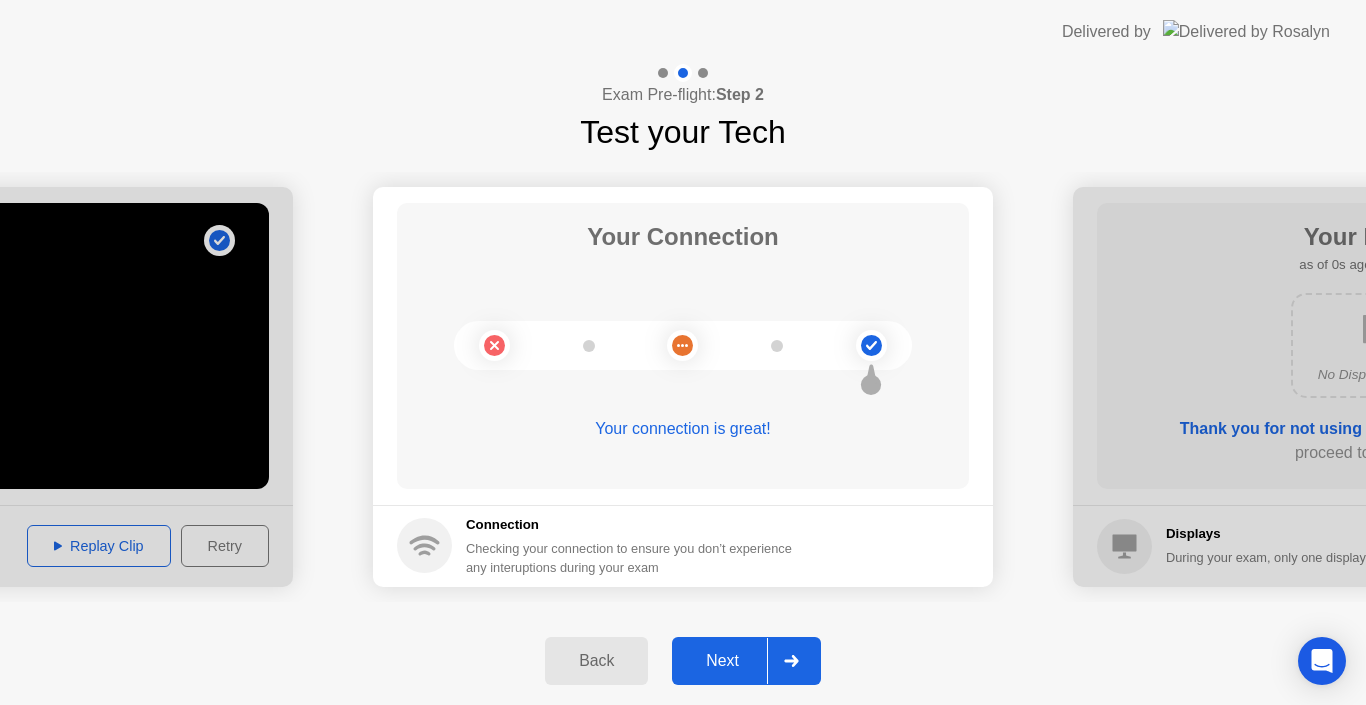 click on "Back" 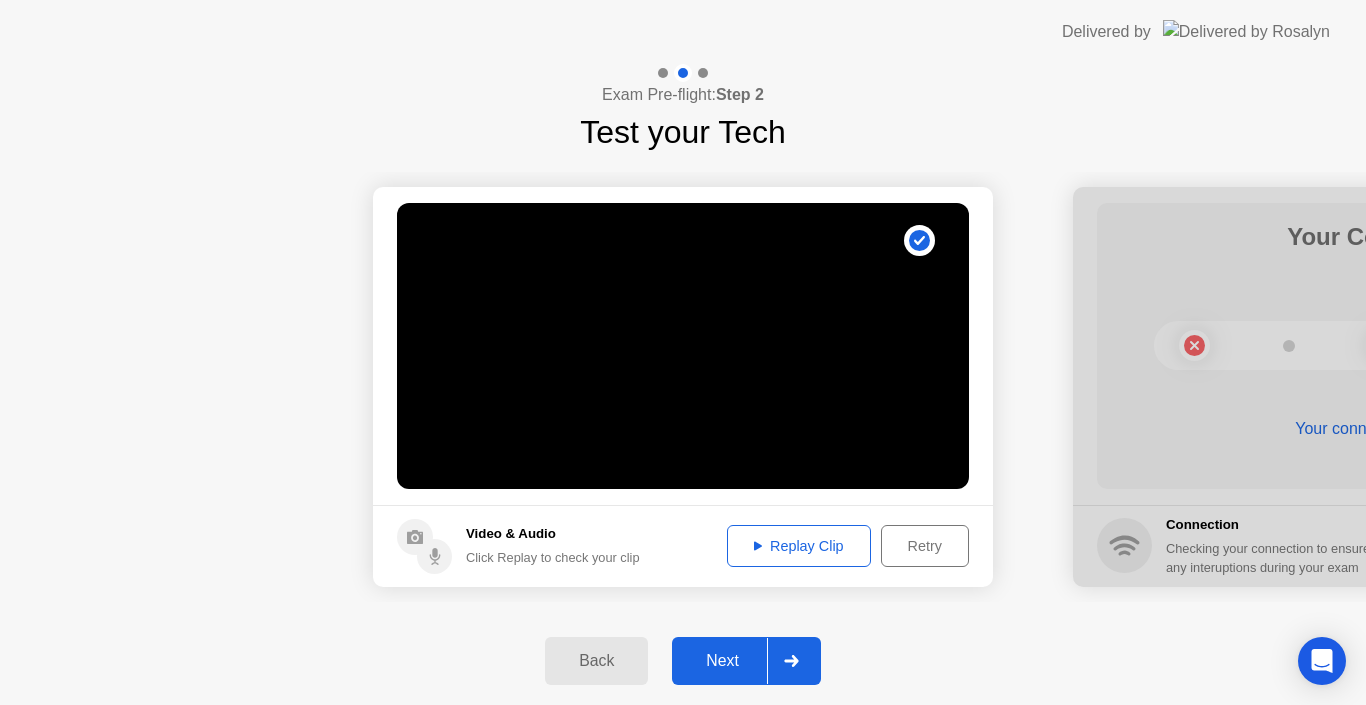 click on "Replay Clip" 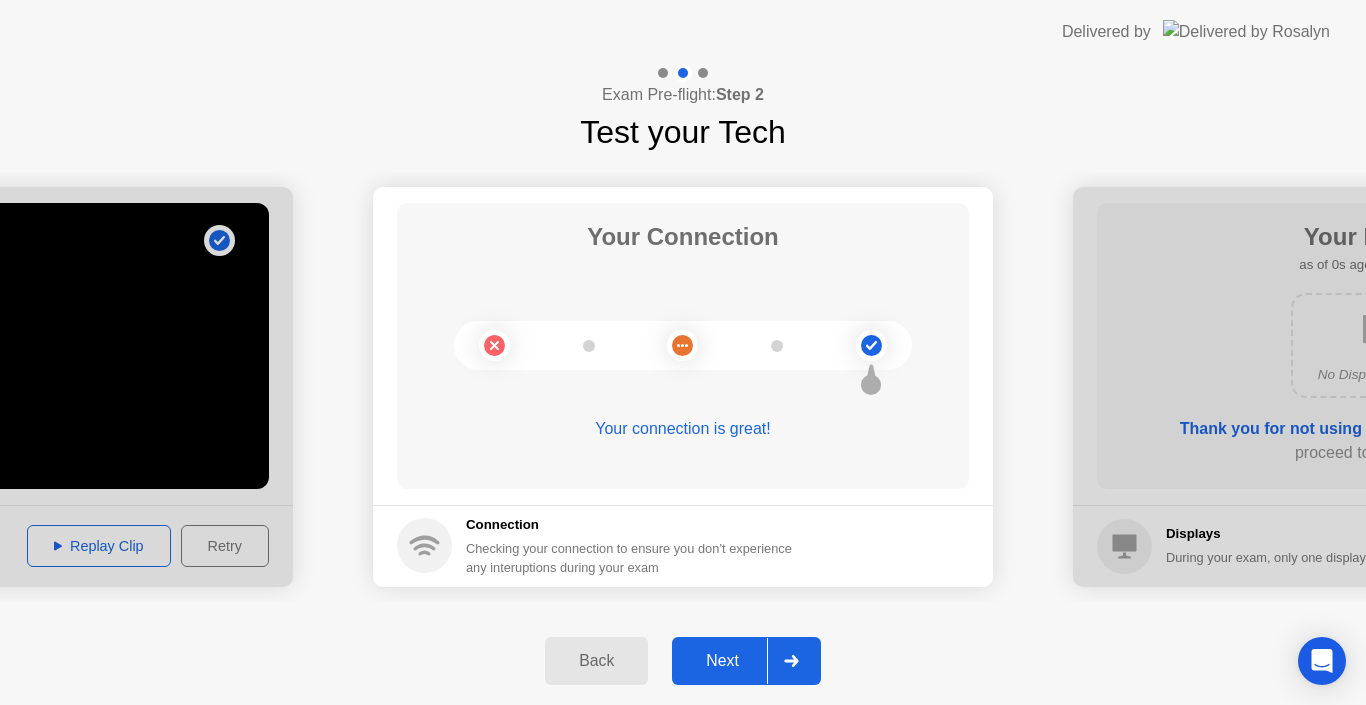 click on "Next" 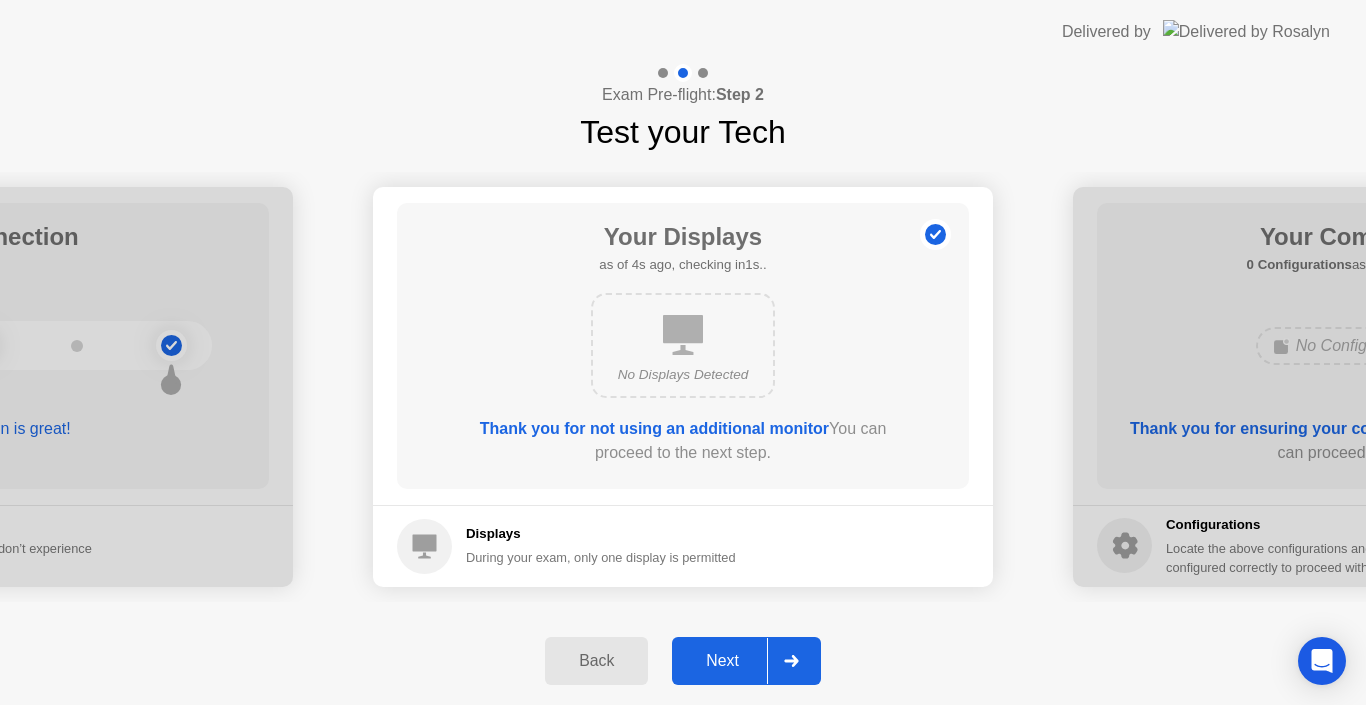 click on "No Displays Detected" 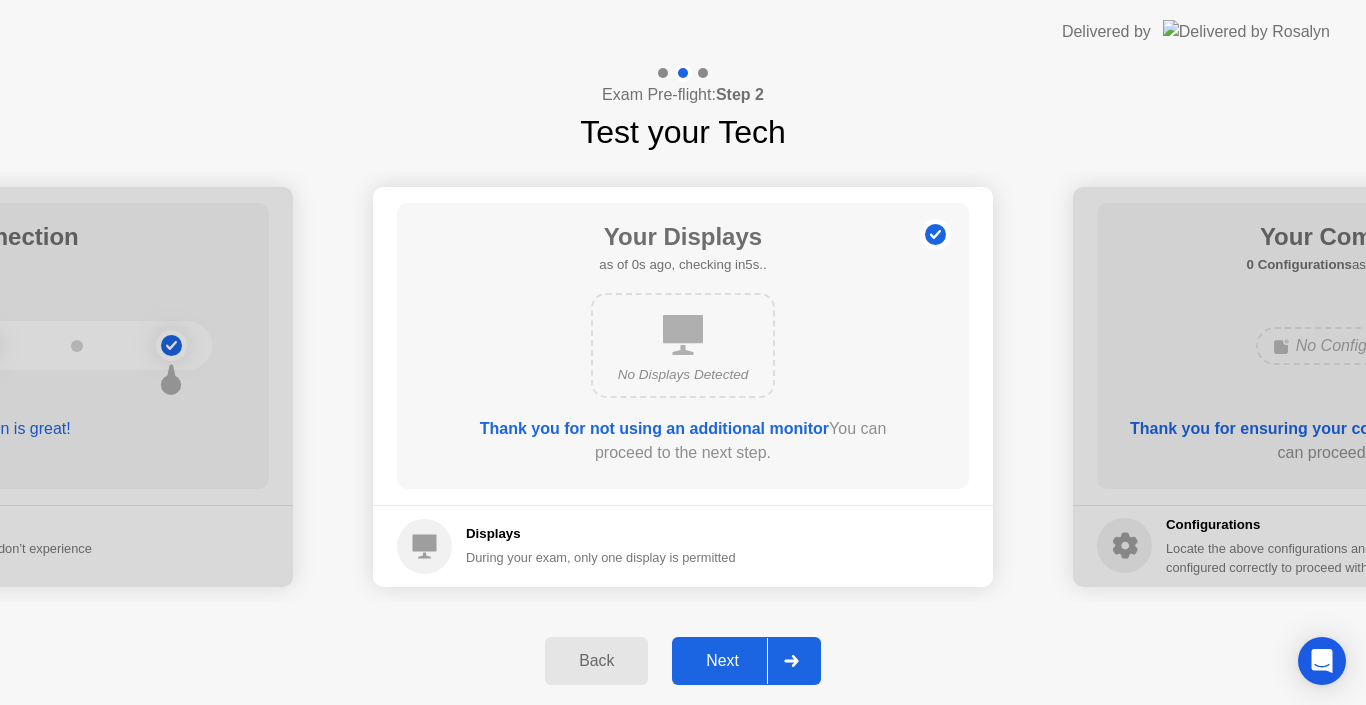 click on "No Displays Detected" 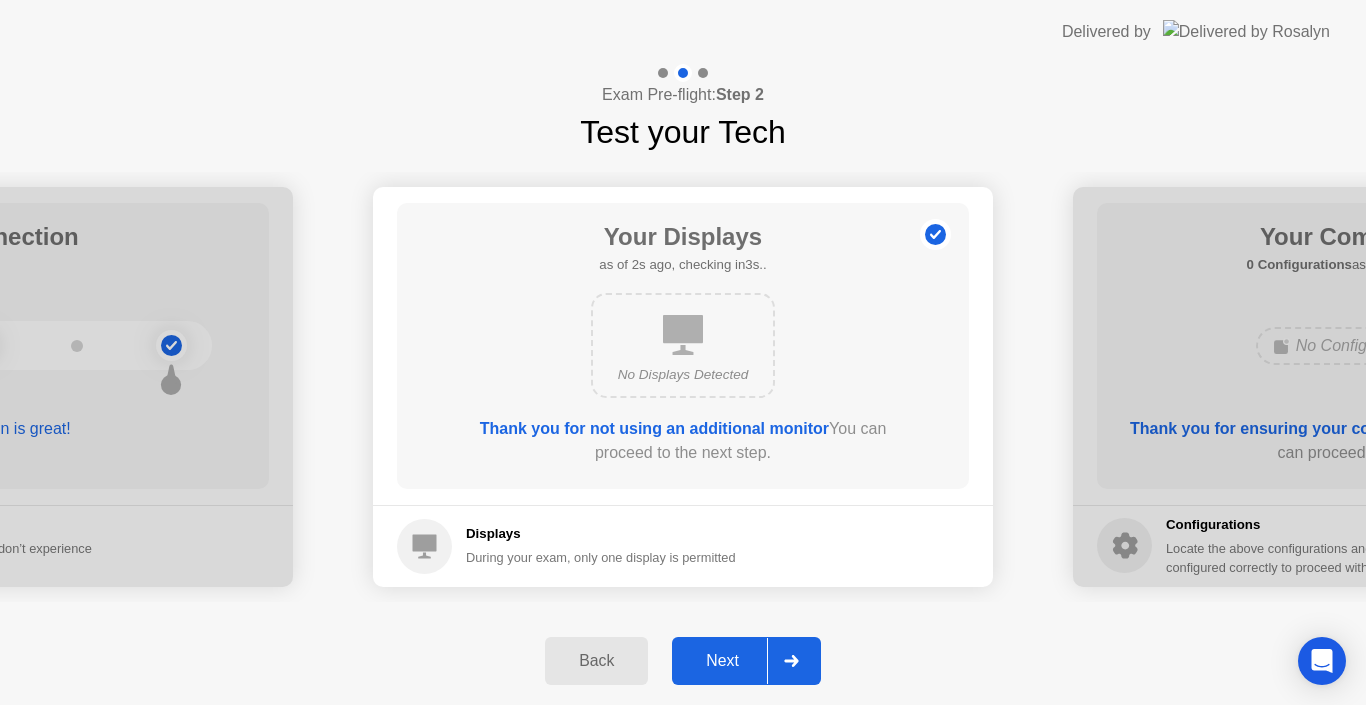 click on "Next" 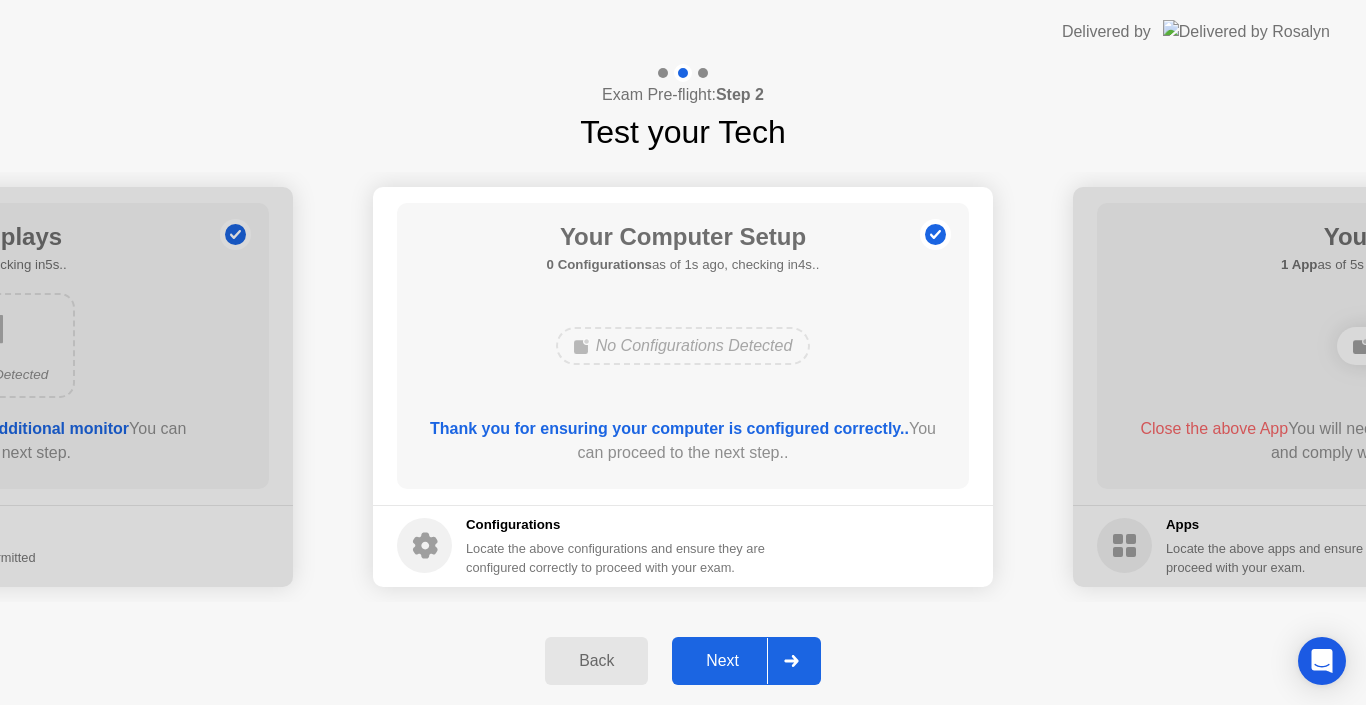 click on "Next" 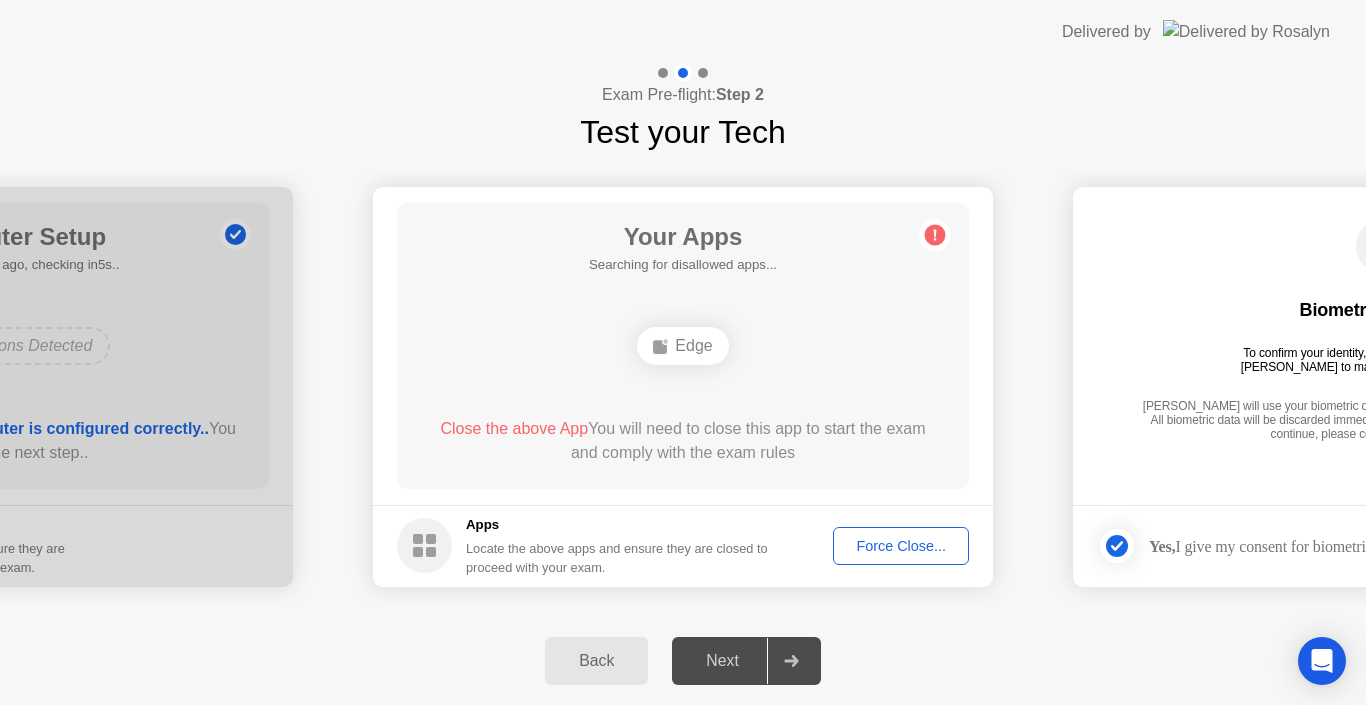 click on "Close the above App" 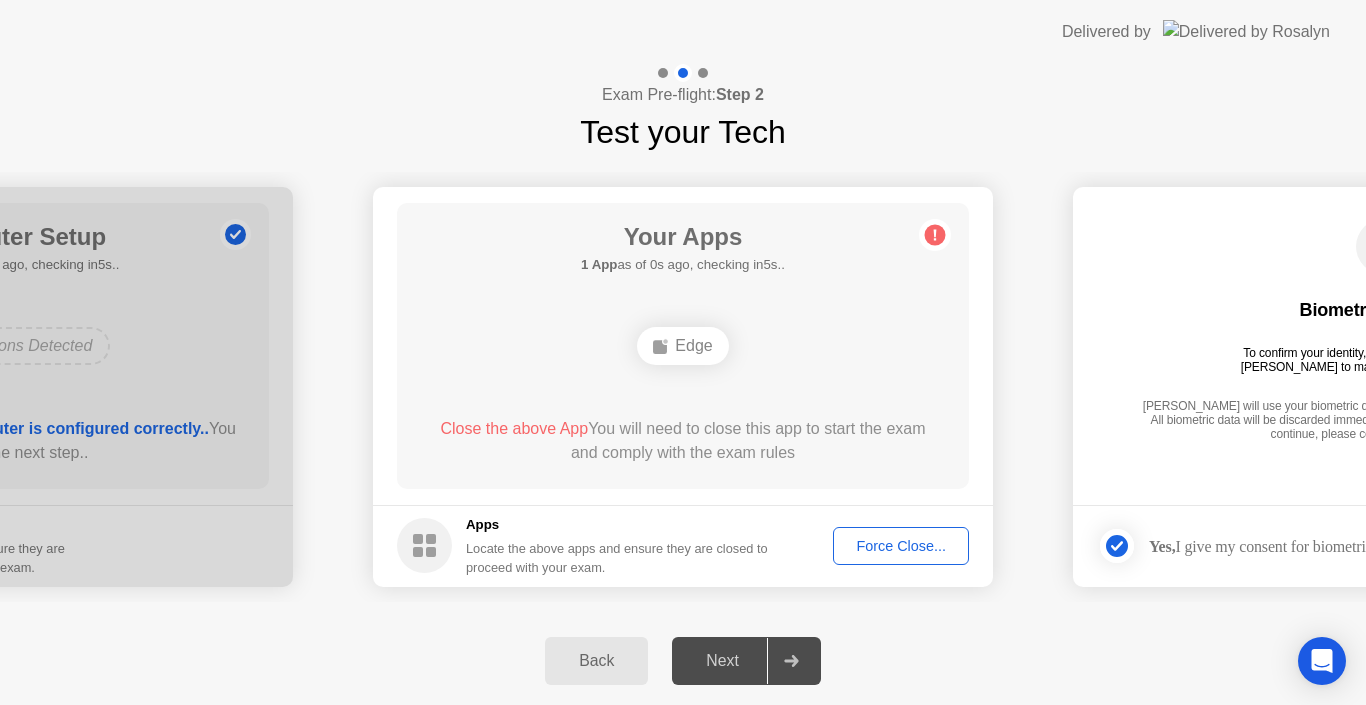 click on "Force Close..." 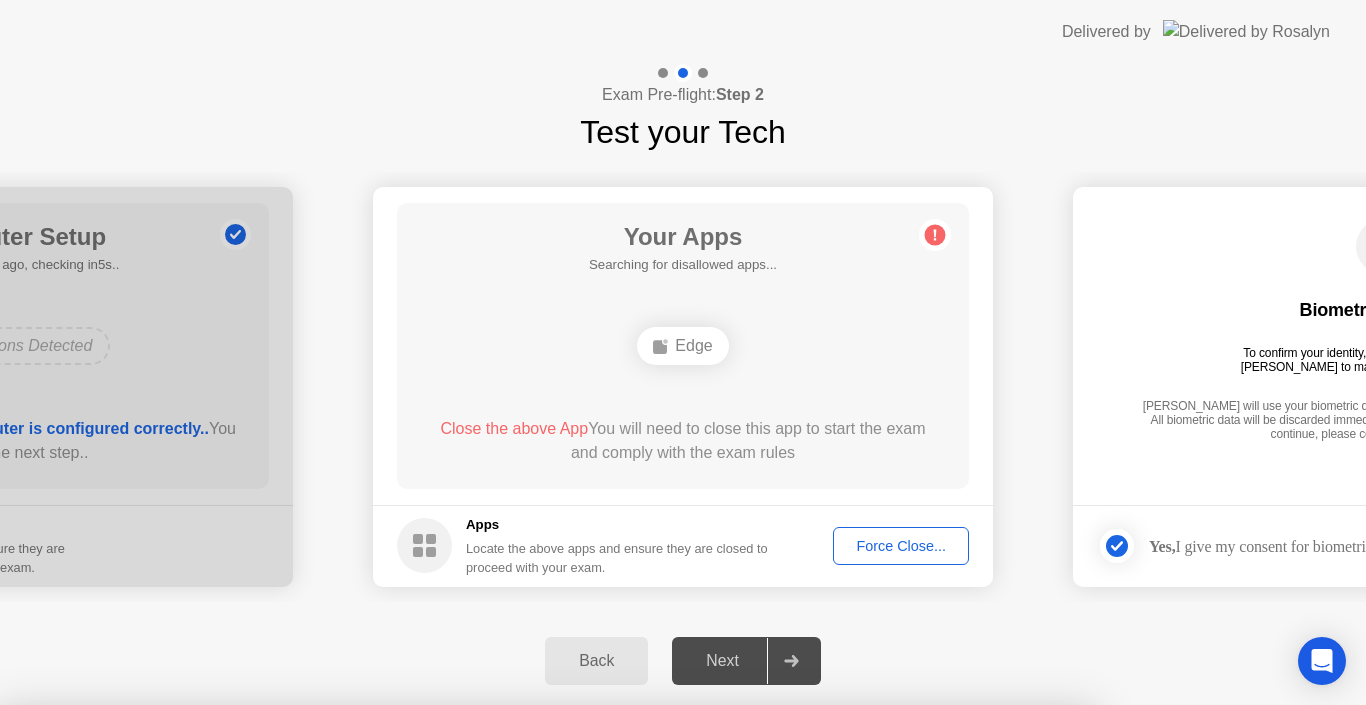 click on "Learn more about closing apps" at bounding box center [546, 858] 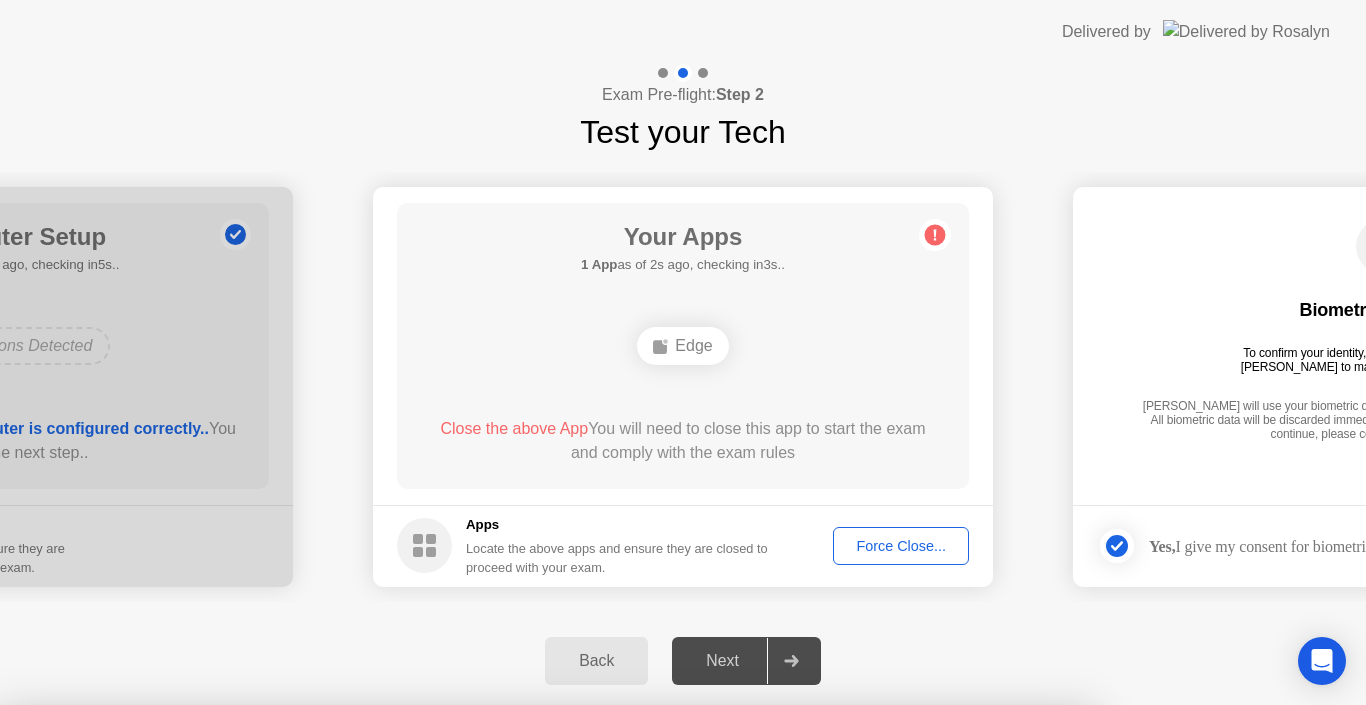 click on "Confirm" at bounding box center [613, 981] 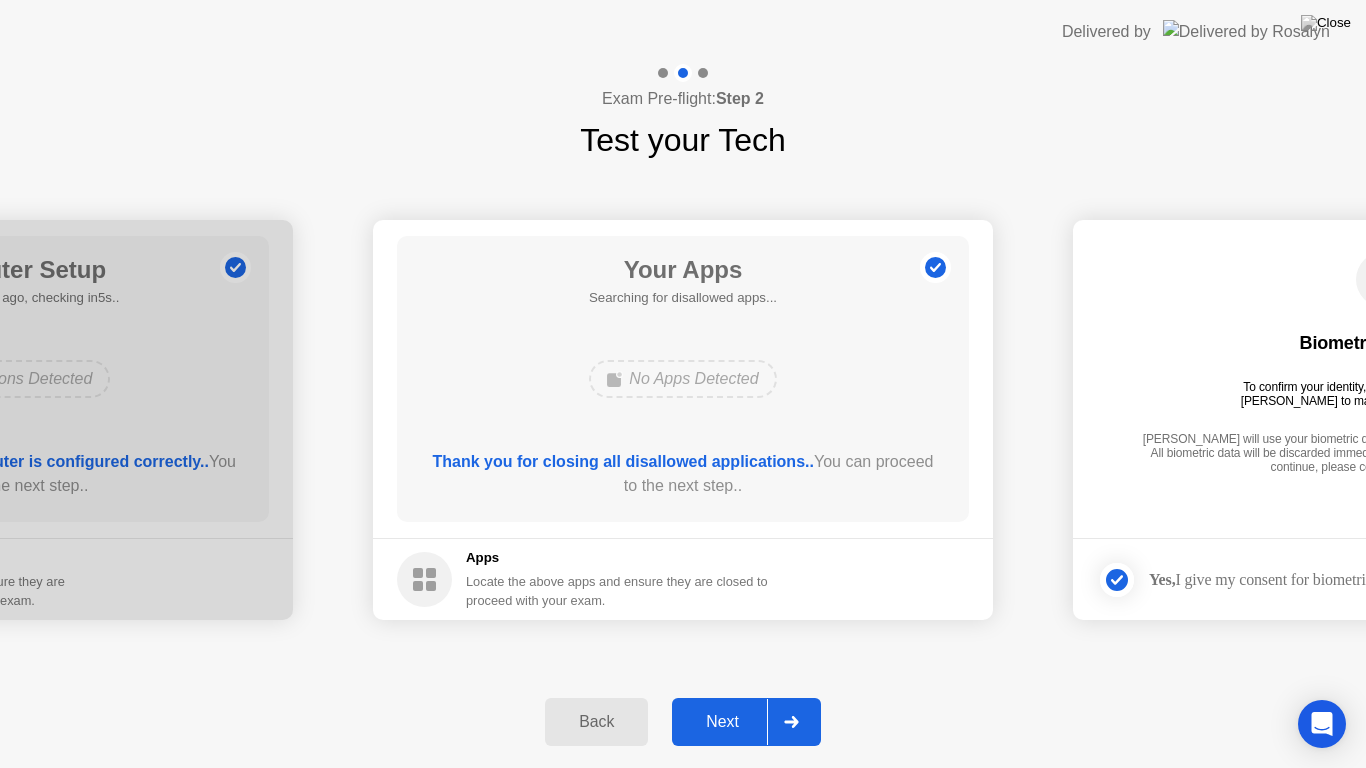 click 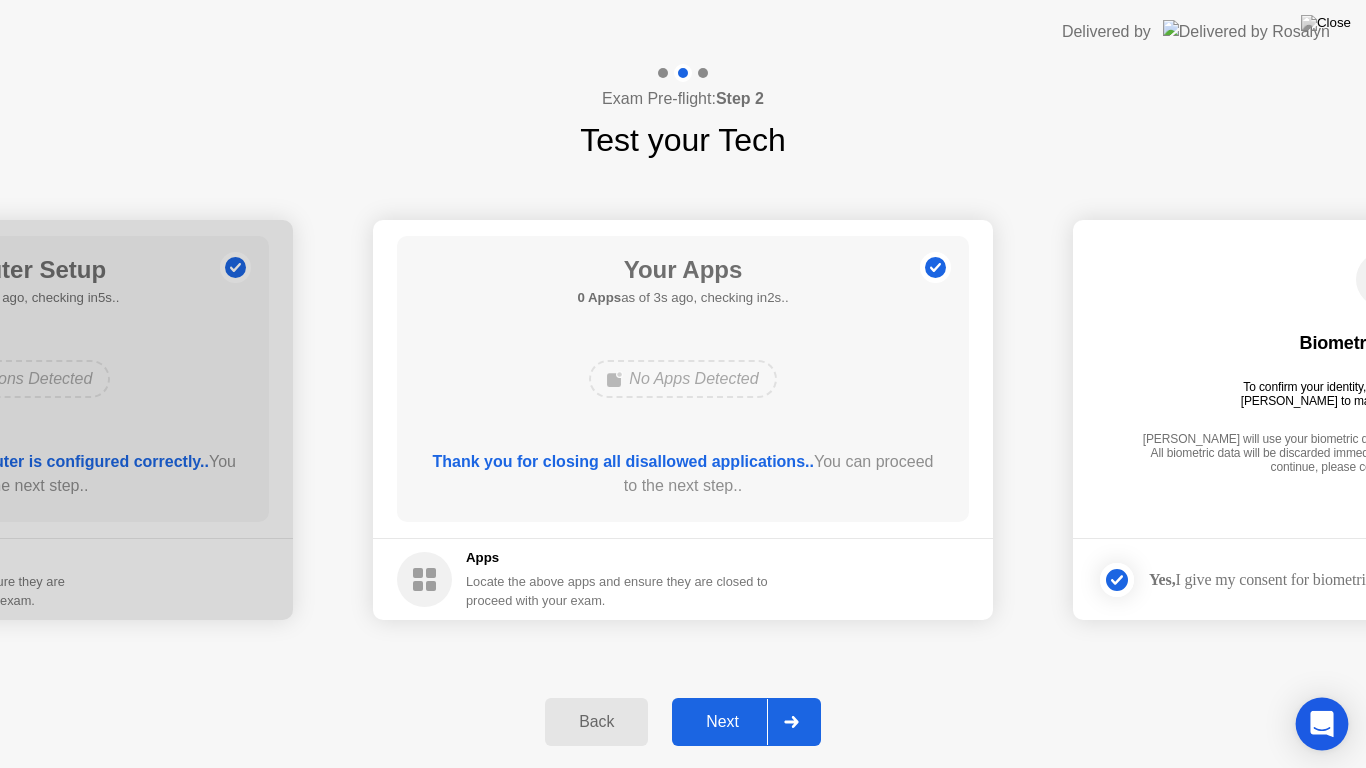click at bounding box center (1322, 724) 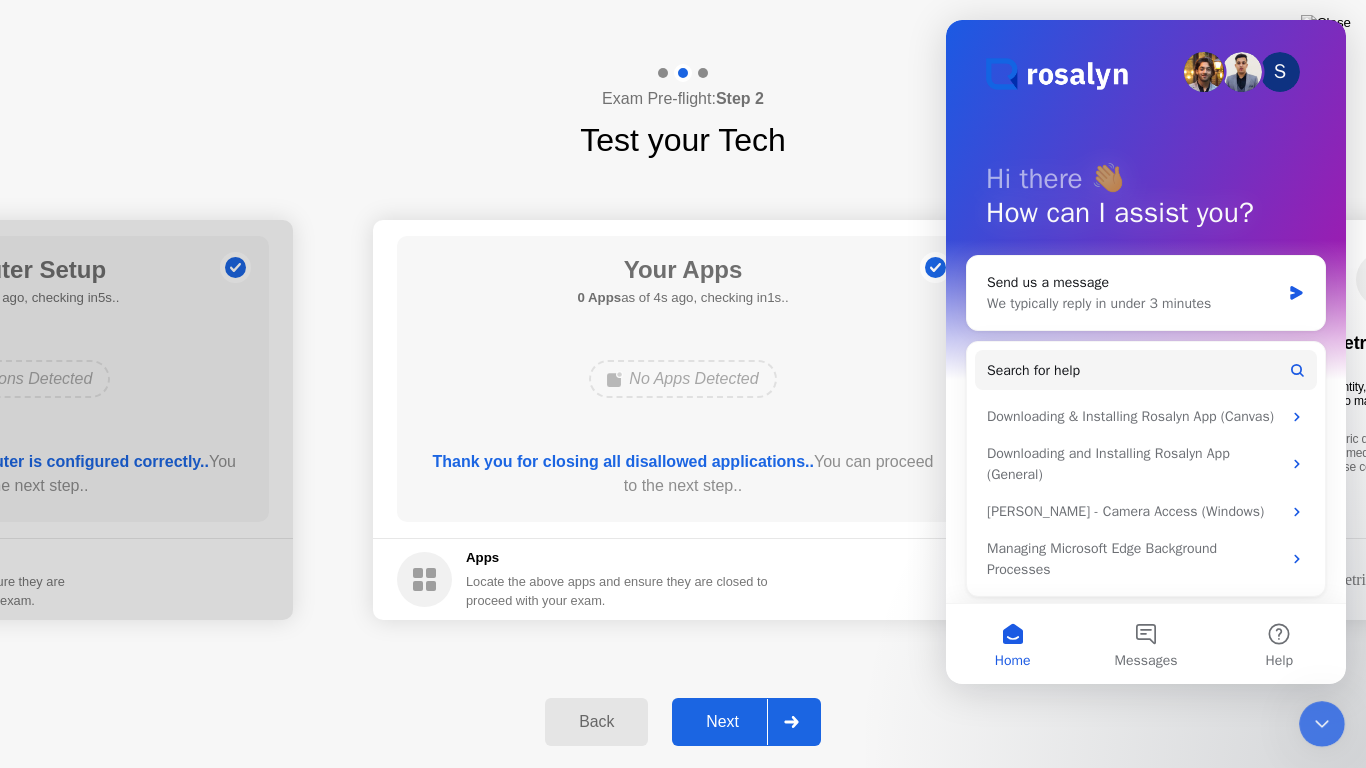 scroll, scrollTop: 0, scrollLeft: 0, axis: both 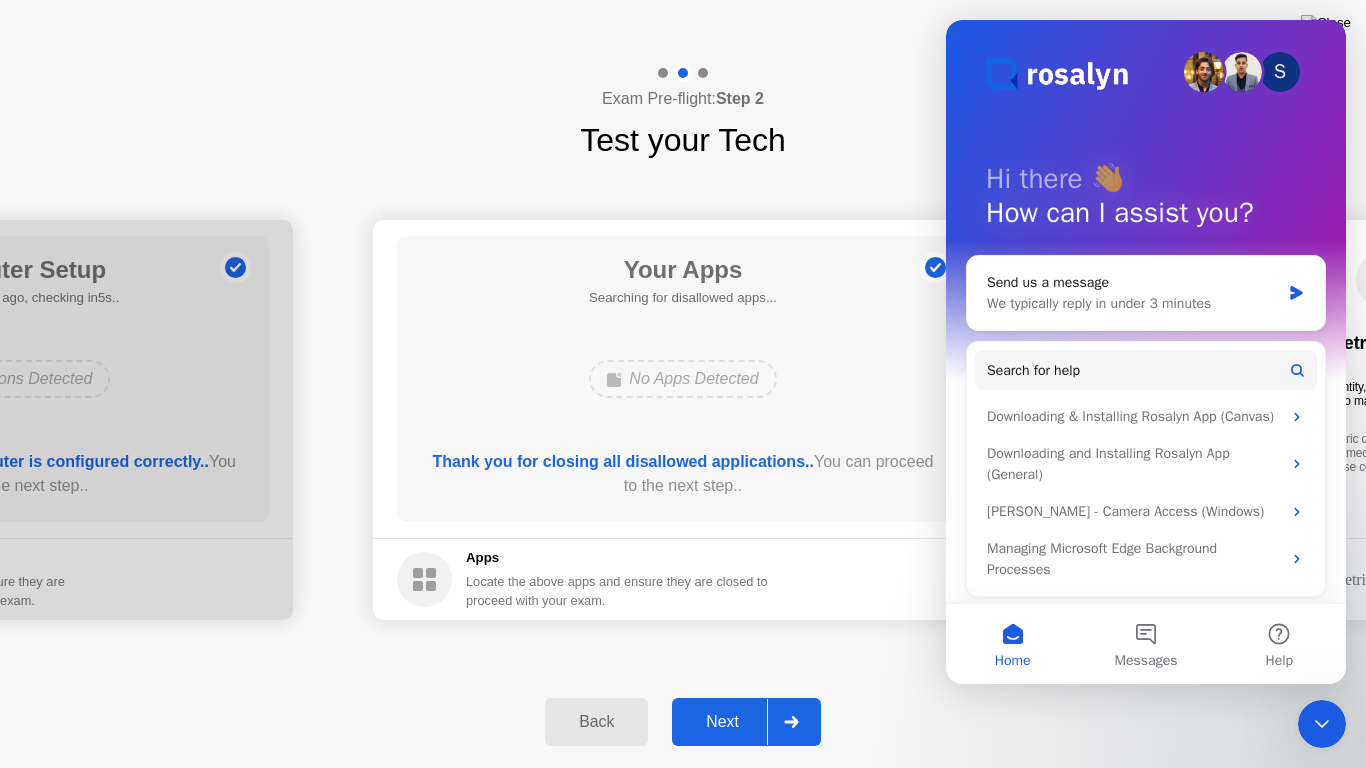 click at bounding box center [1322, 724] 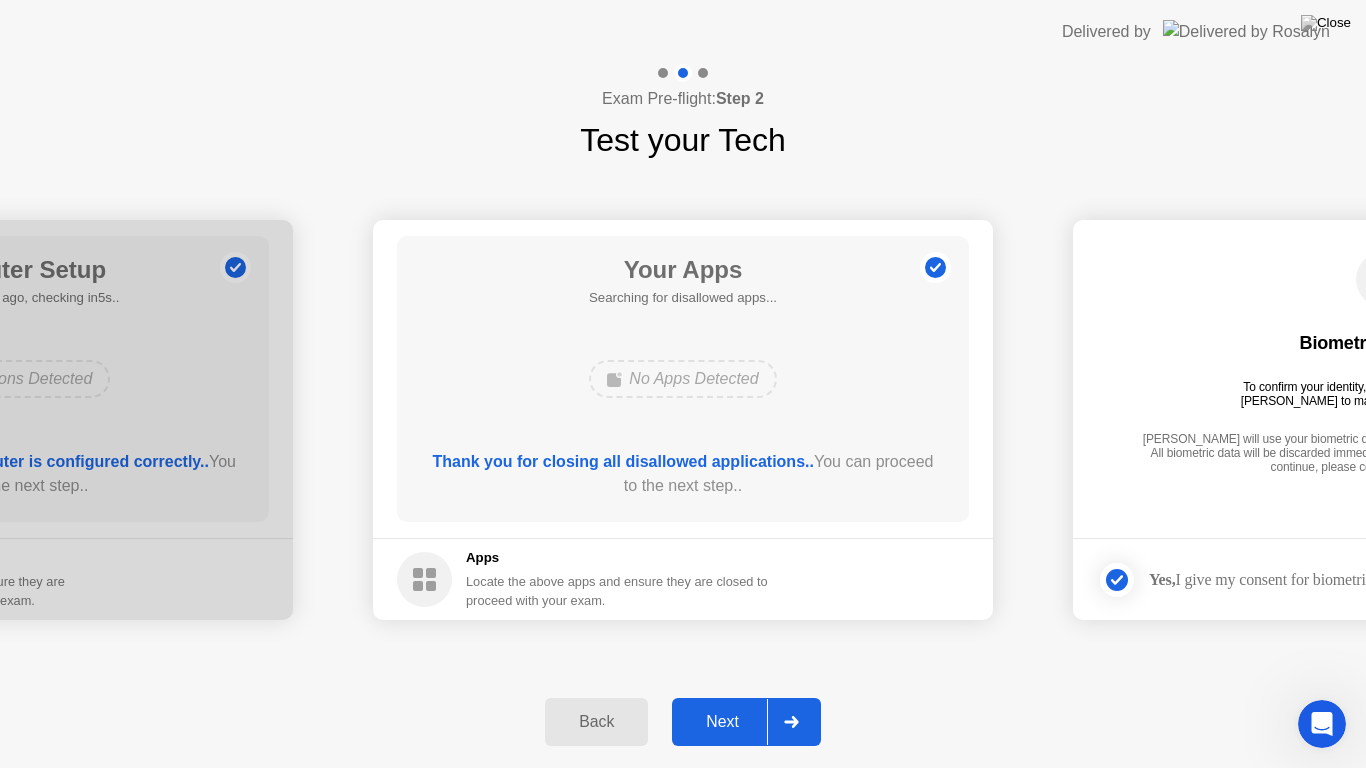 scroll, scrollTop: 0, scrollLeft: 0, axis: both 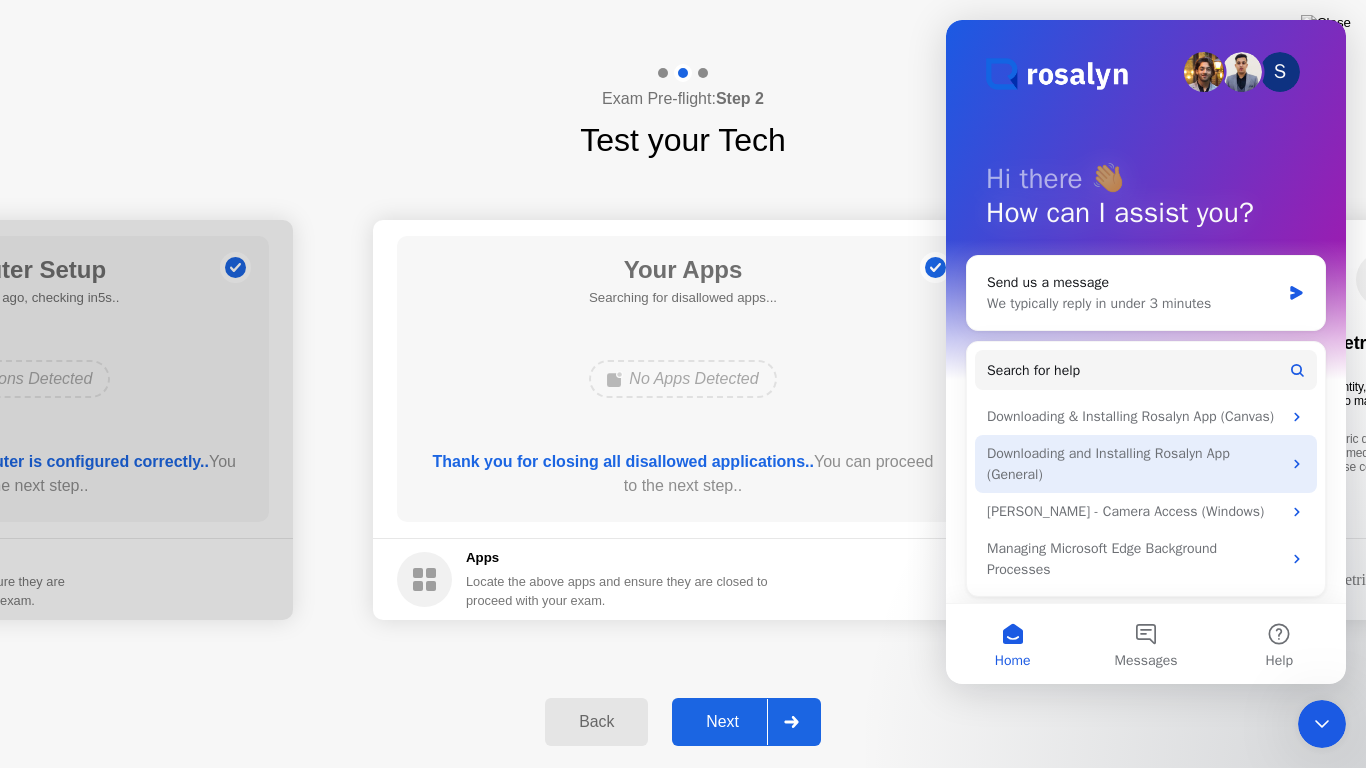 click on "Downloading and Installing Rosalyn App (General)" at bounding box center [1134, 464] 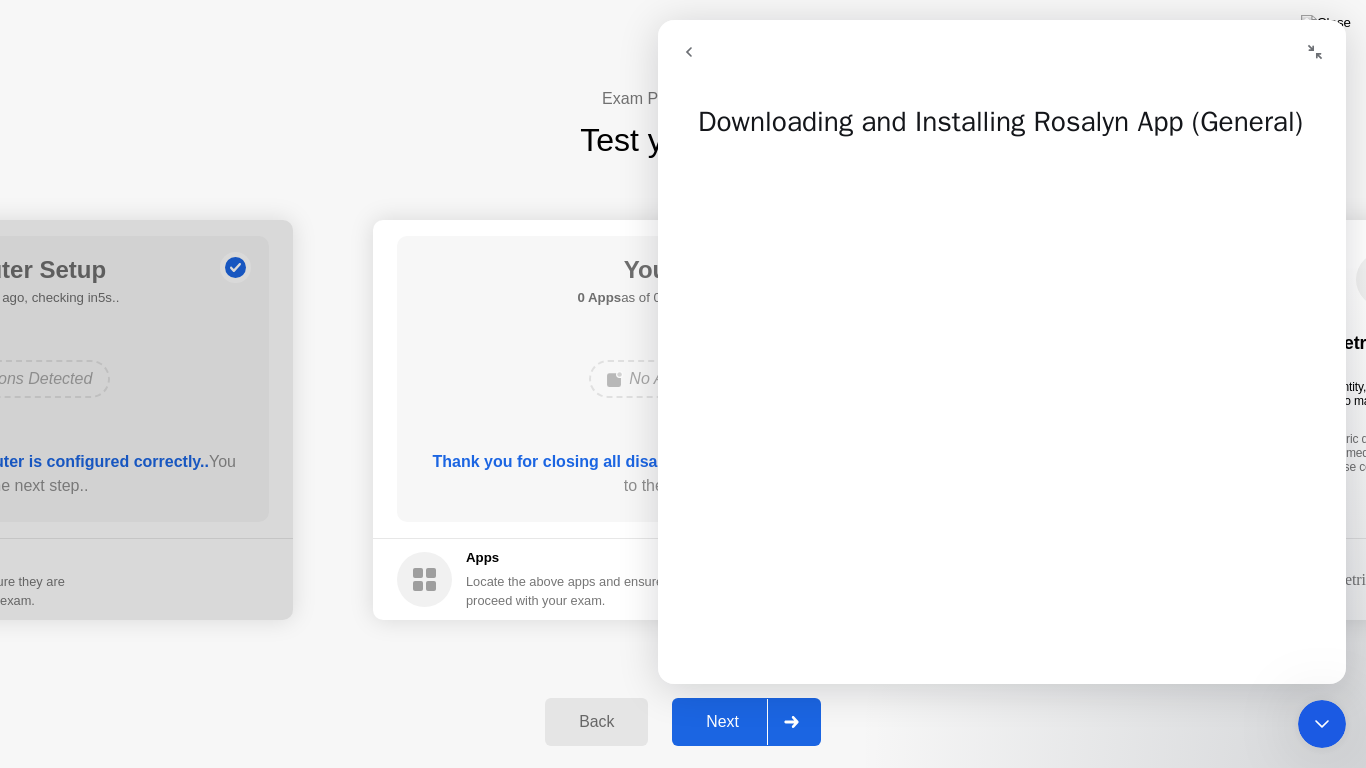 click on "Next" 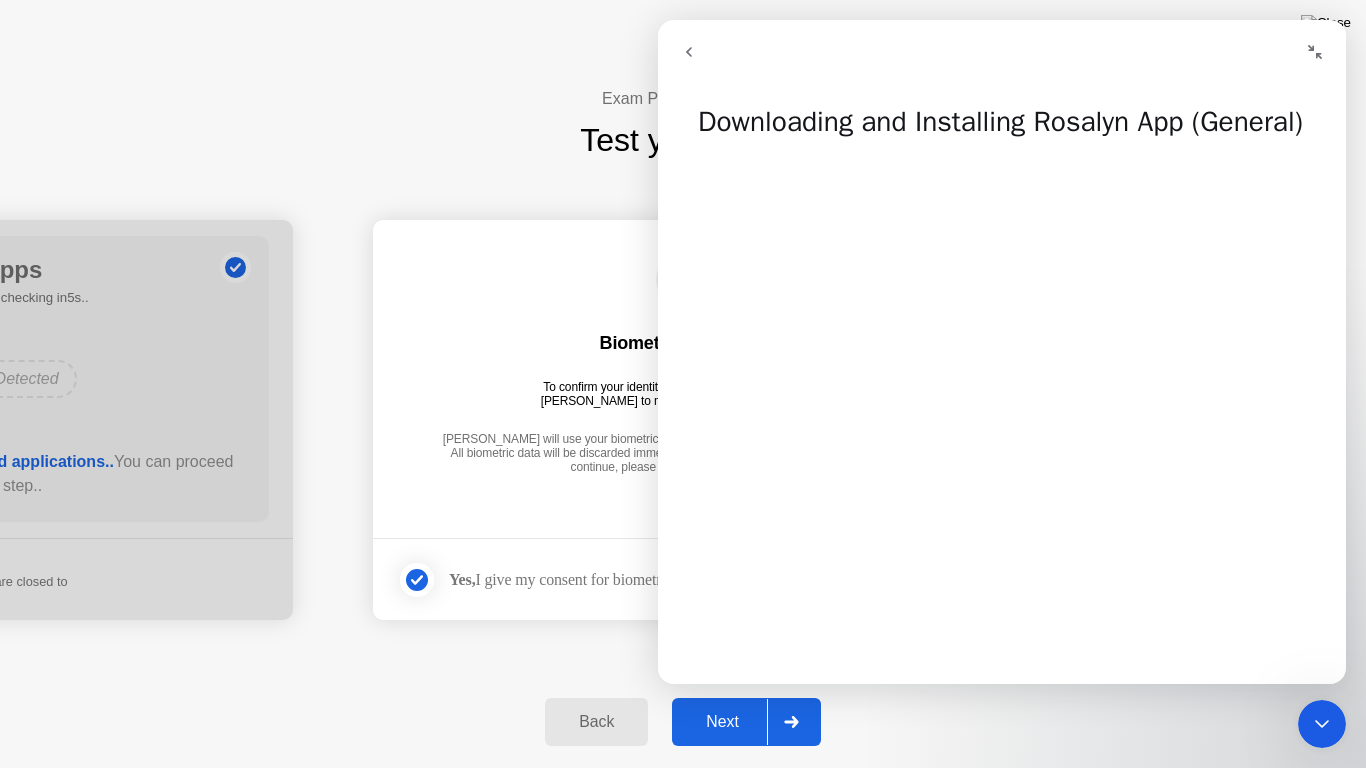 click on "Next" 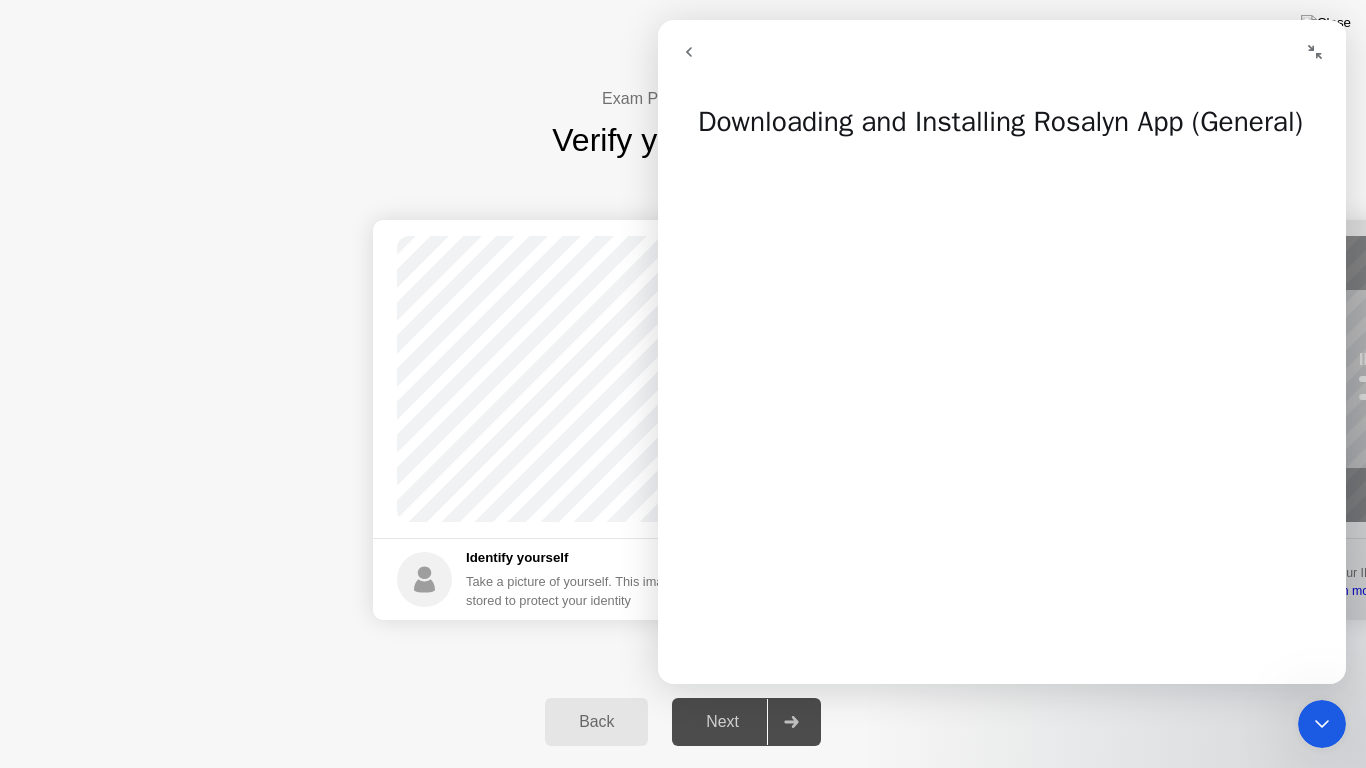 click on "Next" 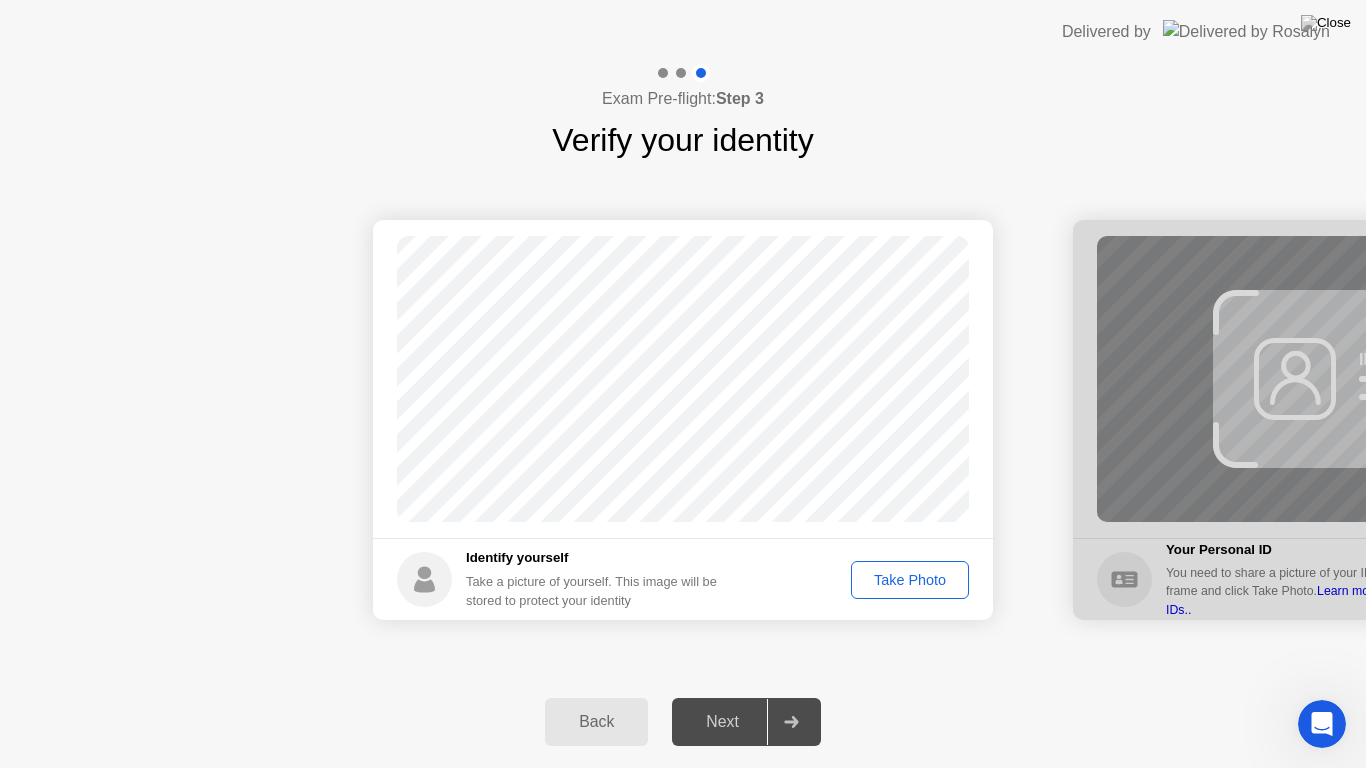 click on "Take Photo" 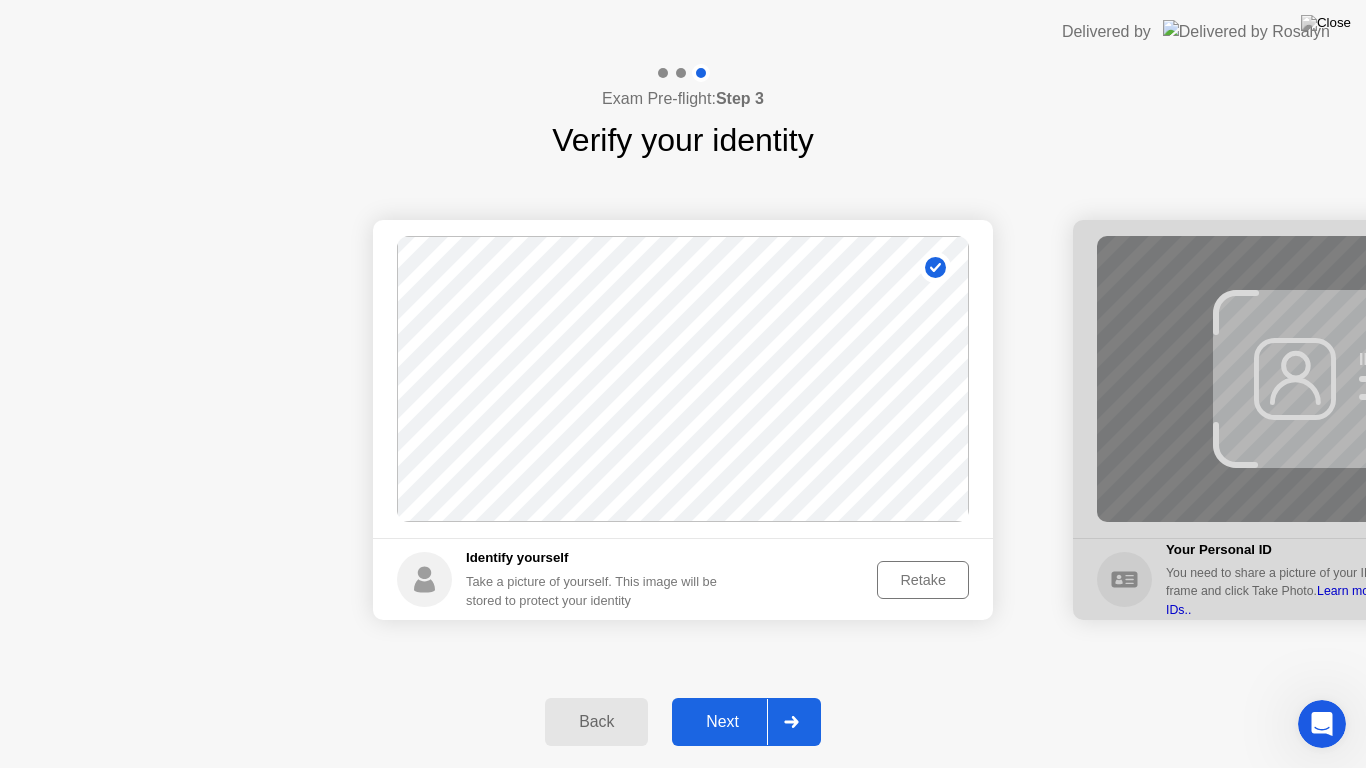 click on "Next" 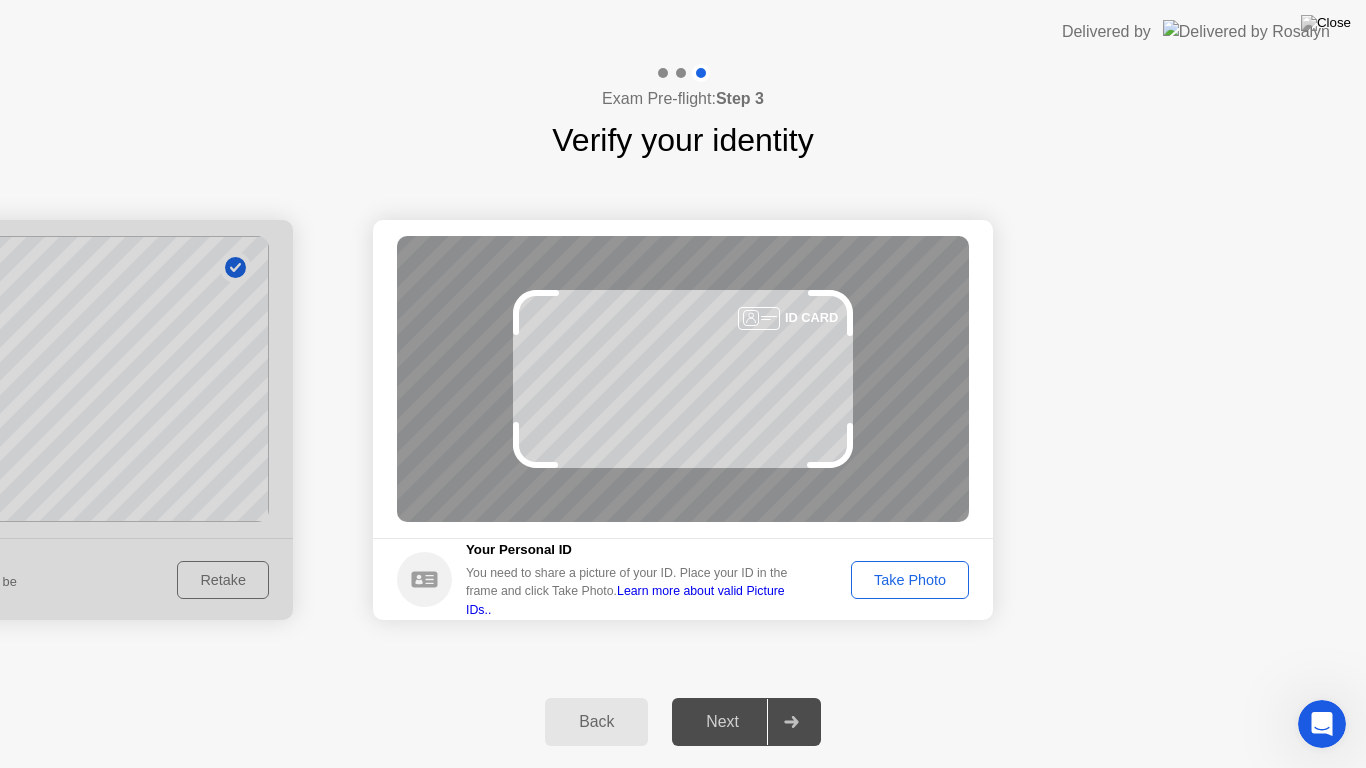 click on "Take Photo" 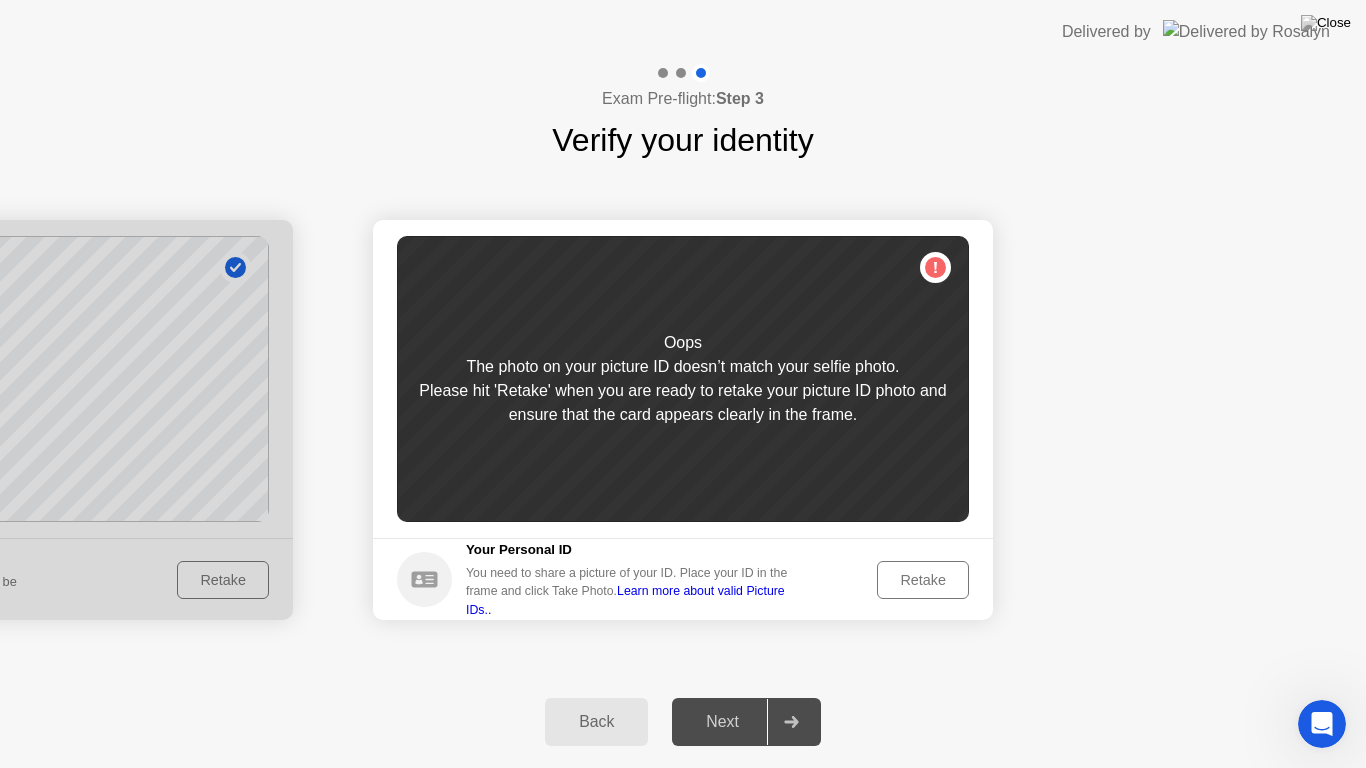 click on "Retake" 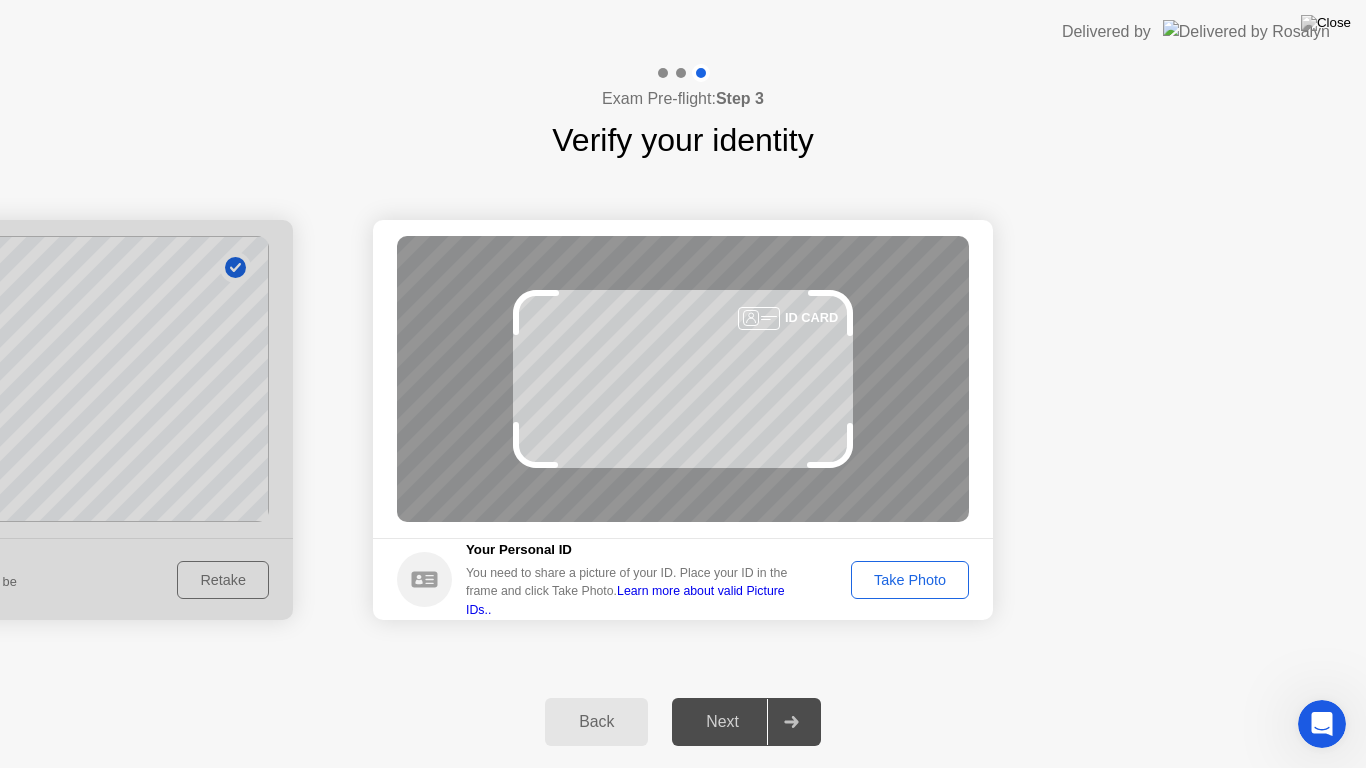 click on "Take Photo" 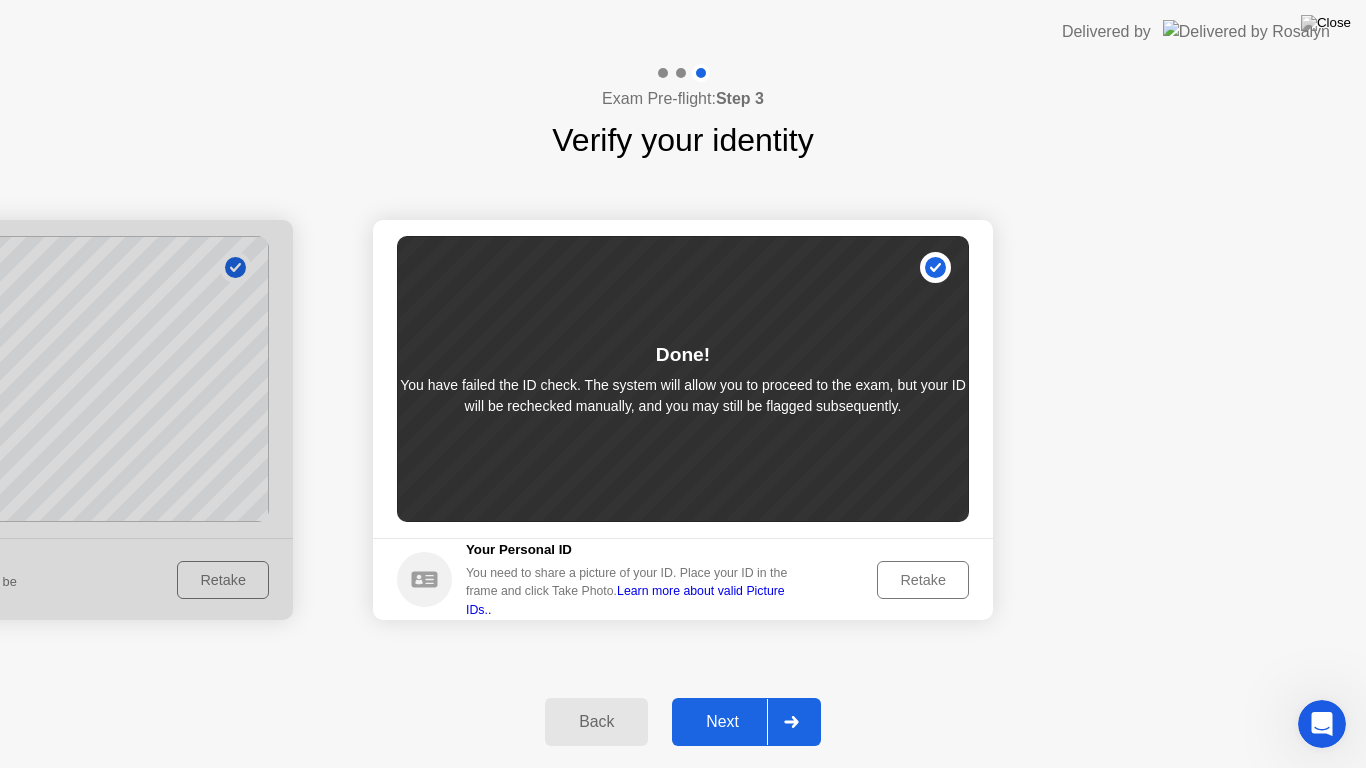 click on "Retake" 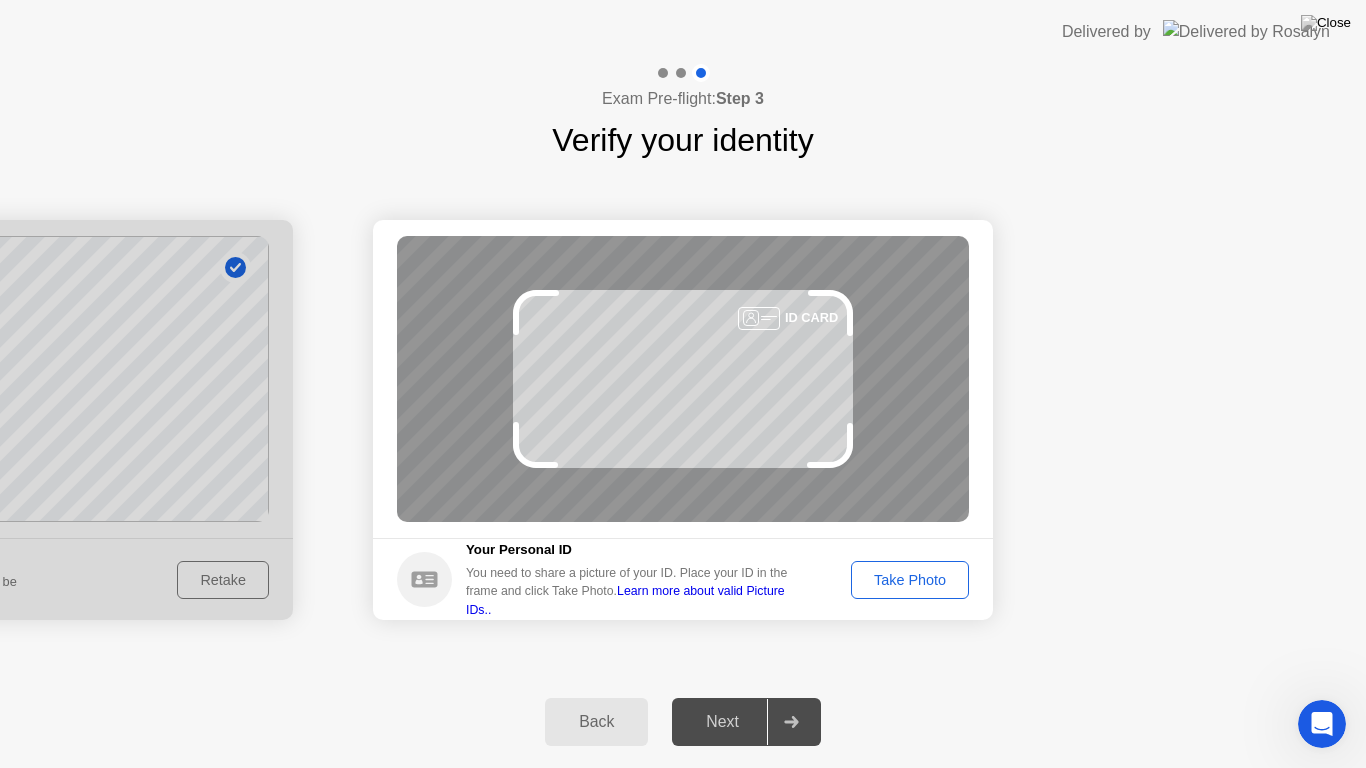click on "Take Photo" 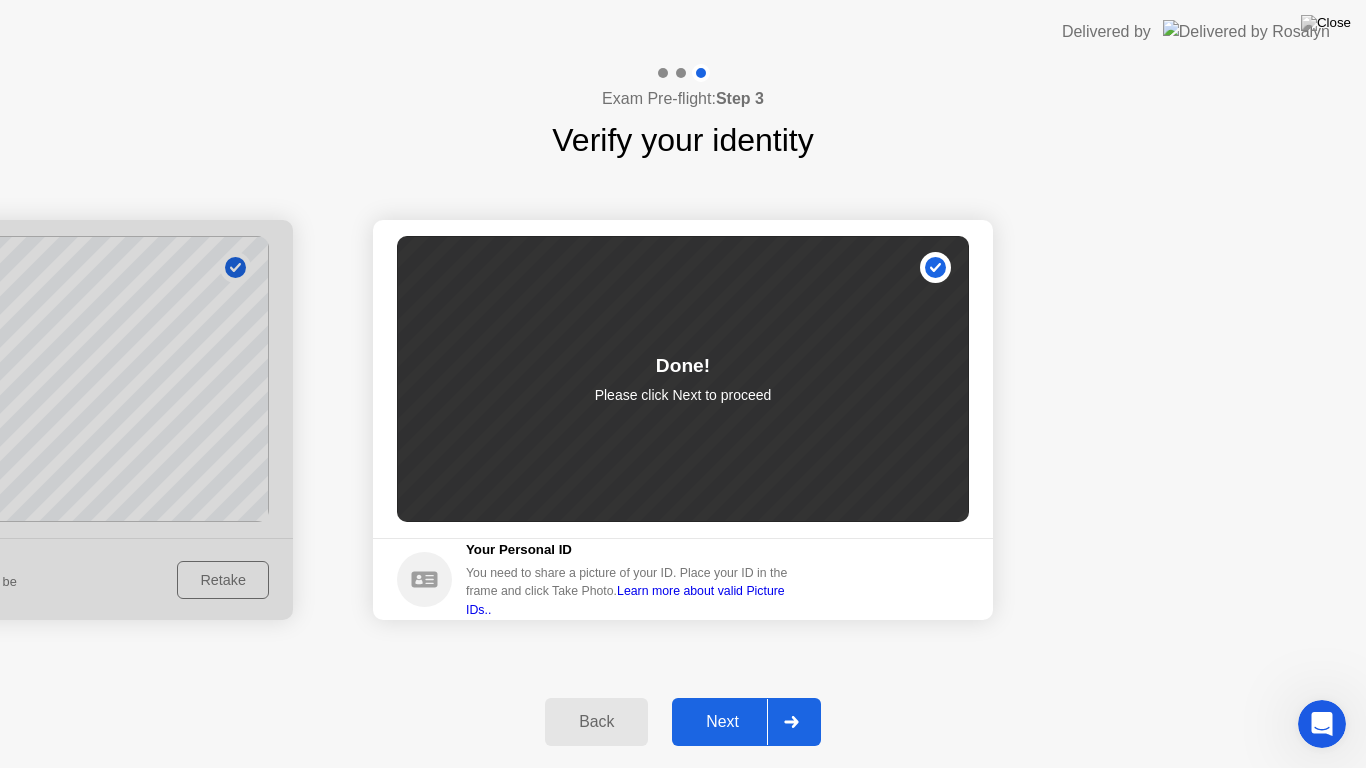 click on "Next" 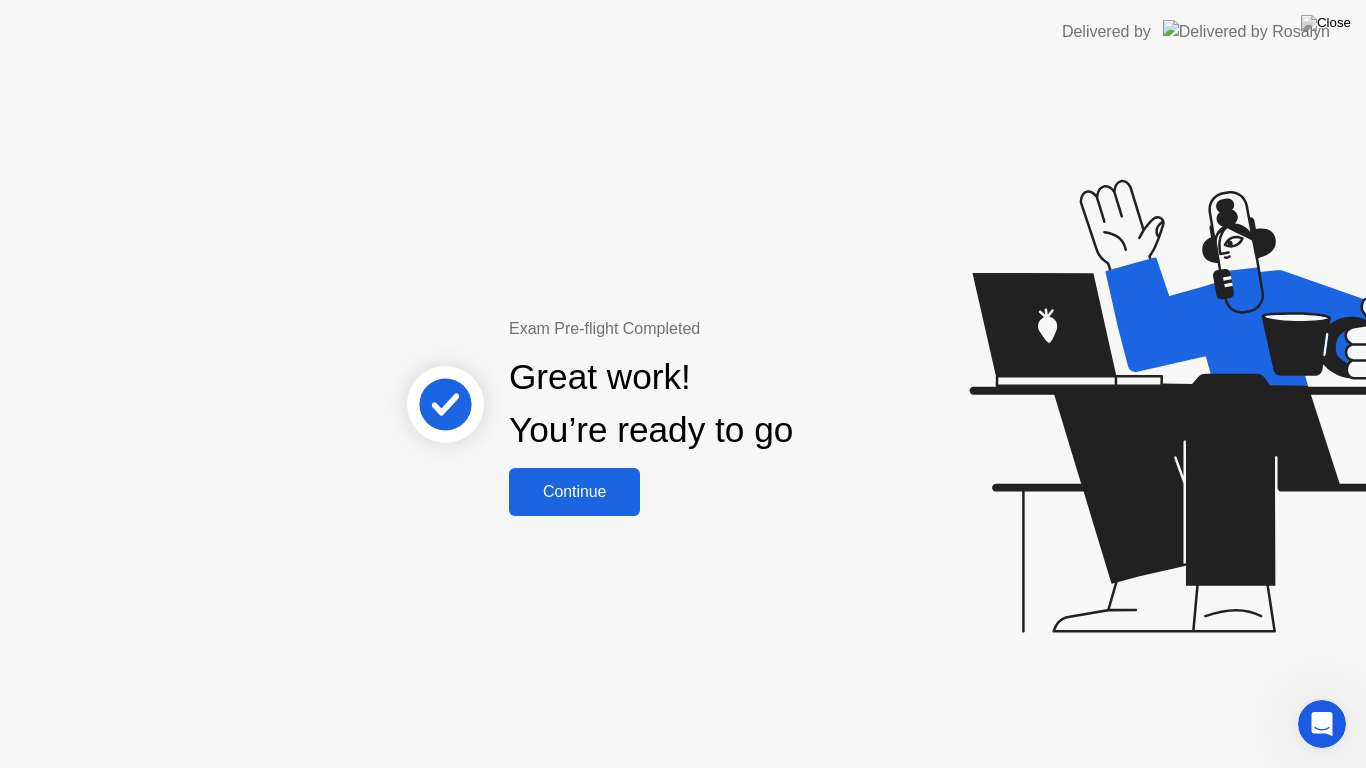 click on "Continue" 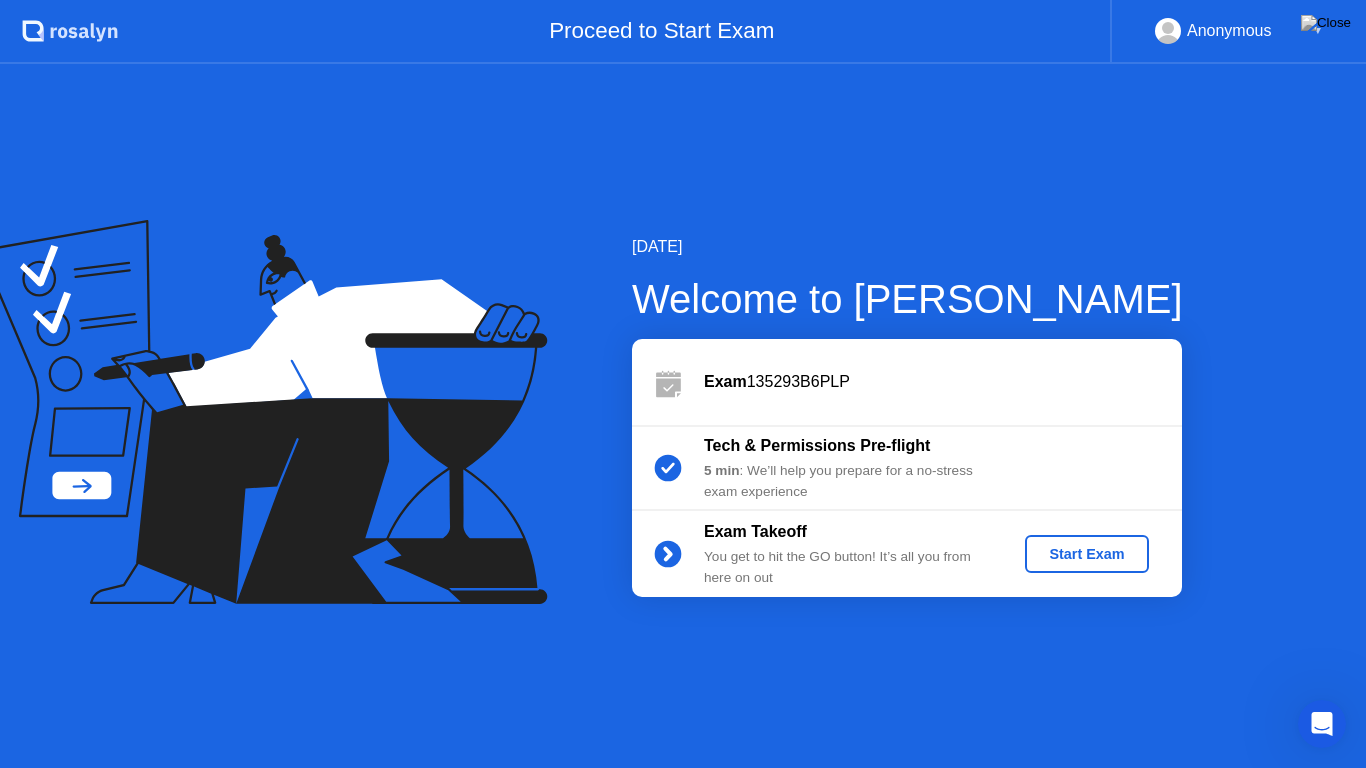 click on "Start Exam" 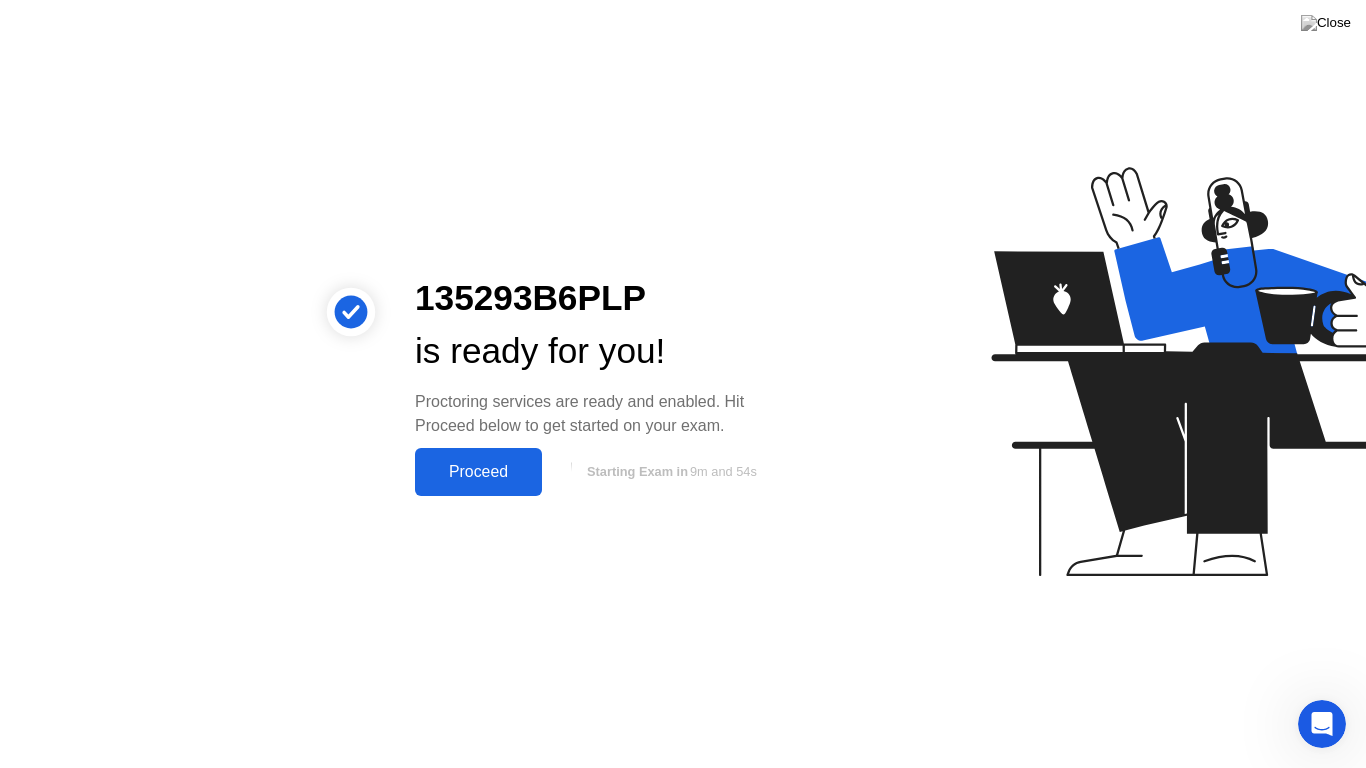 click on "Proceed" 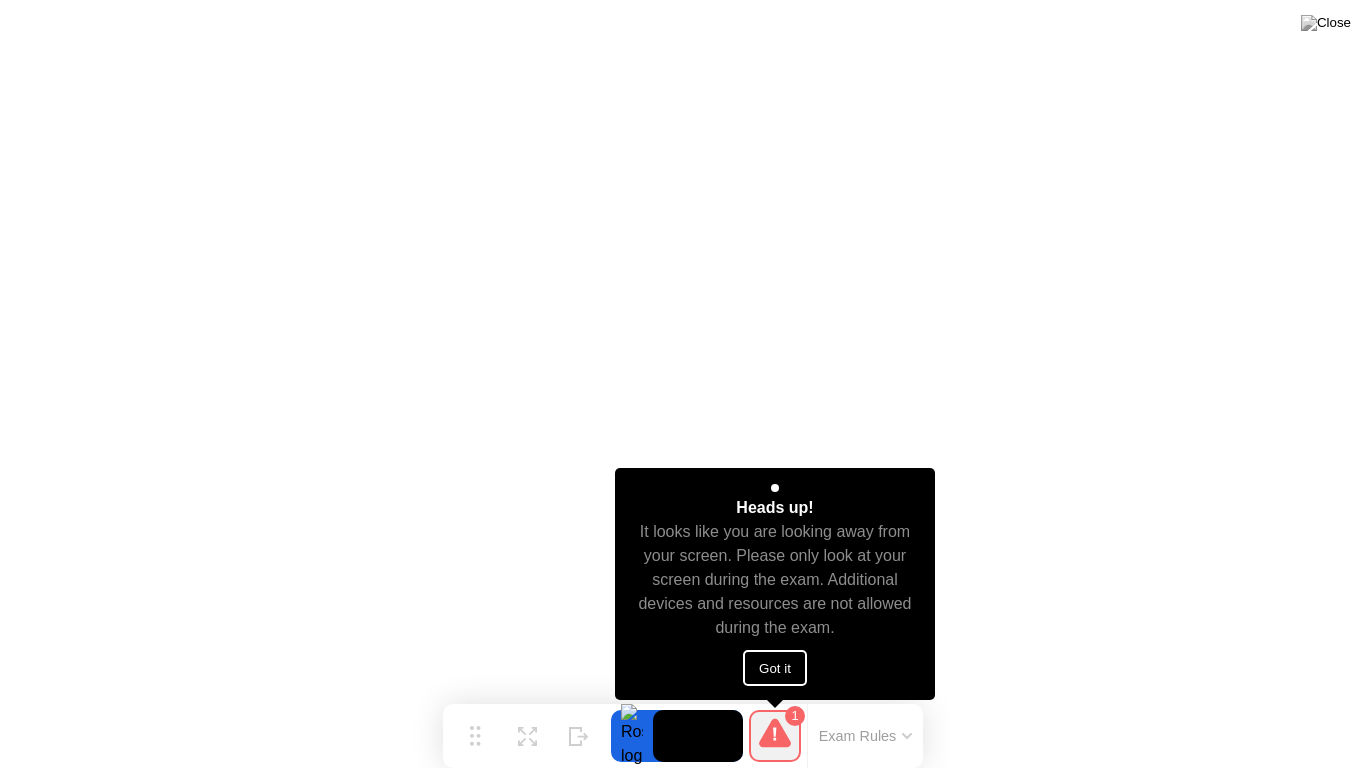 click on "Got it" 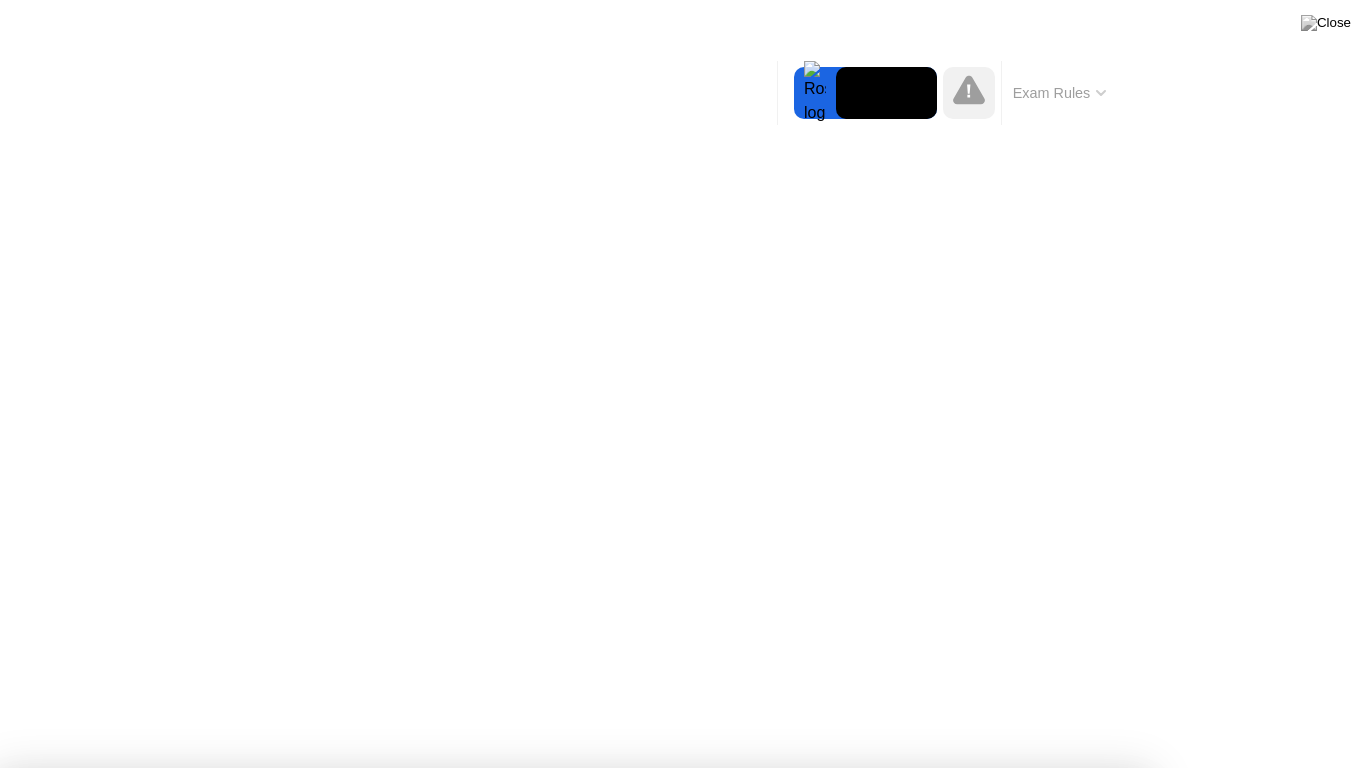 click on "Got it!" at bounding box center (672, 1314) 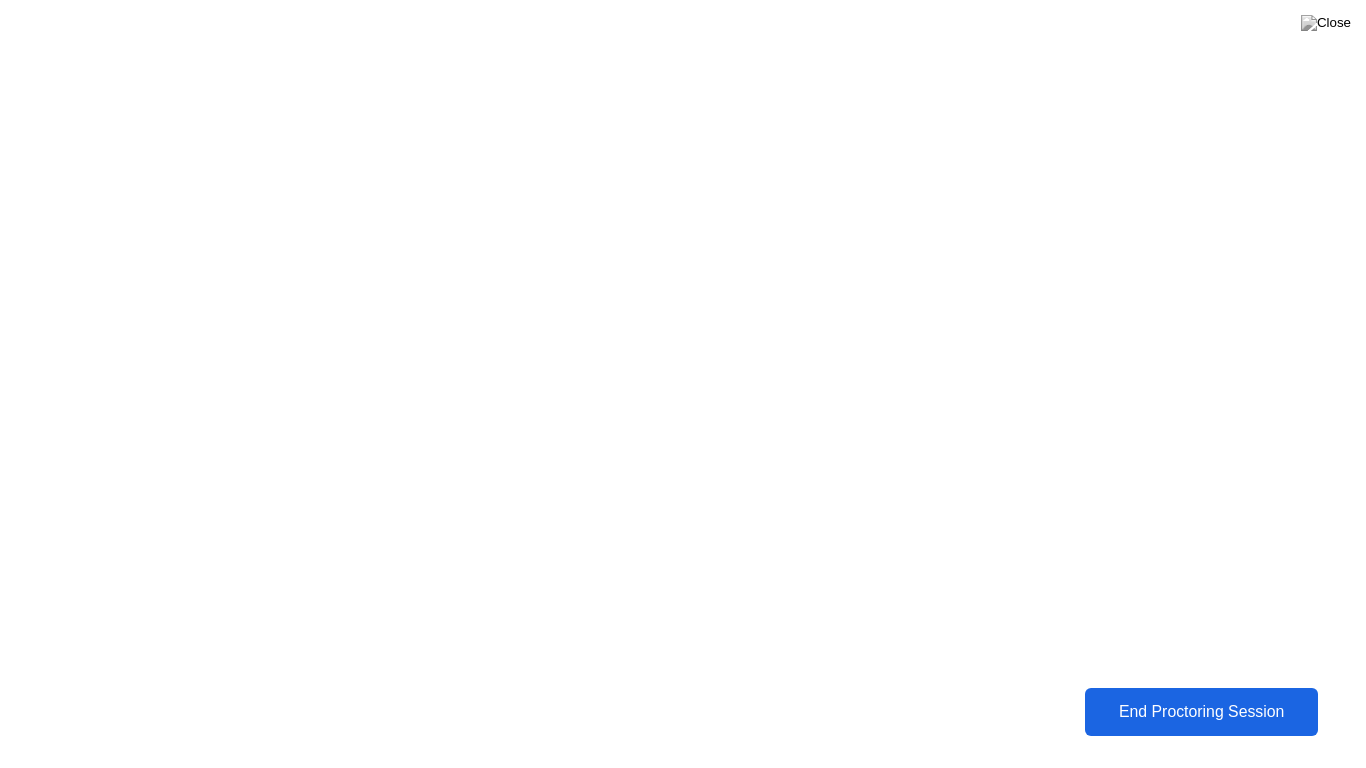 click on "End Proctoring Session" 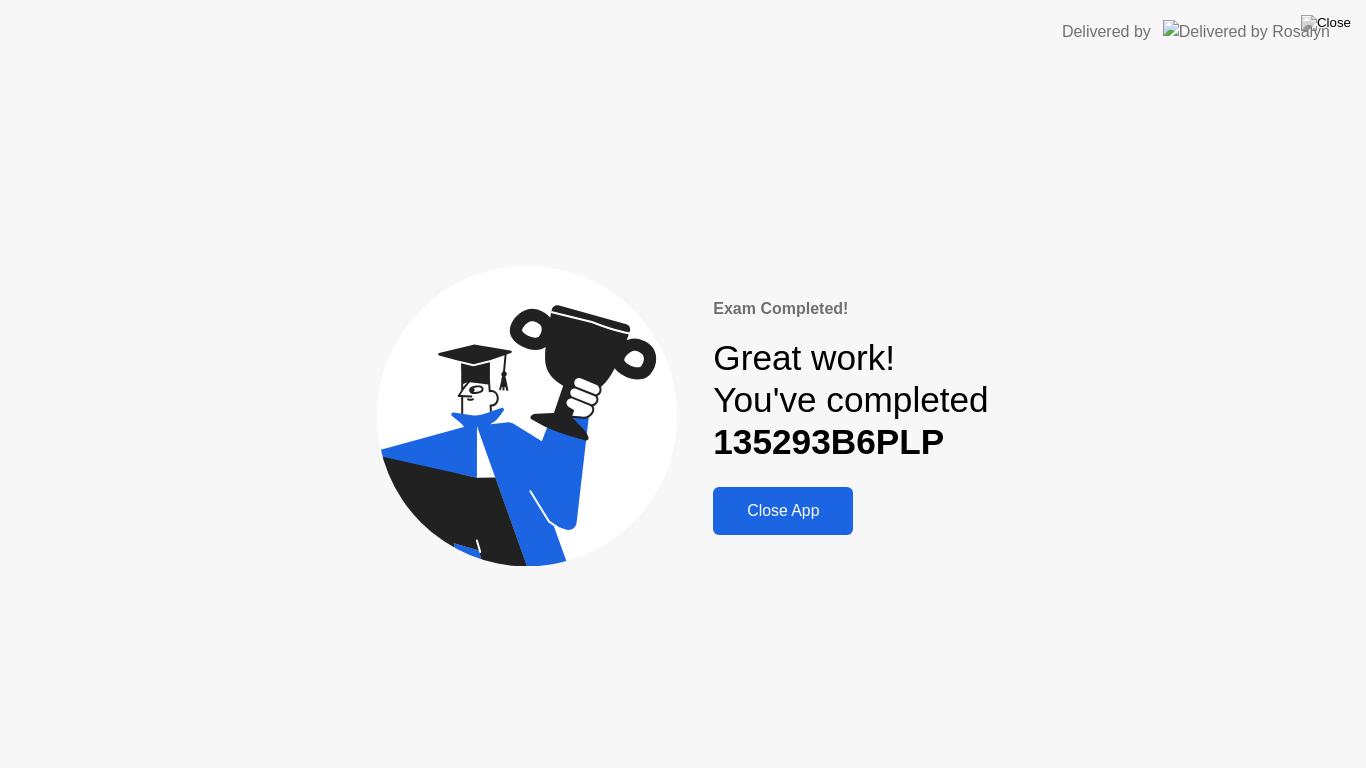 click on "Exam Completed!  Great work!   You've completed  135293B6PLP Close App" 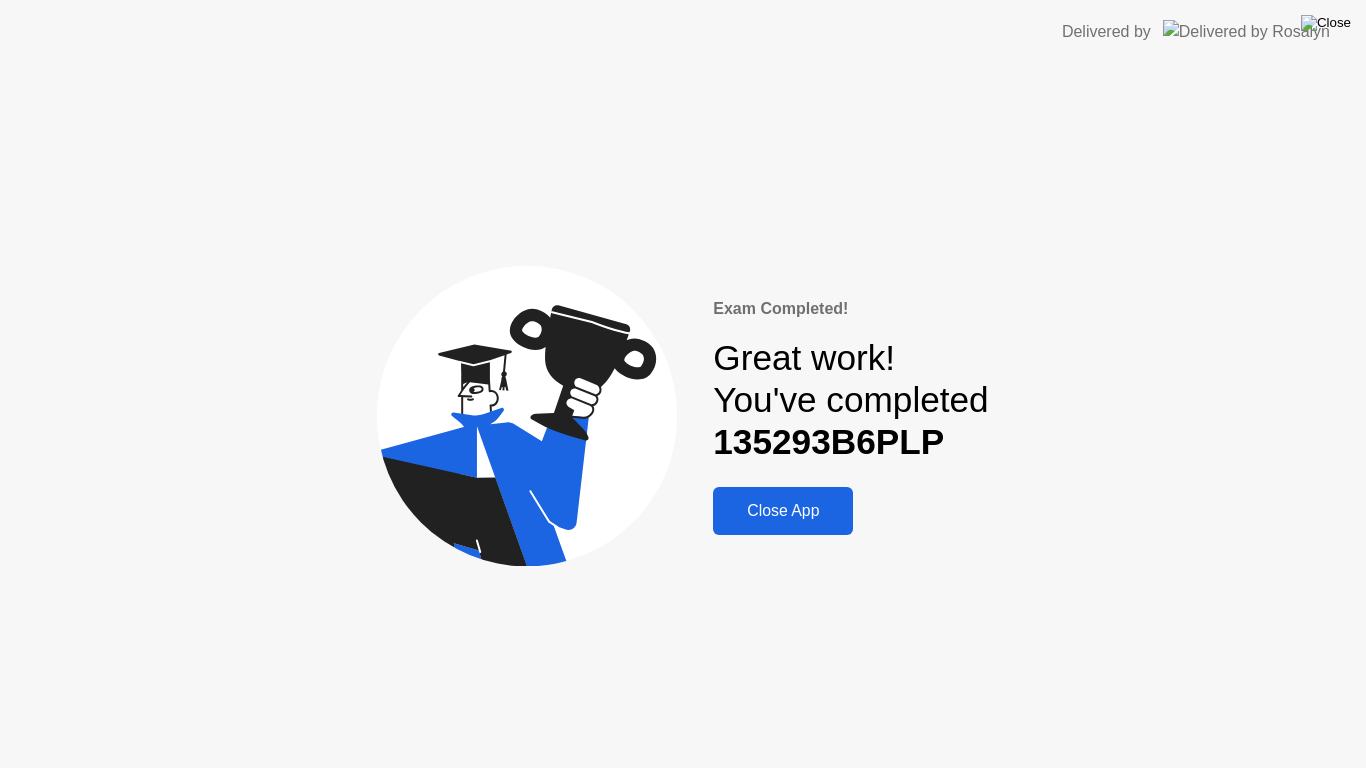 click at bounding box center (1326, 23) 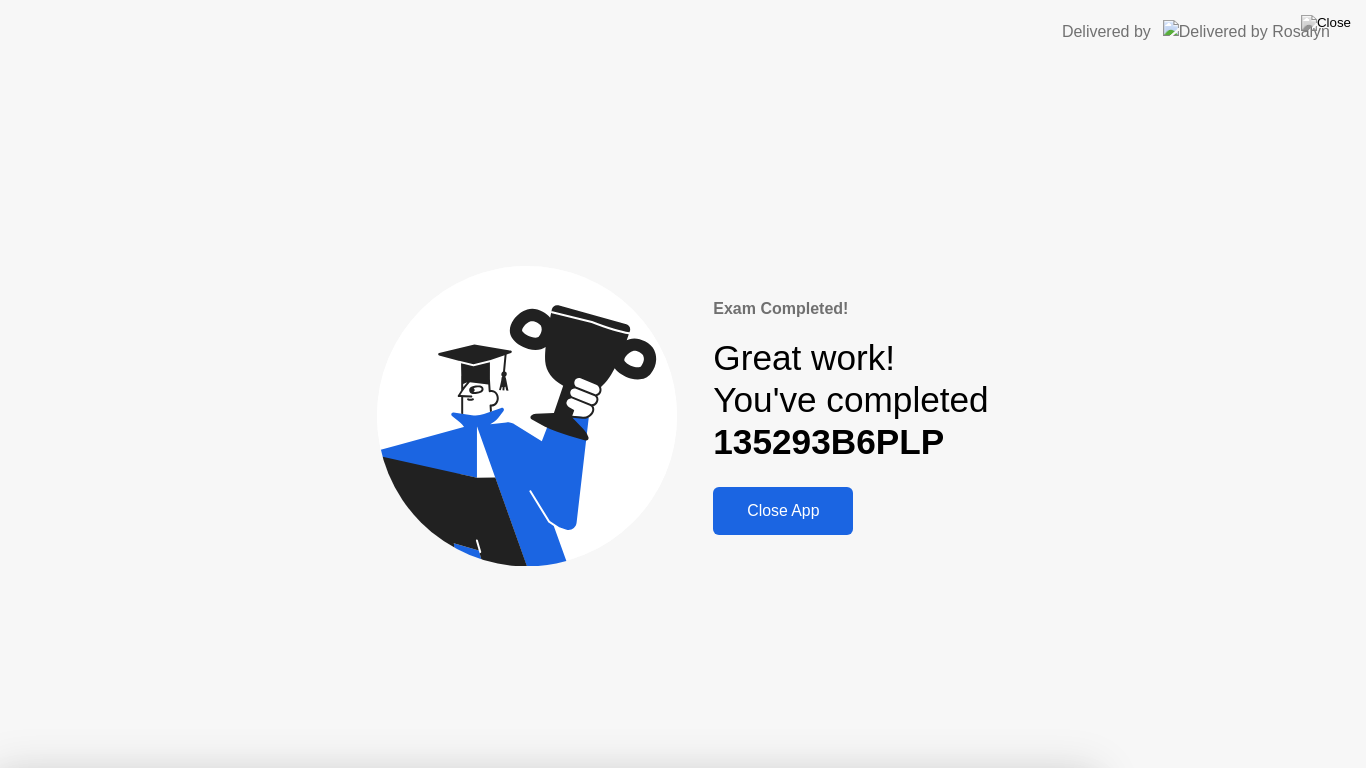 click on "No" at bounding box center [594, 881] 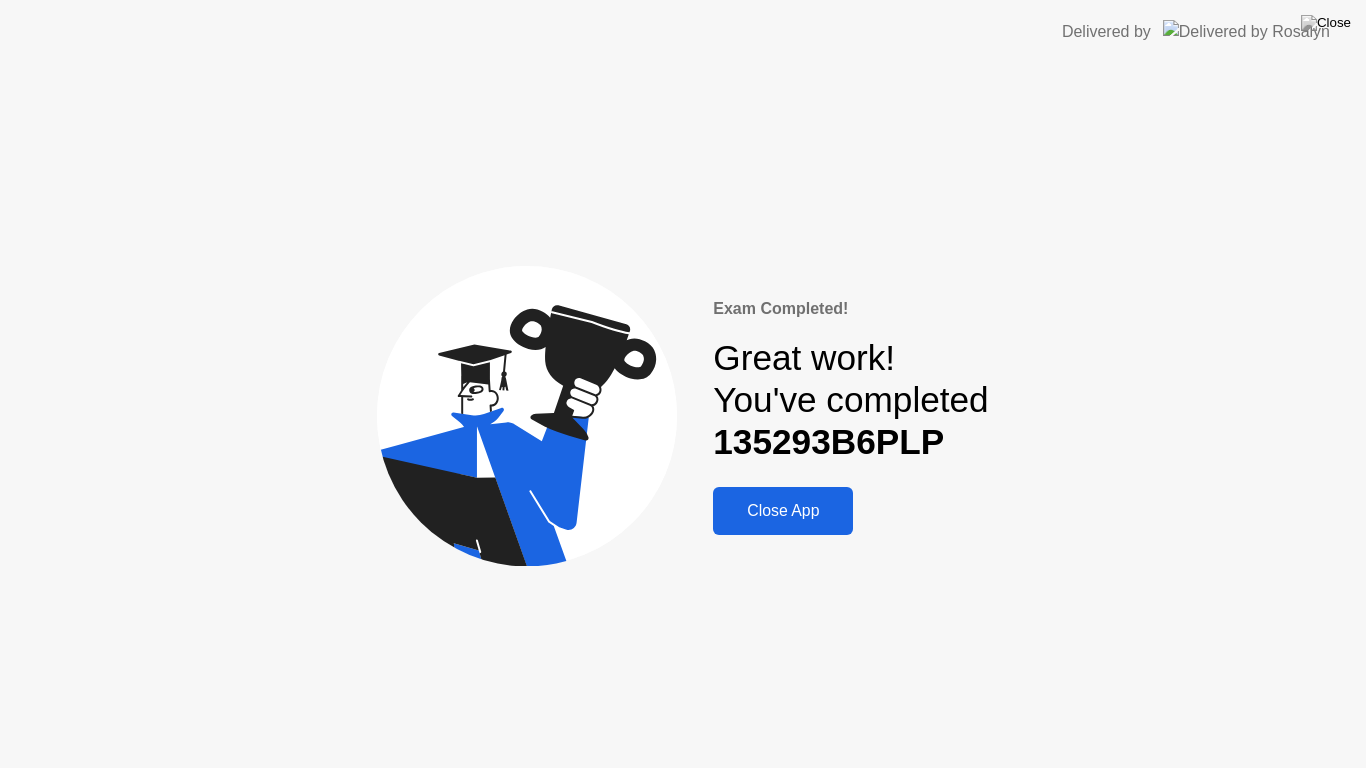 click on "Close App" 